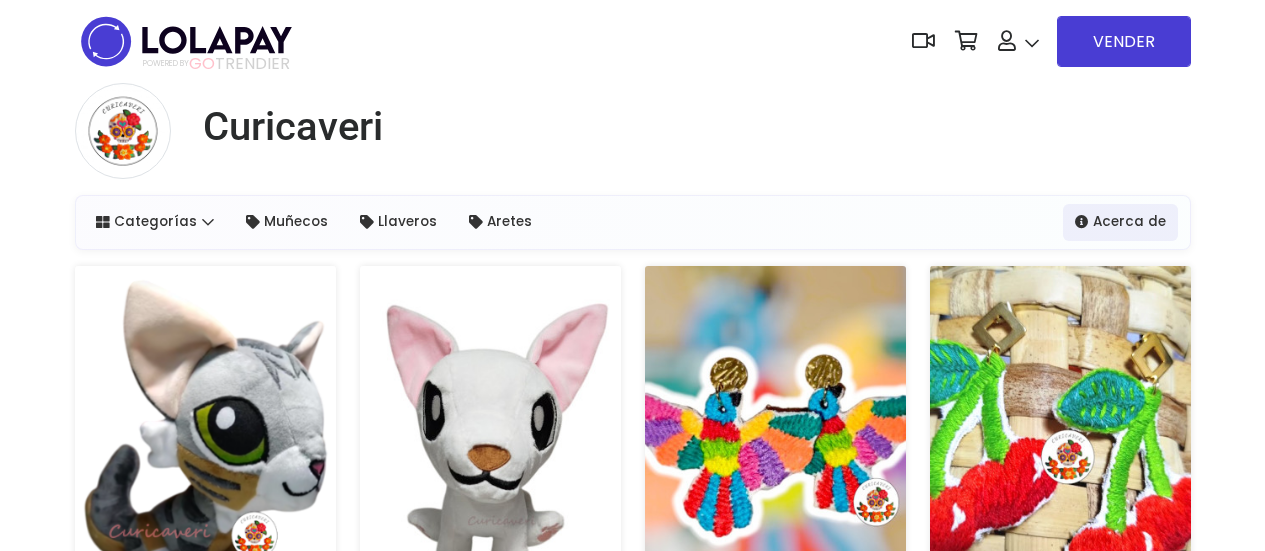 scroll, scrollTop: 100, scrollLeft: 0, axis: vertical 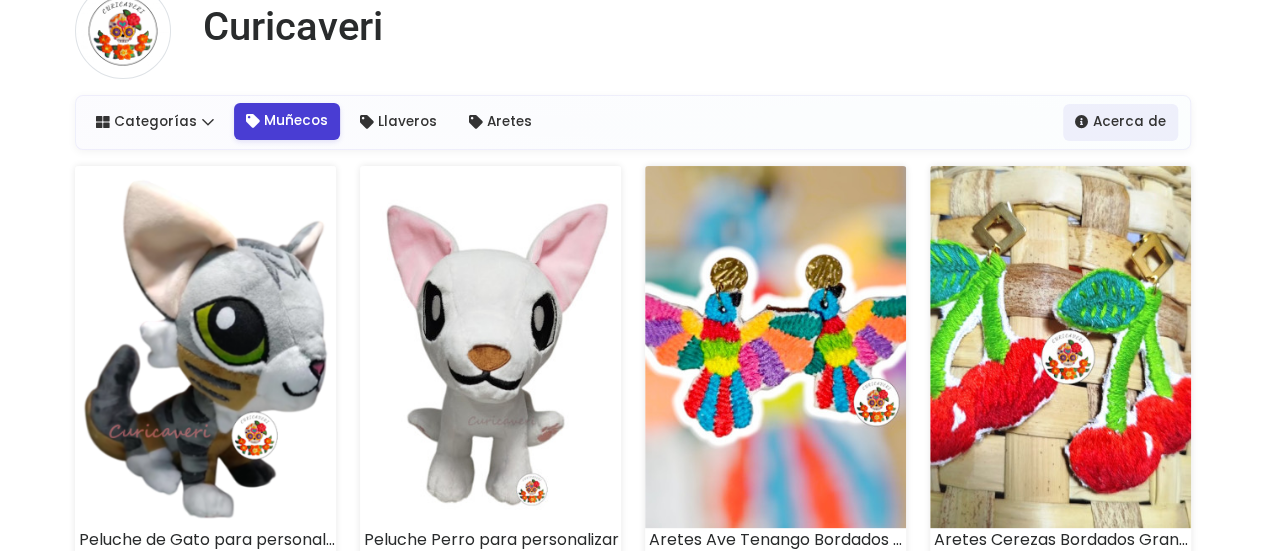click on "Muñecos" at bounding box center [287, 121] 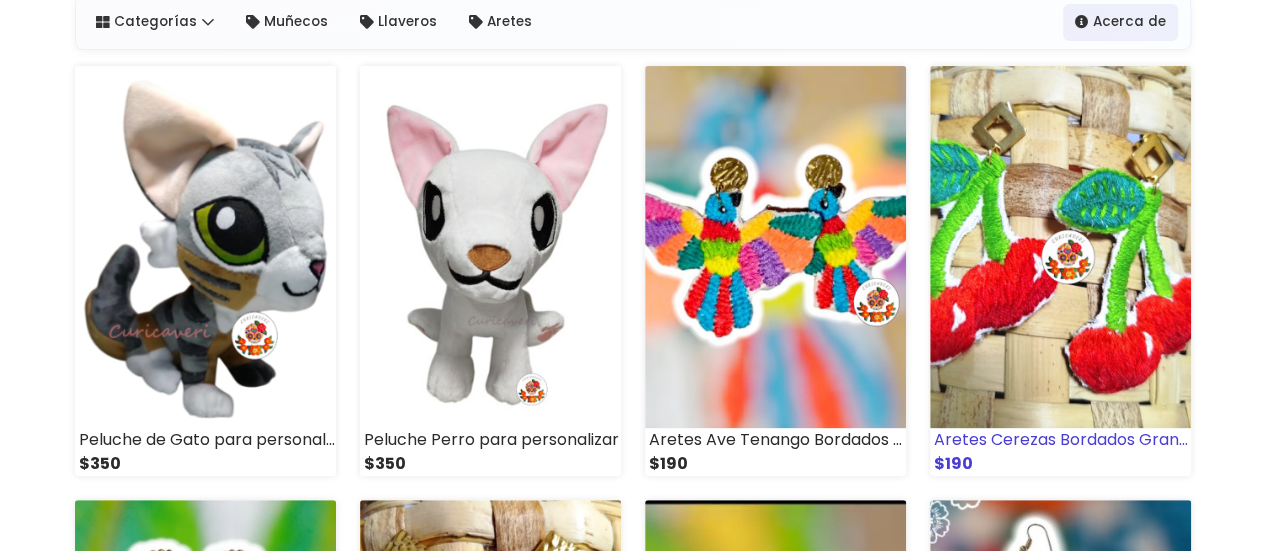scroll, scrollTop: 0, scrollLeft: 0, axis: both 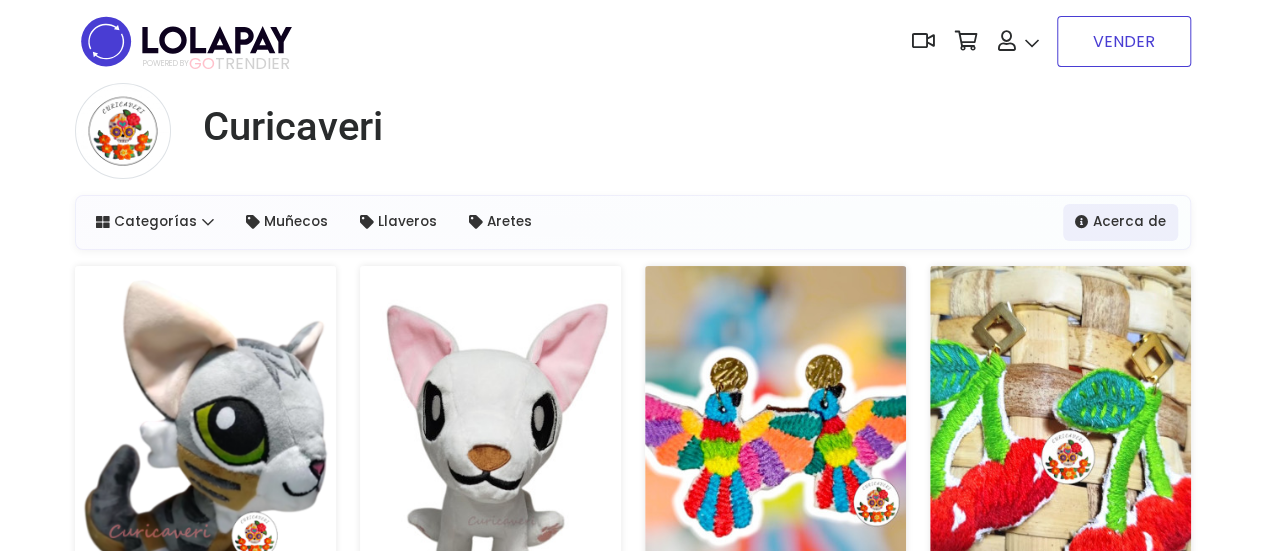 click on "VENDER" at bounding box center (1124, 41) 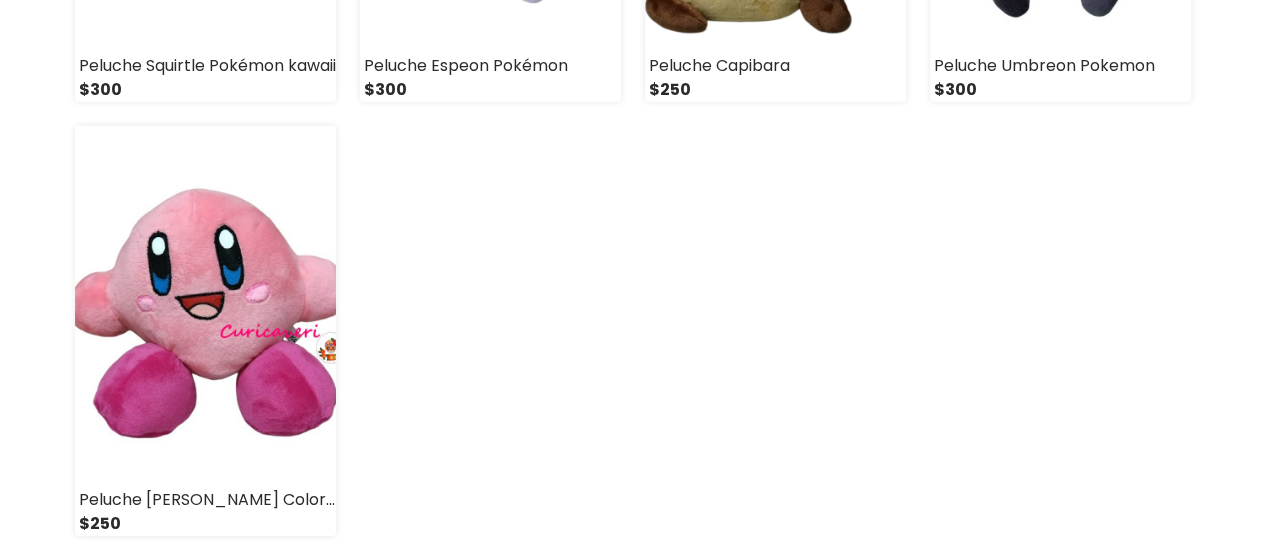 scroll, scrollTop: 3100, scrollLeft: 0, axis: vertical 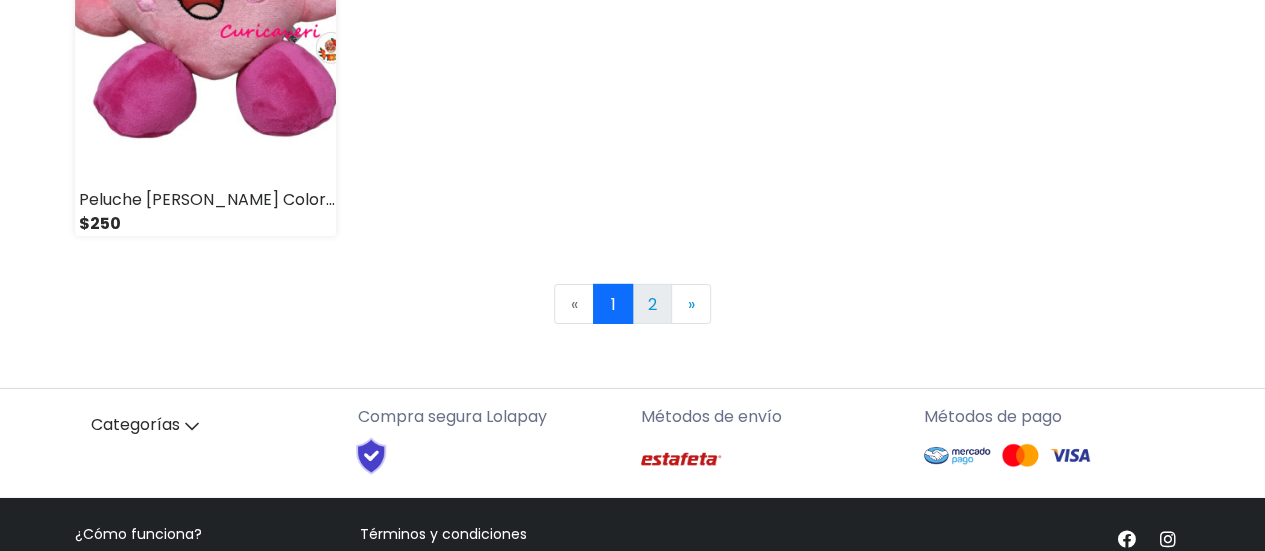 click on "2" at bounding box center [652, 304] 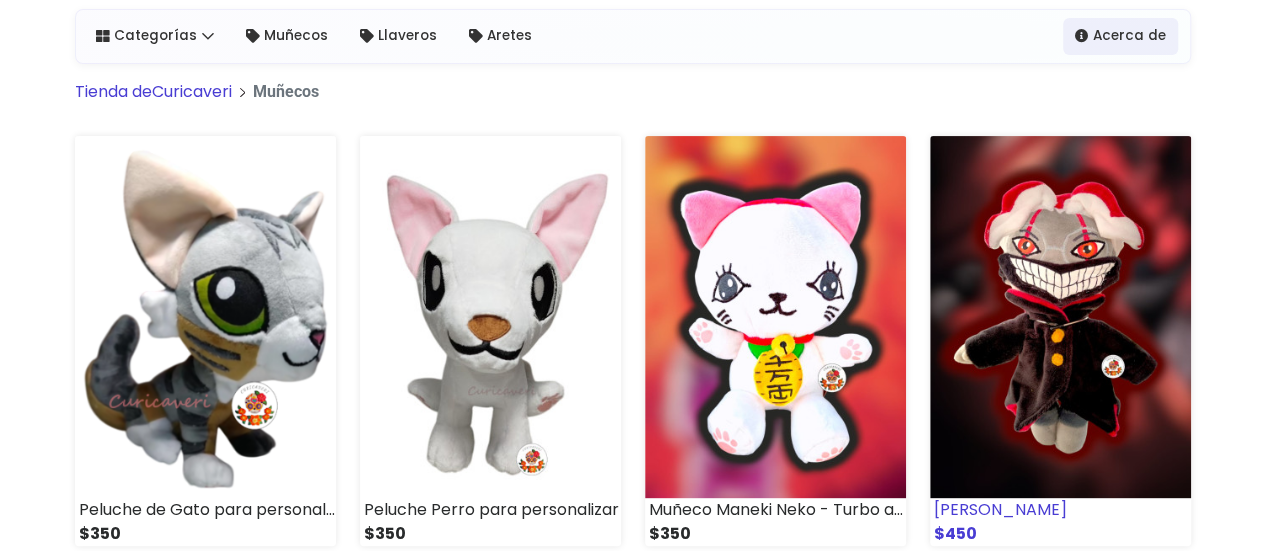 scroll, scrollTop: 100, scrollLeft: 0, axis: vertical 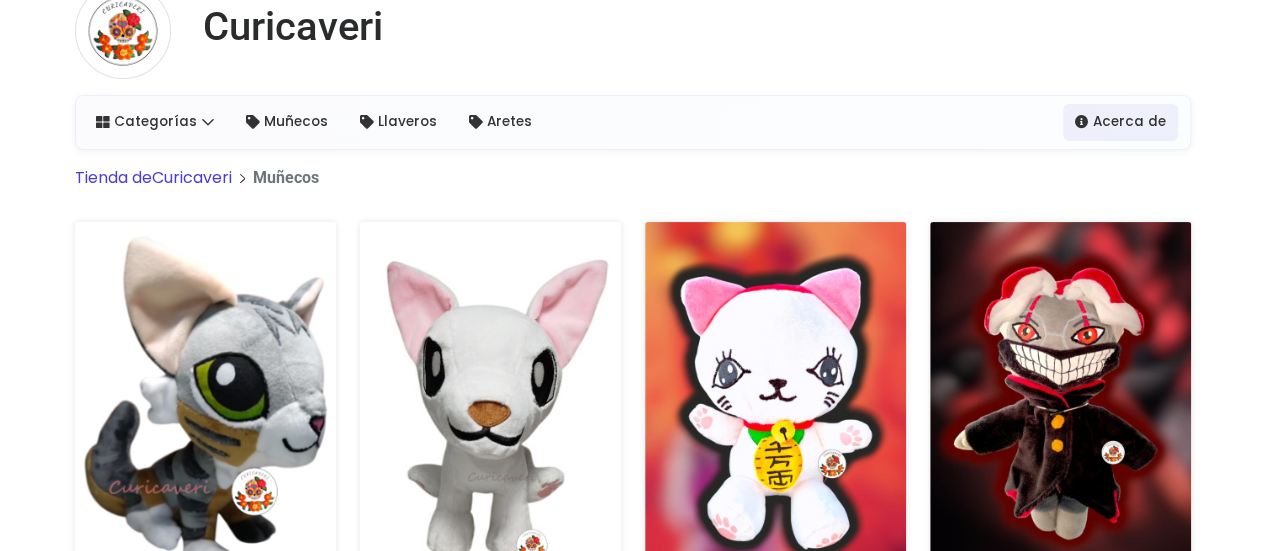 click at bounding box center (1060, 403) 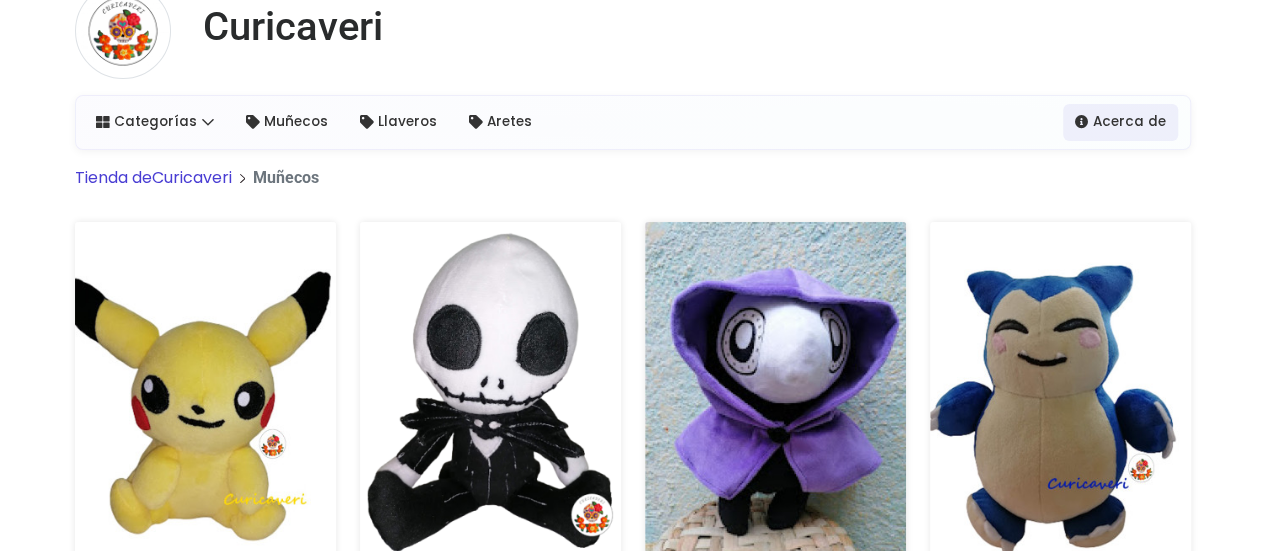 scroll, scrollTop: 0, scrollLeft: 0, axis: both 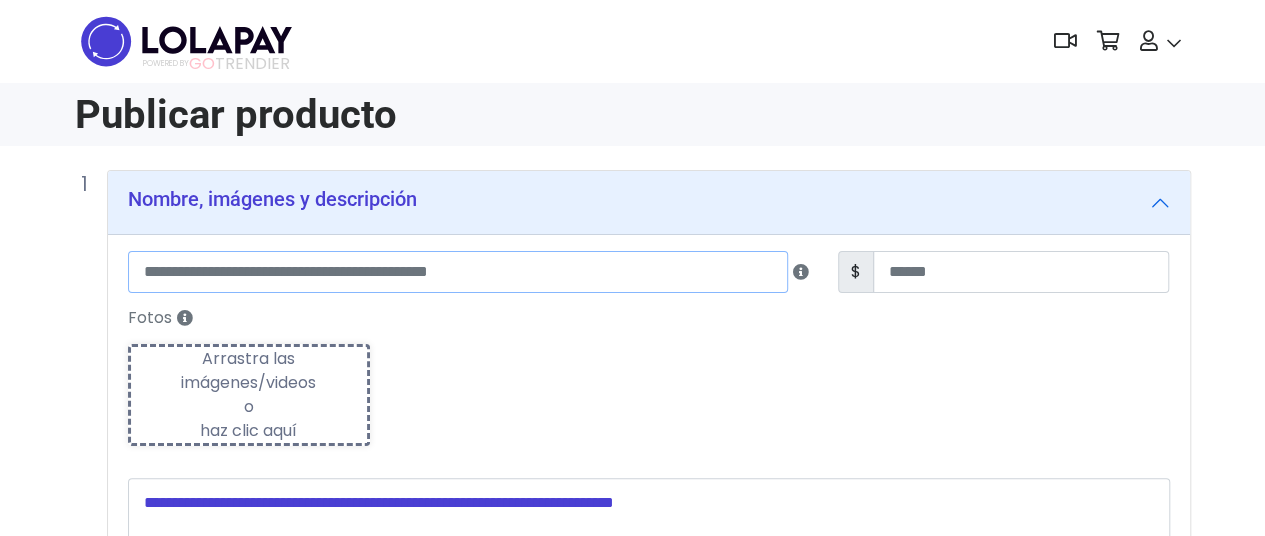 click at bounding box center [458, 272] 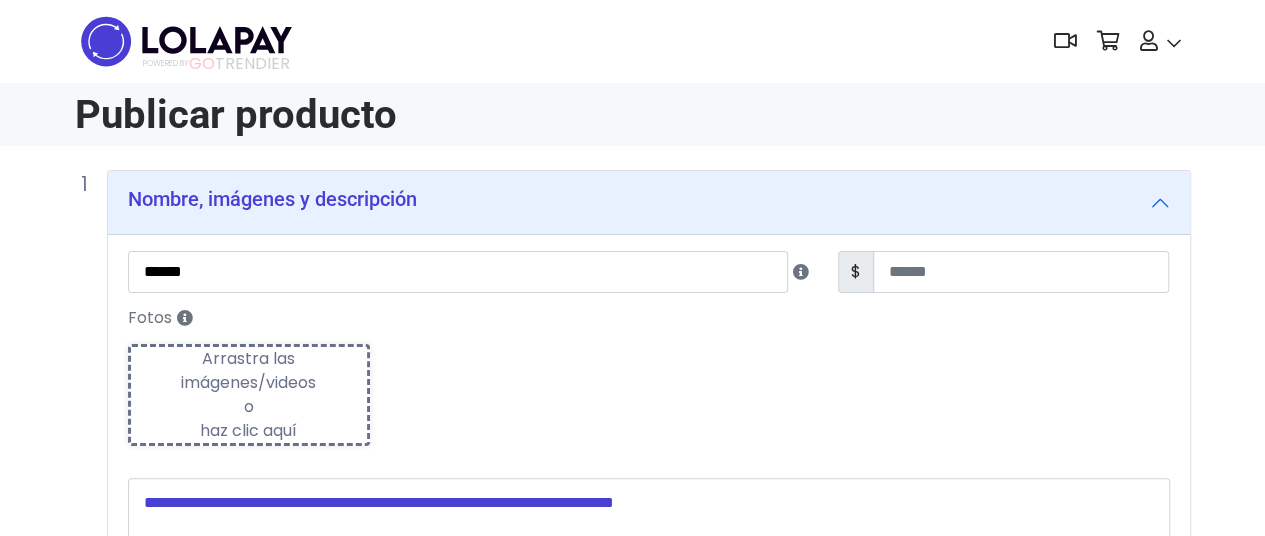 click on "Arrastra las
imágenes/videos
o
haz clic aquí" at bounding box center (249, 395) 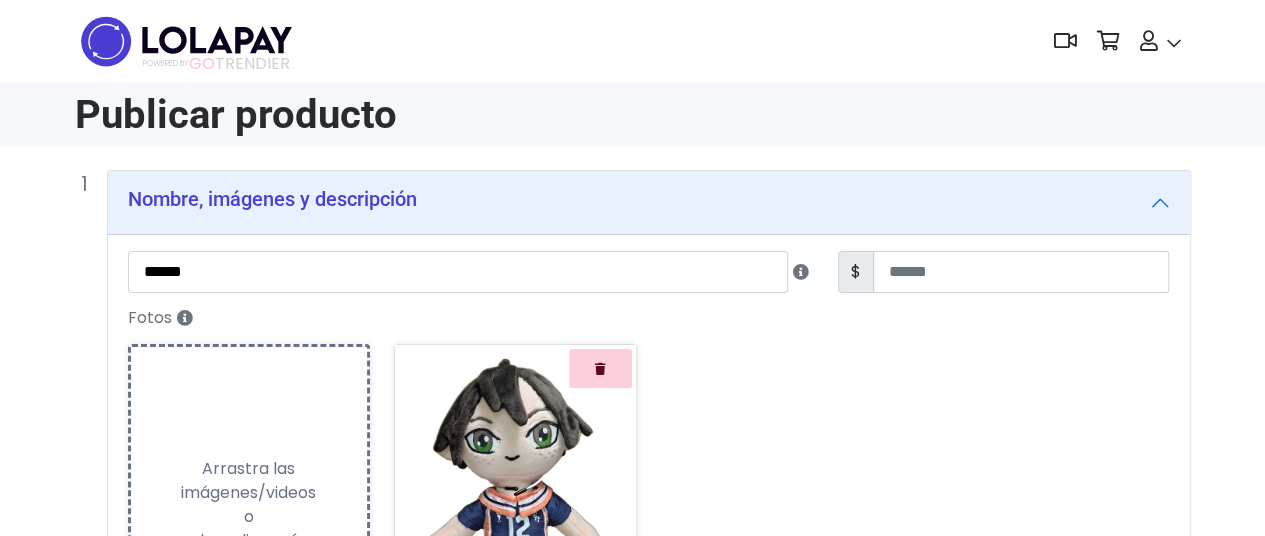 click on "Arrastra las
imágenes/videos
o
haz clic aquí" at bounding box center (249, 505) 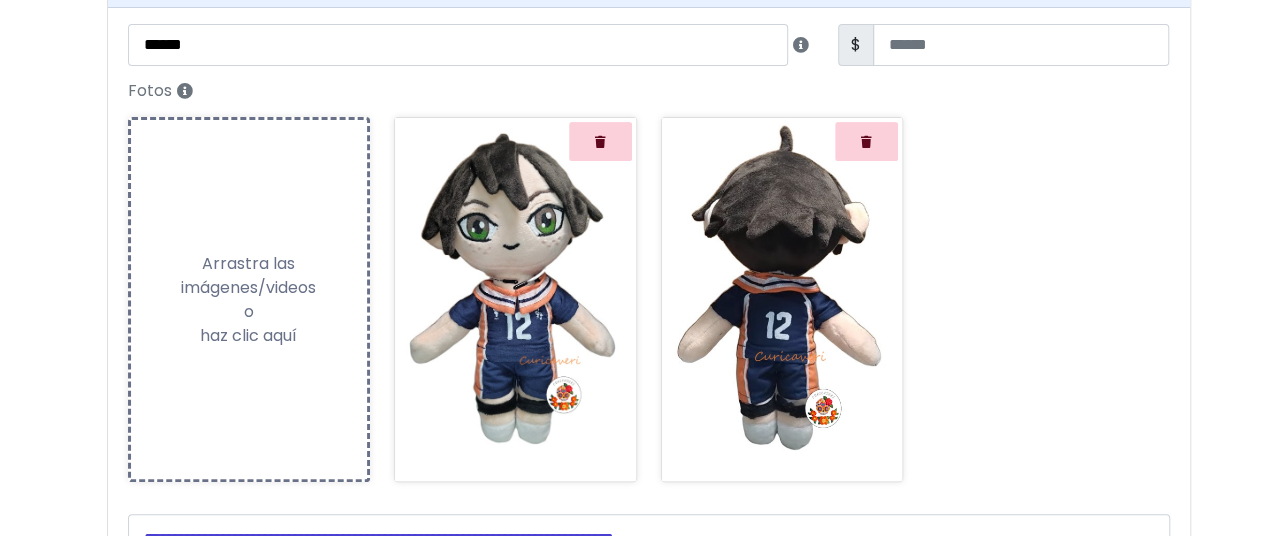 scroll, scrollTop: 100, scrollLeft: 0, axis: vertical 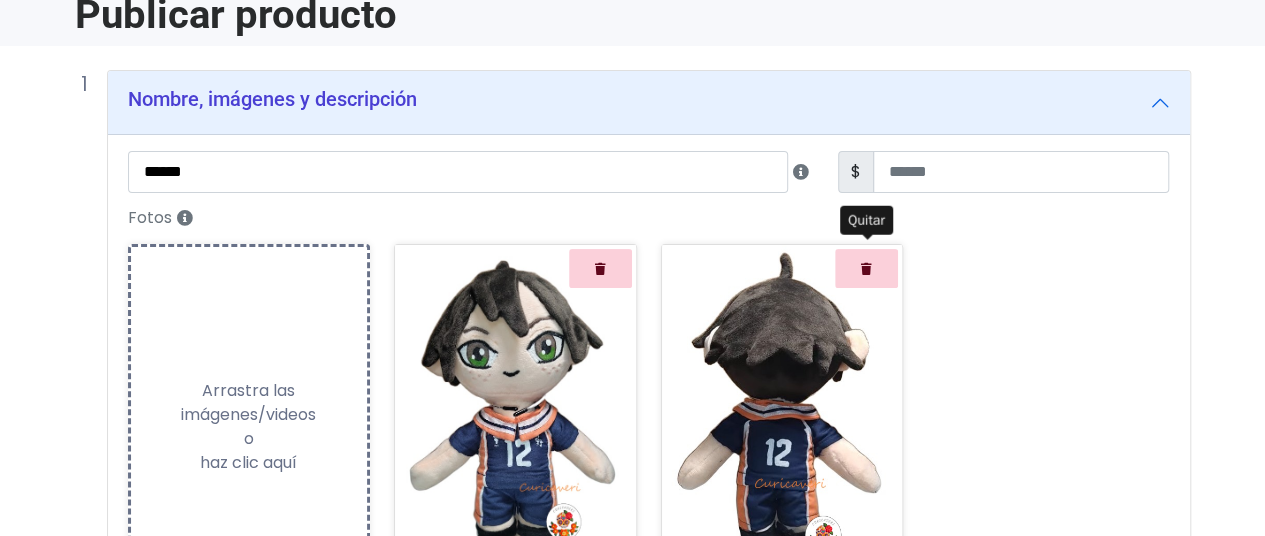 click at bounding box center (866, 268) 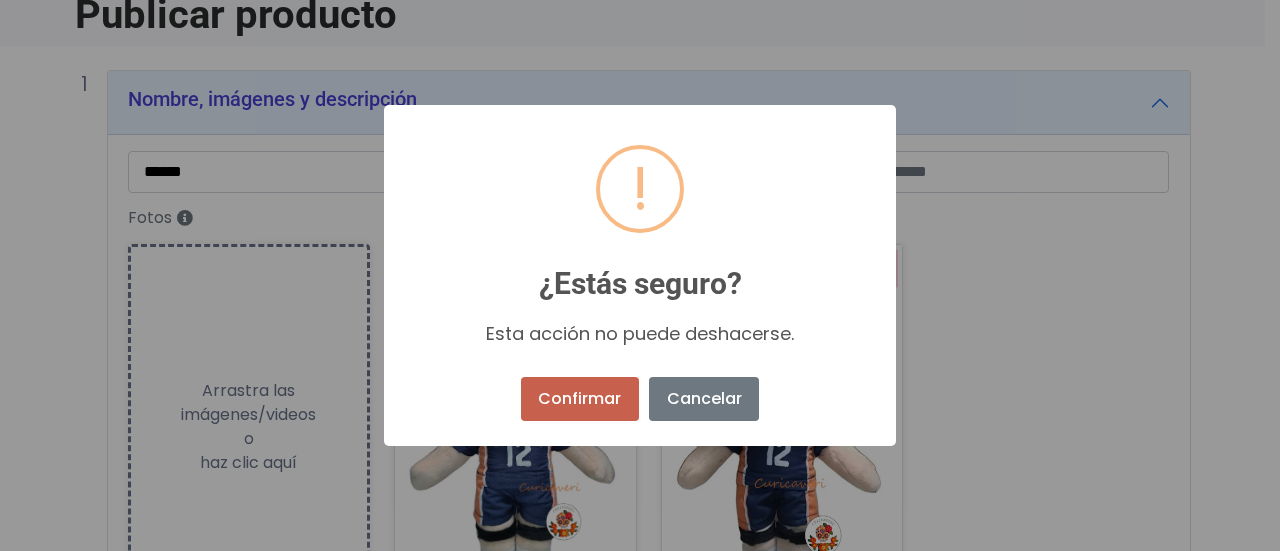 click on "Confirmar" at bounding box center [580, 399] 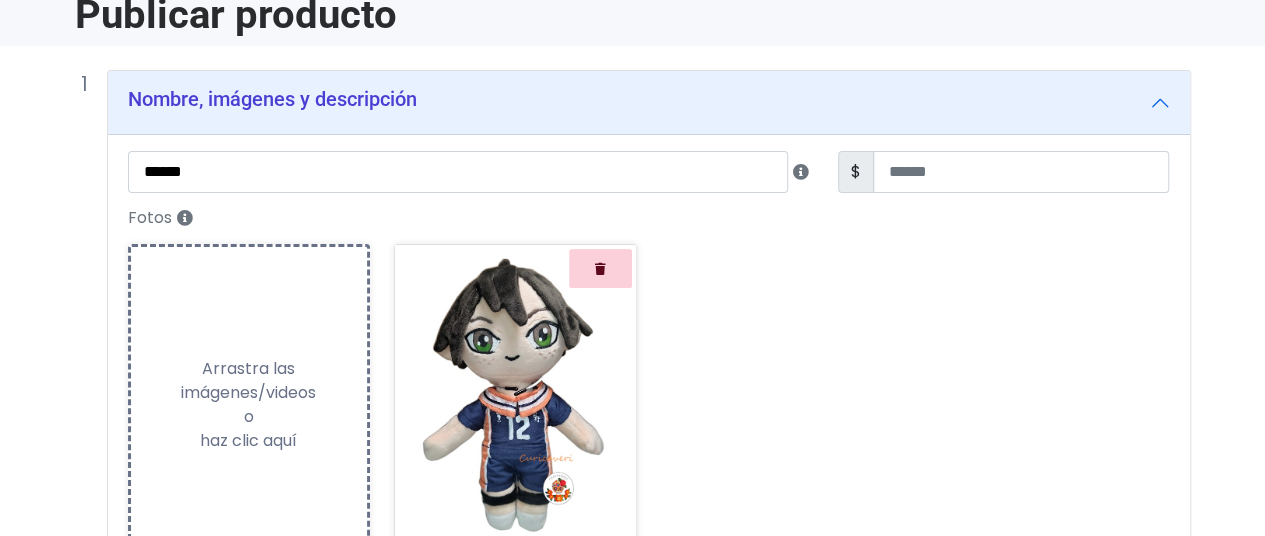 click on "Arrastra las
imágenes/videos
o
haz clic aquí" at bounding box center (249, 405) 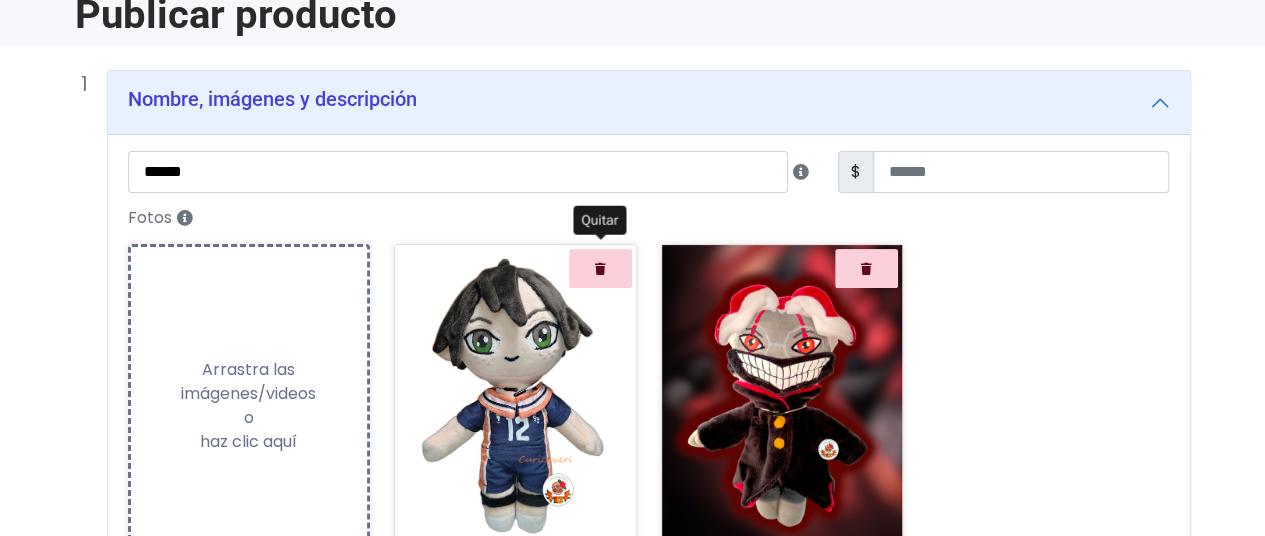 click at bounding box center [600, 268] 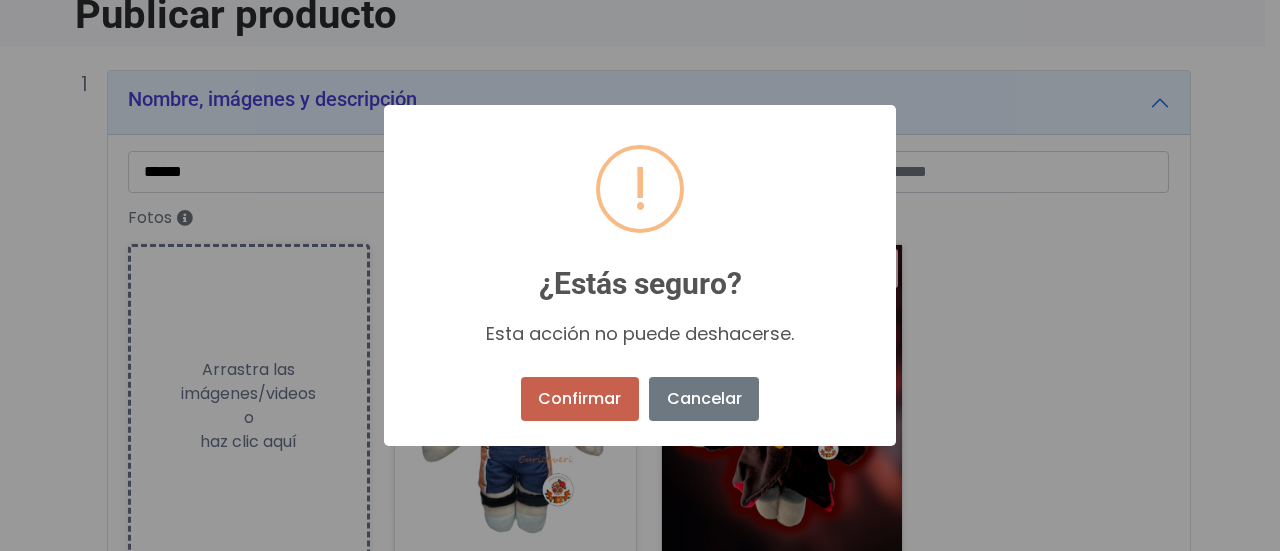 click on "Confirmar" at bounding box center [580, 399] 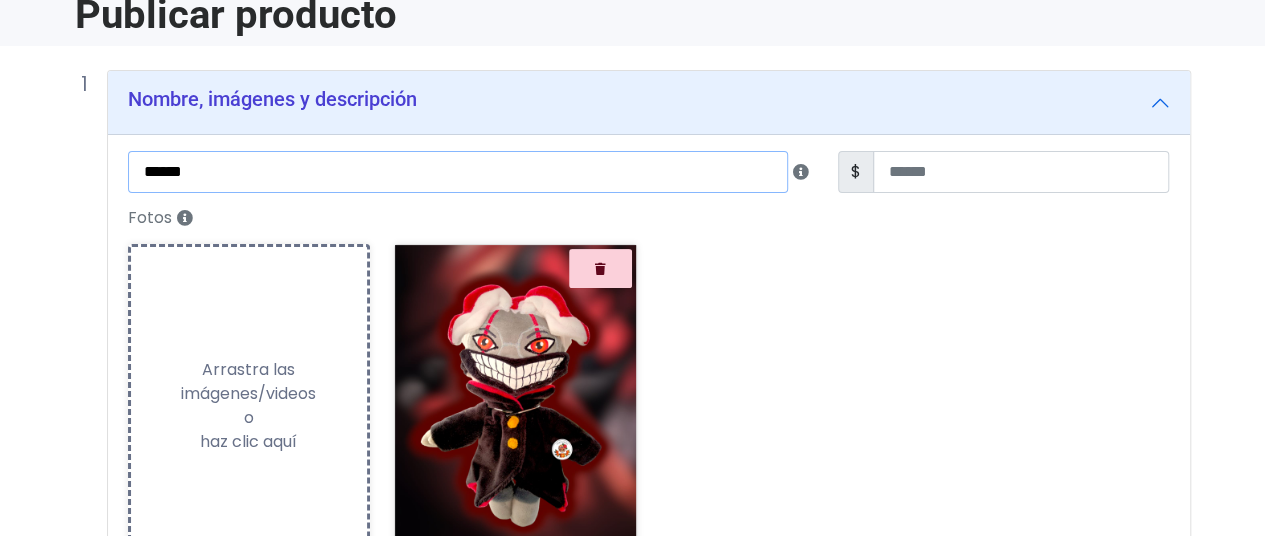 click on "******" at bounding box center (458, 172) 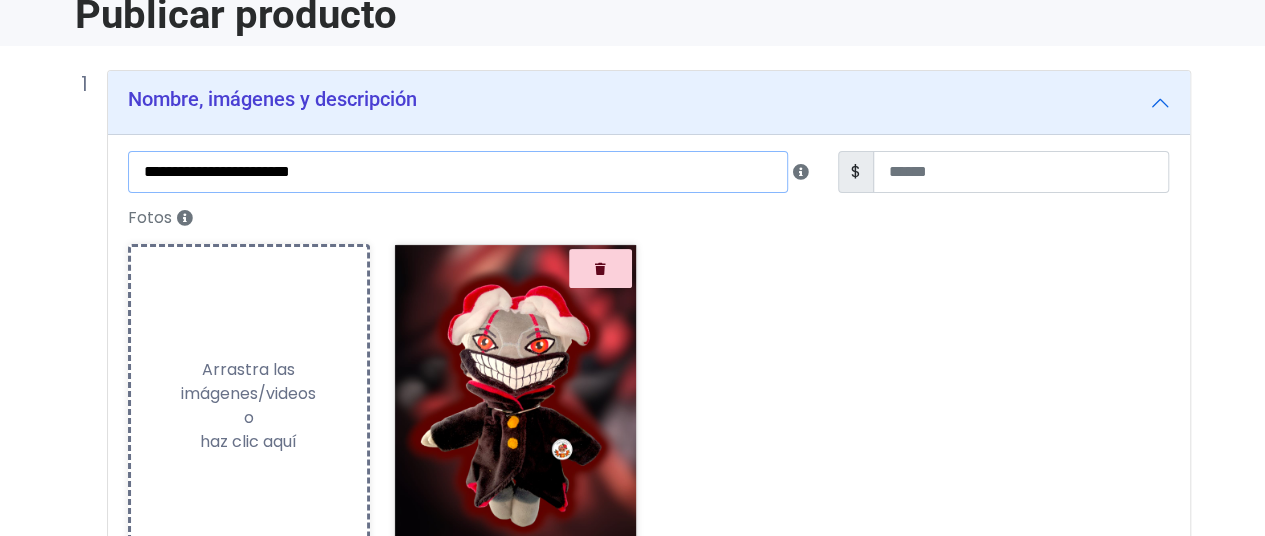 type on "**********" 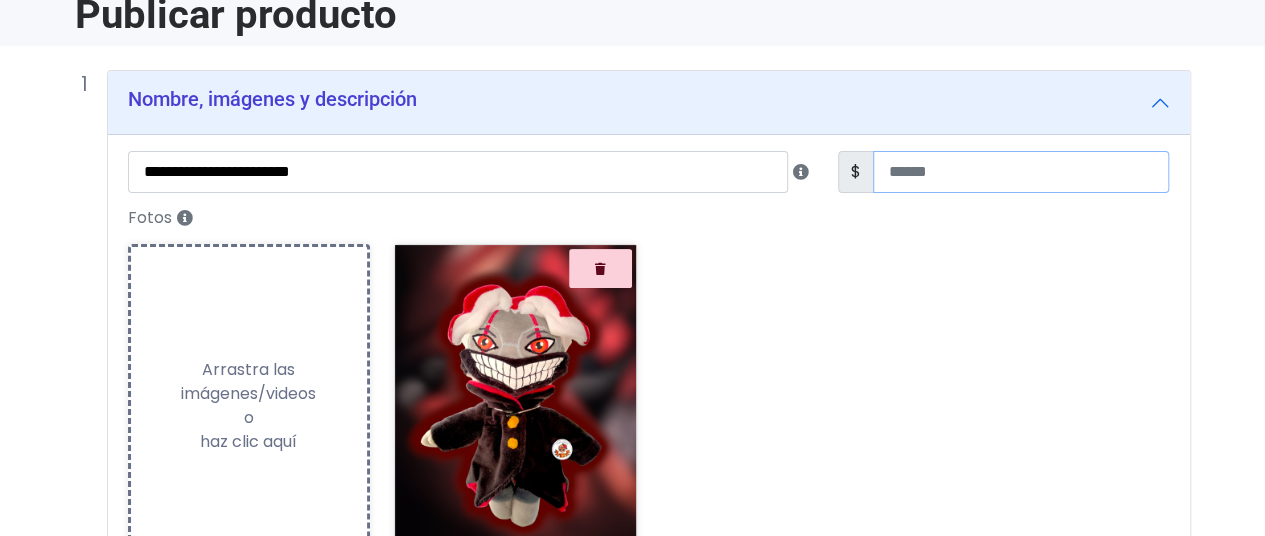 click at bounding box center (1021, 172) 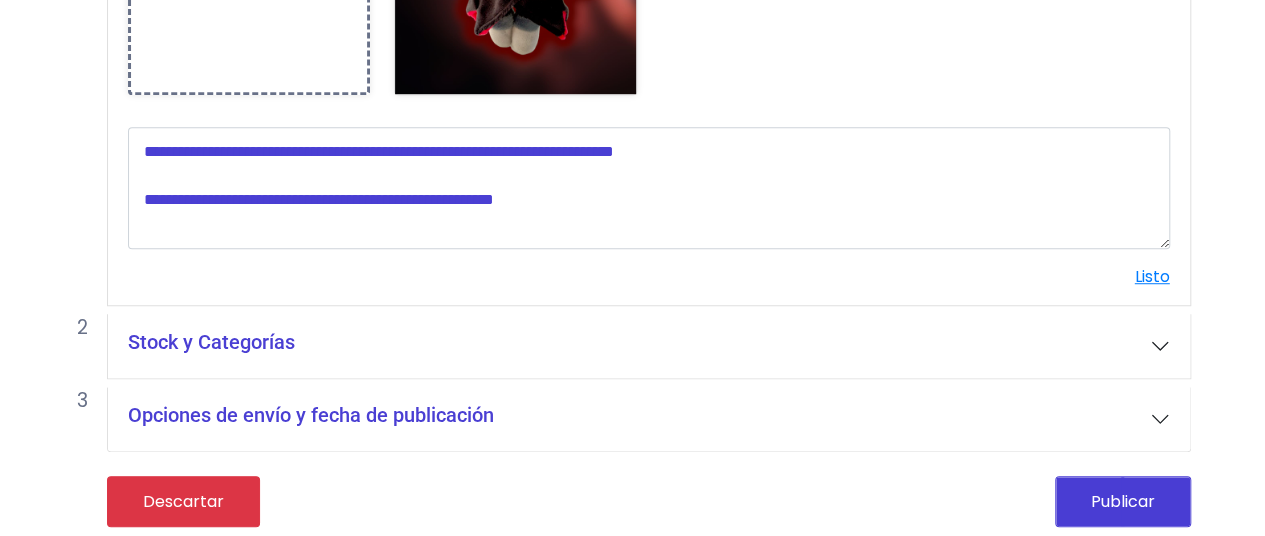 scroll, scrollTop: 573, scrollLeft: 0, axis: vertical 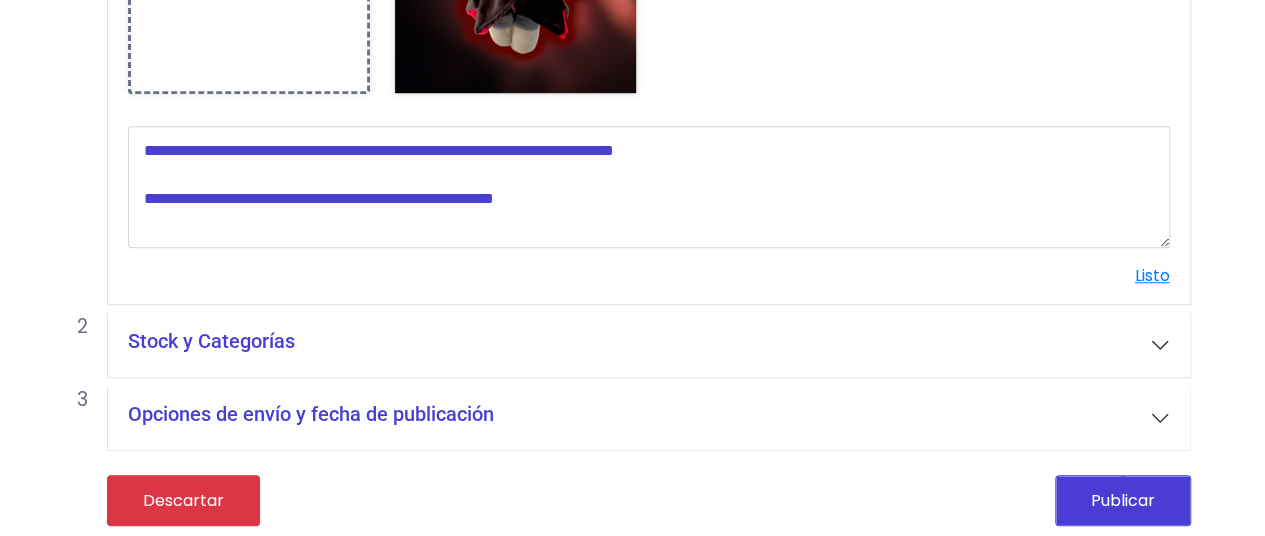 type on "***" 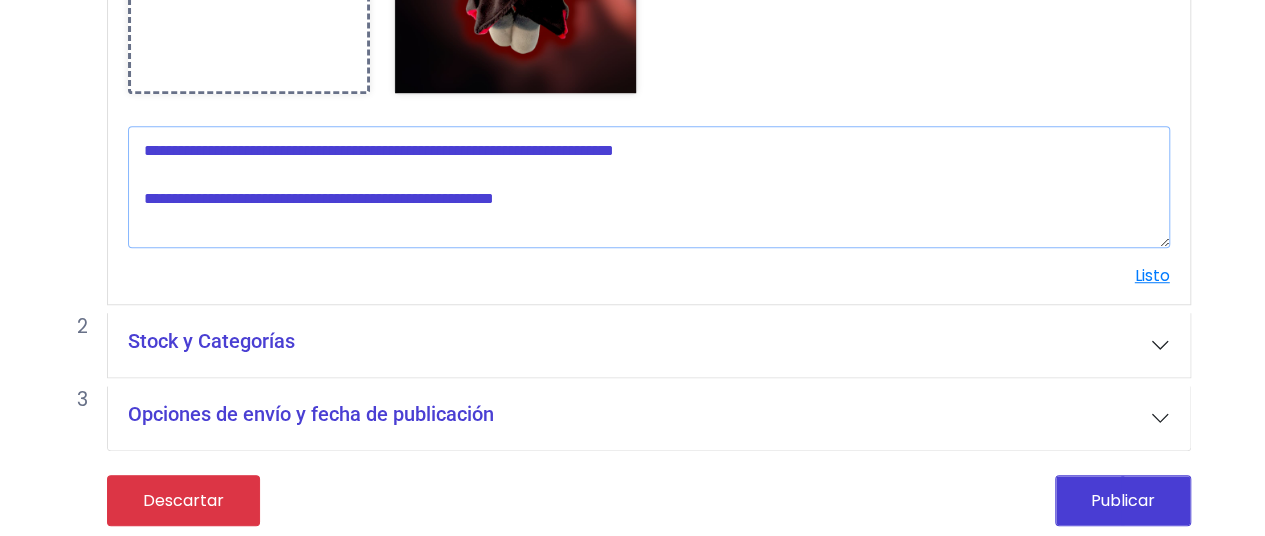 click at bounding box center [649, 187] 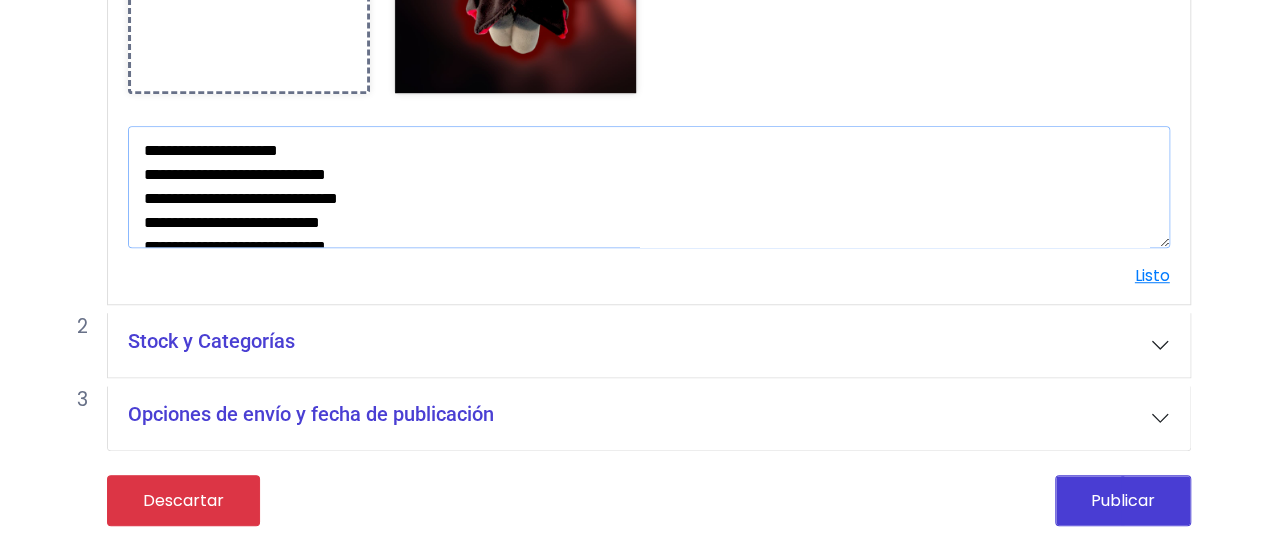 scroll, scrollTop: 10, scrollLeft: 0, axis: vertical 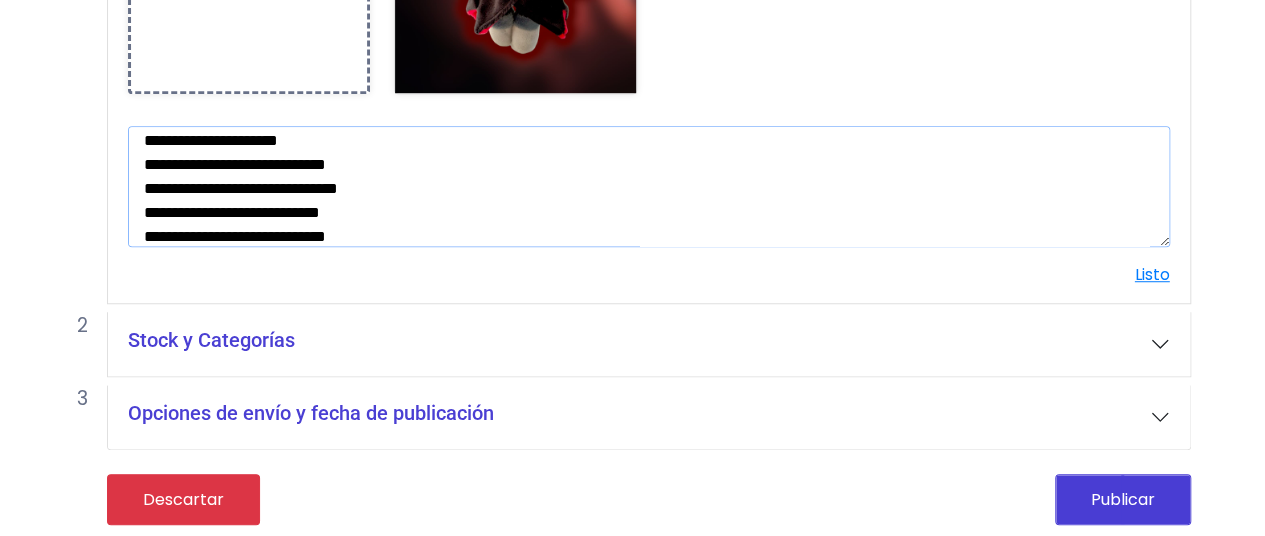 type on "**********" 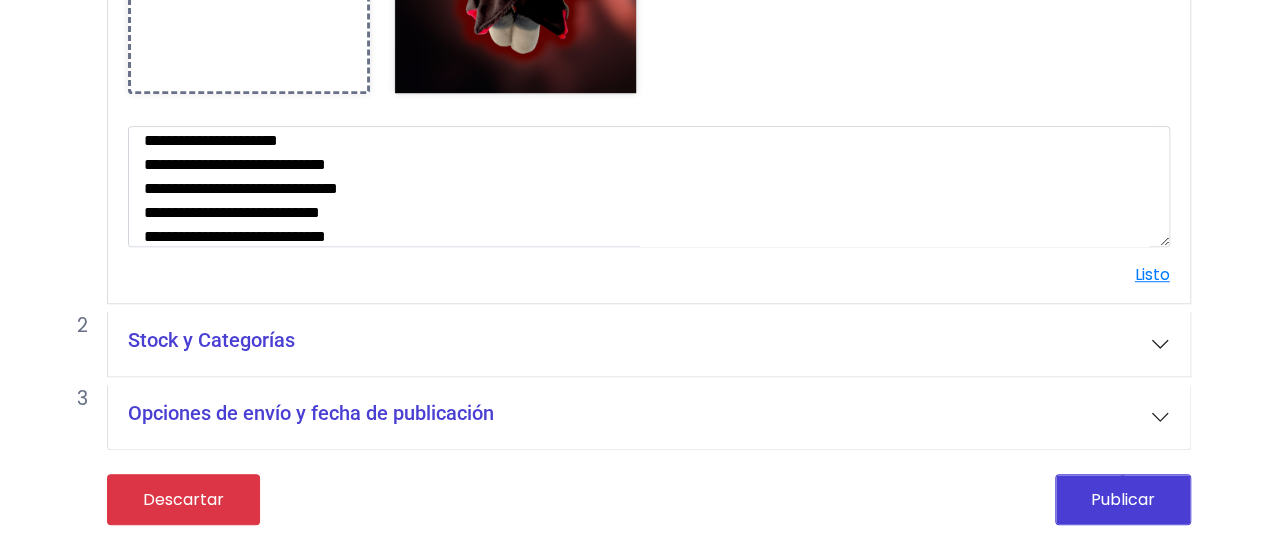 click on "Stock y Categorías" at bounding box center (649, 344) 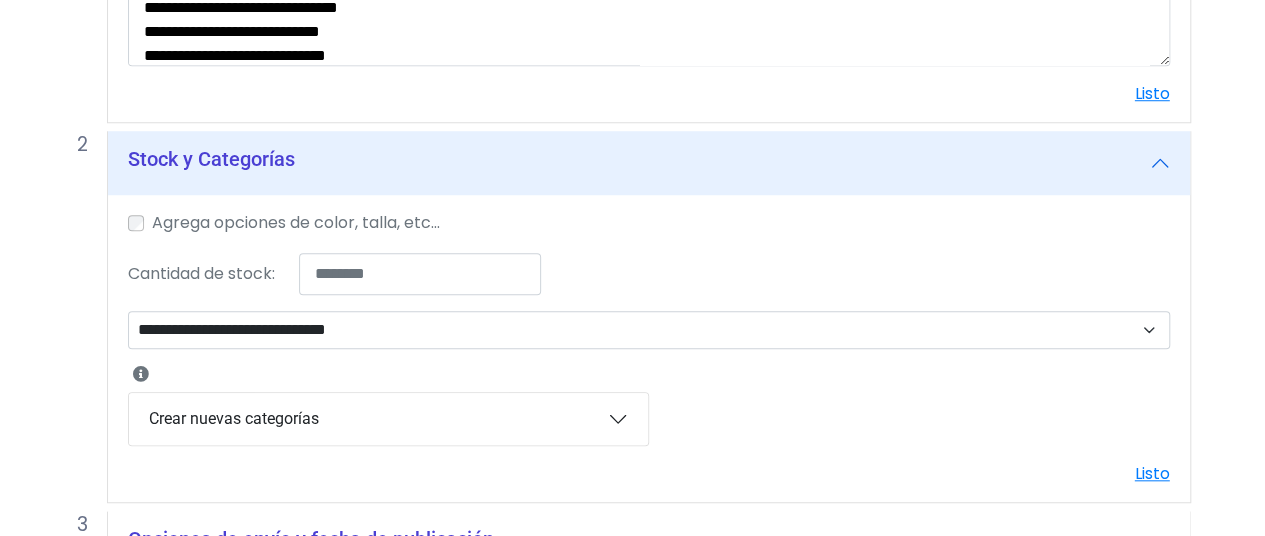 scroll, scrollTop: 773, scrollLeft: 0, axis: vertical 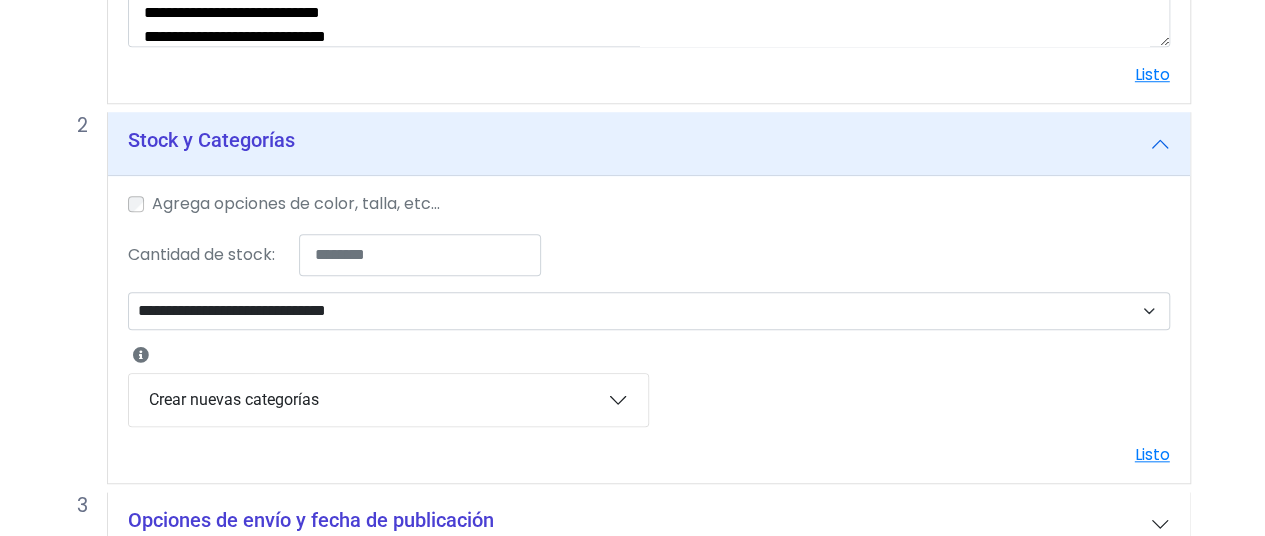 click on "Crear nuevas categorías" at bounding box center [388, 400] 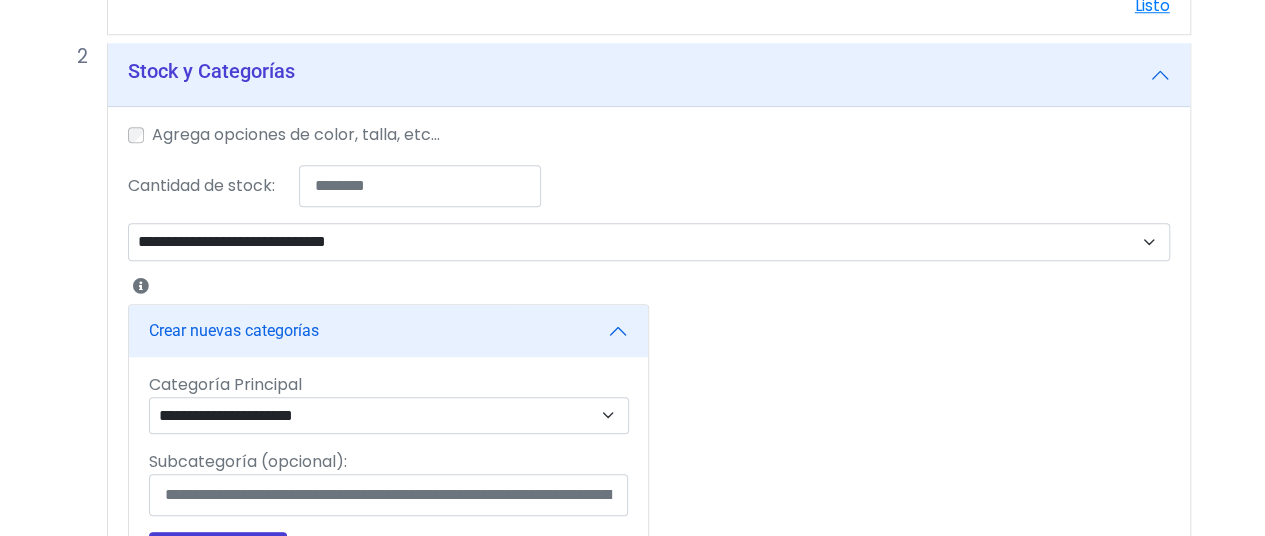 scroll, scrollTop: 873, scrollLeft: 0, axis: vertical 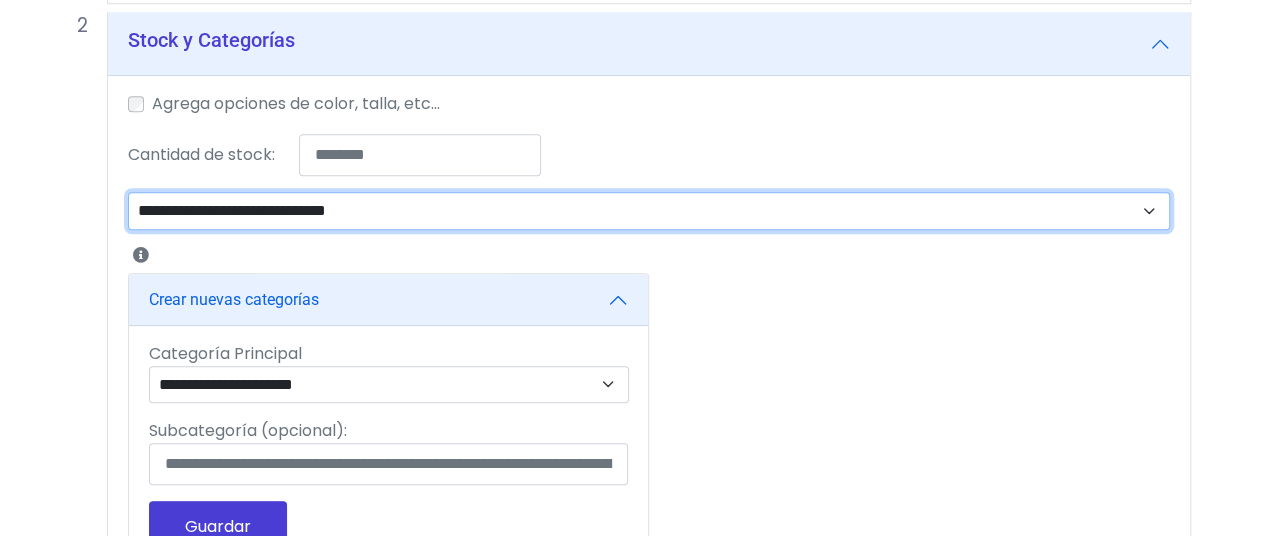 click on "**********" at bounding box center (649, 210) 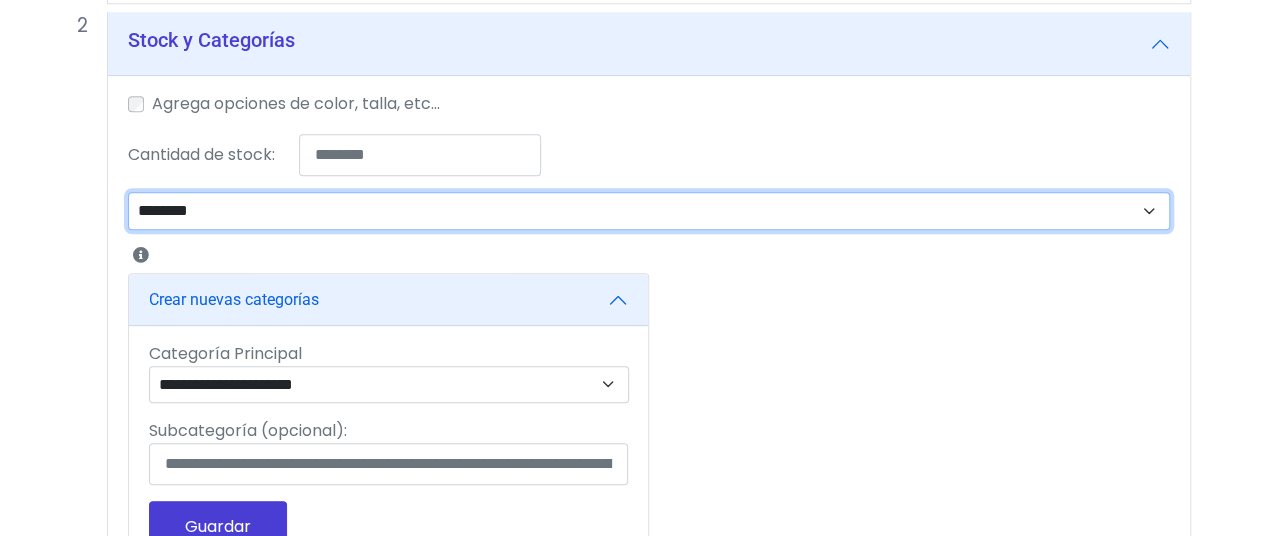click on "**********" at bounding box center (649, 210) 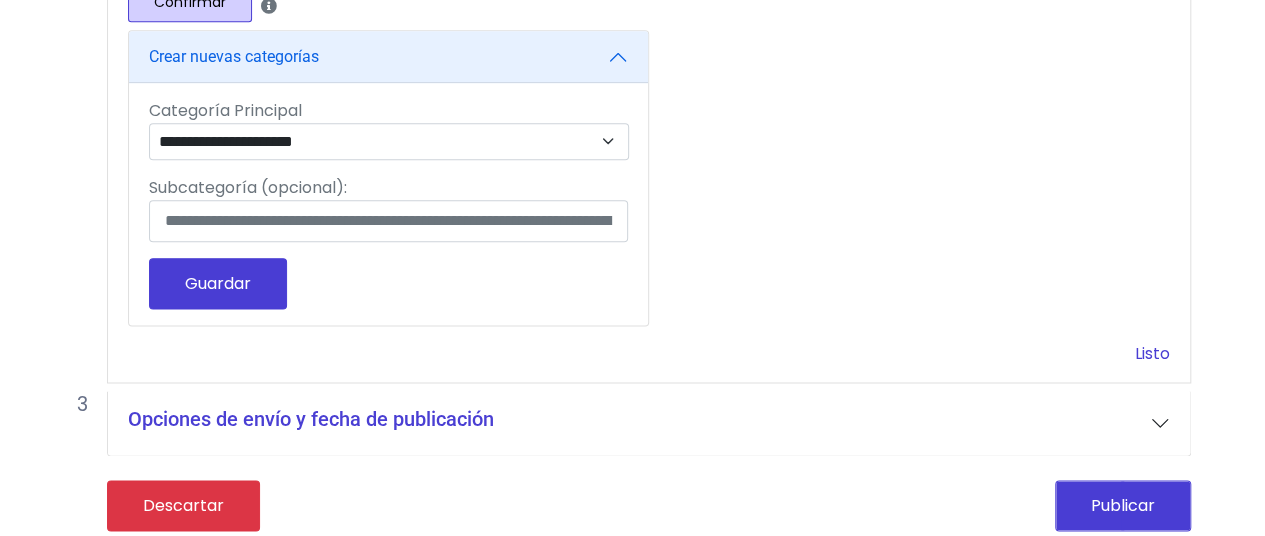 click on "Listo" at bounding box center [1152, 353] 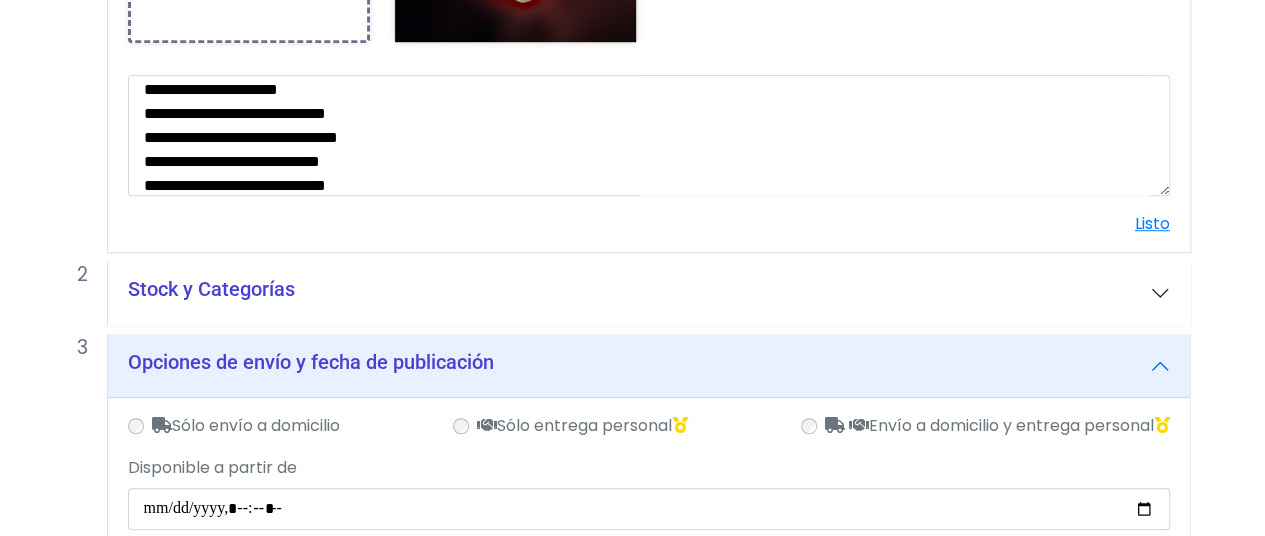 scroll, scrollTop: 536, scrollLeft: 0, axis: vertical 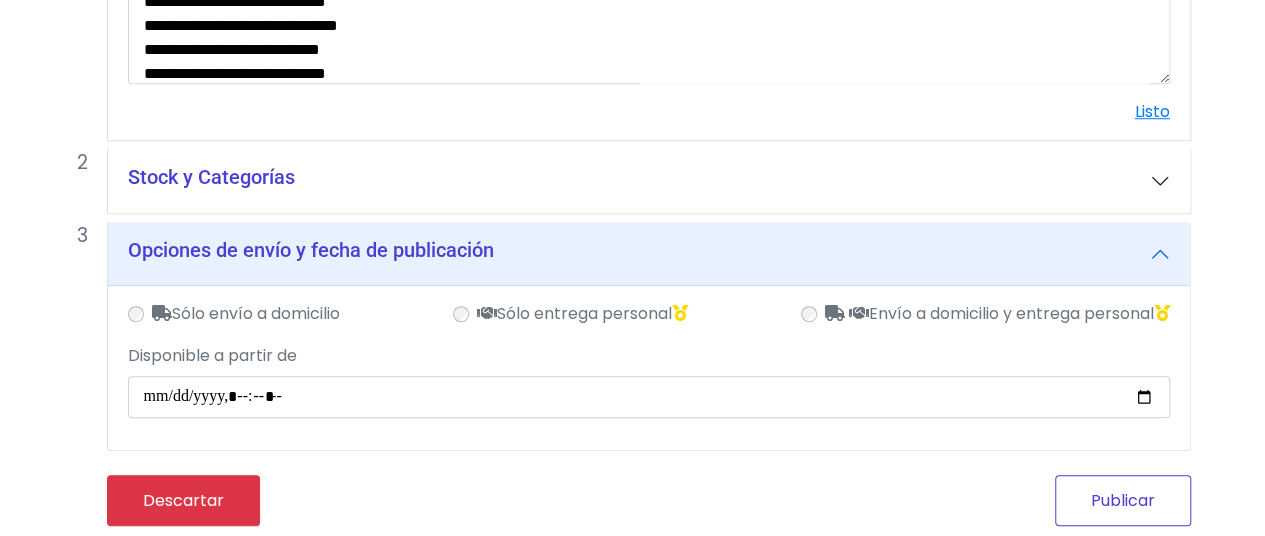click on "Publicar" at bounding box center (1123, 500) 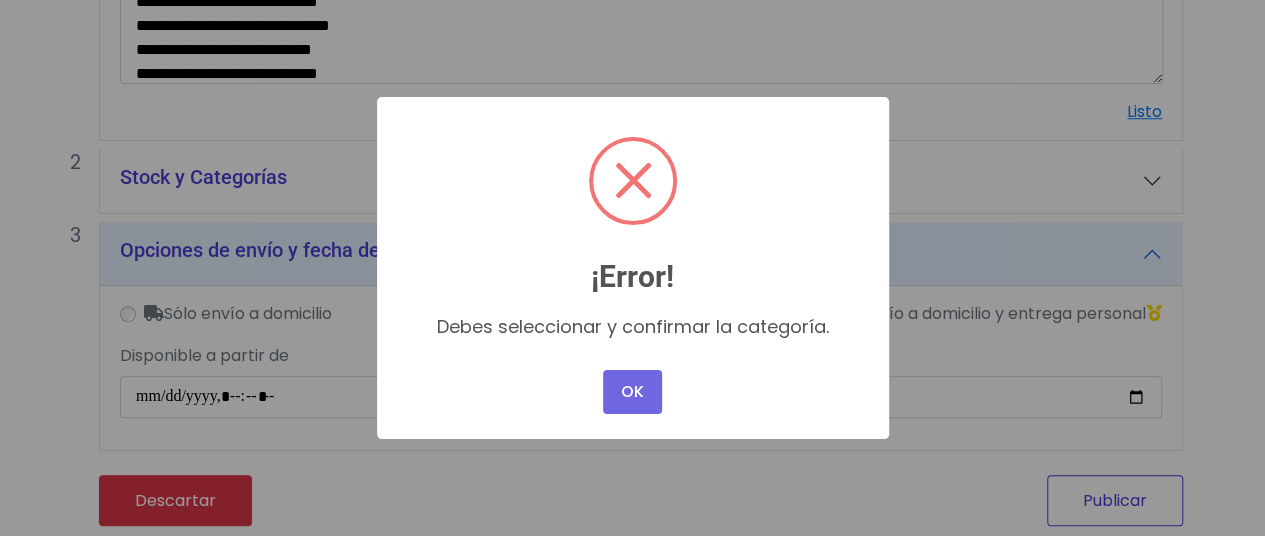 scroll, scrollTop: 721, scrollLeft: 0, axis: vertical 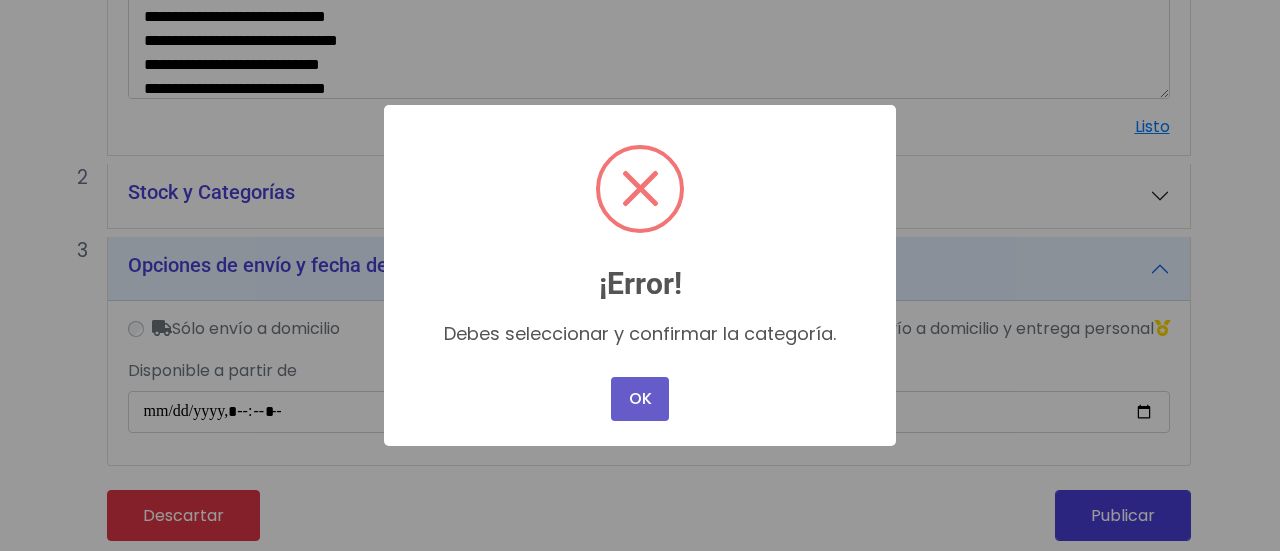 click on "OK" at bounding box center (640, 399) 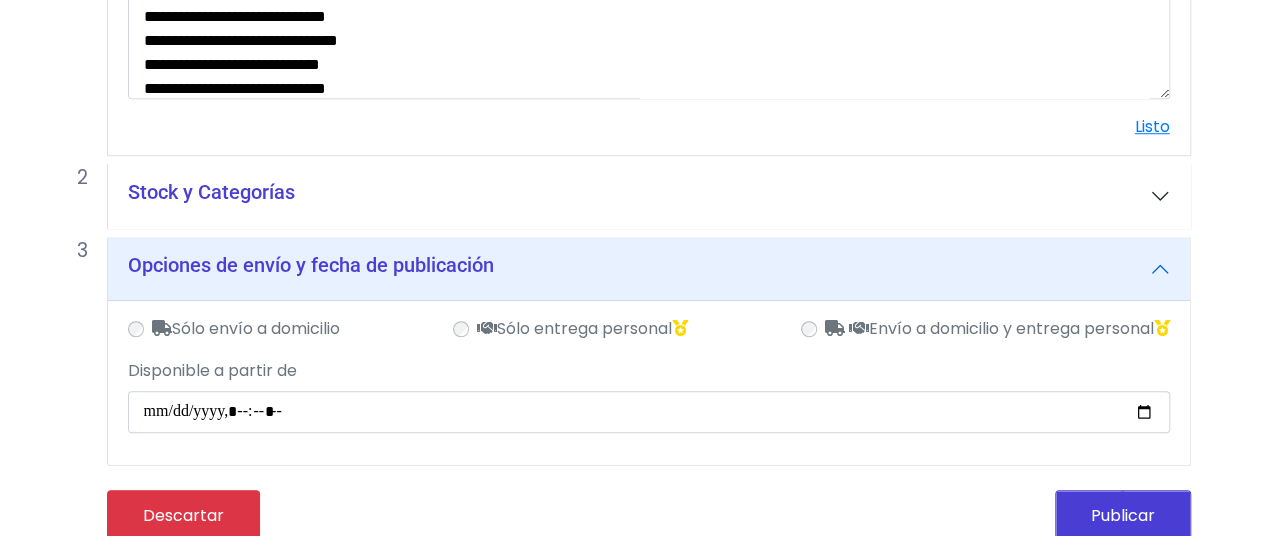 click on "Stock y Categorías" at bounding box center [649, 196] 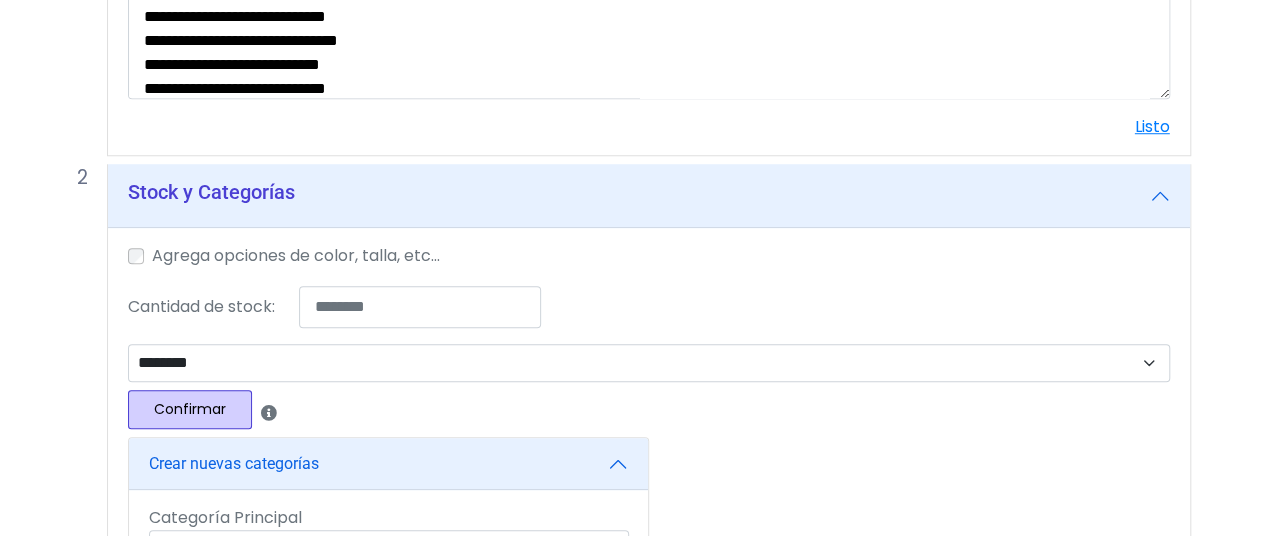 click on "Confirmar" at bounding box center [190, 409] 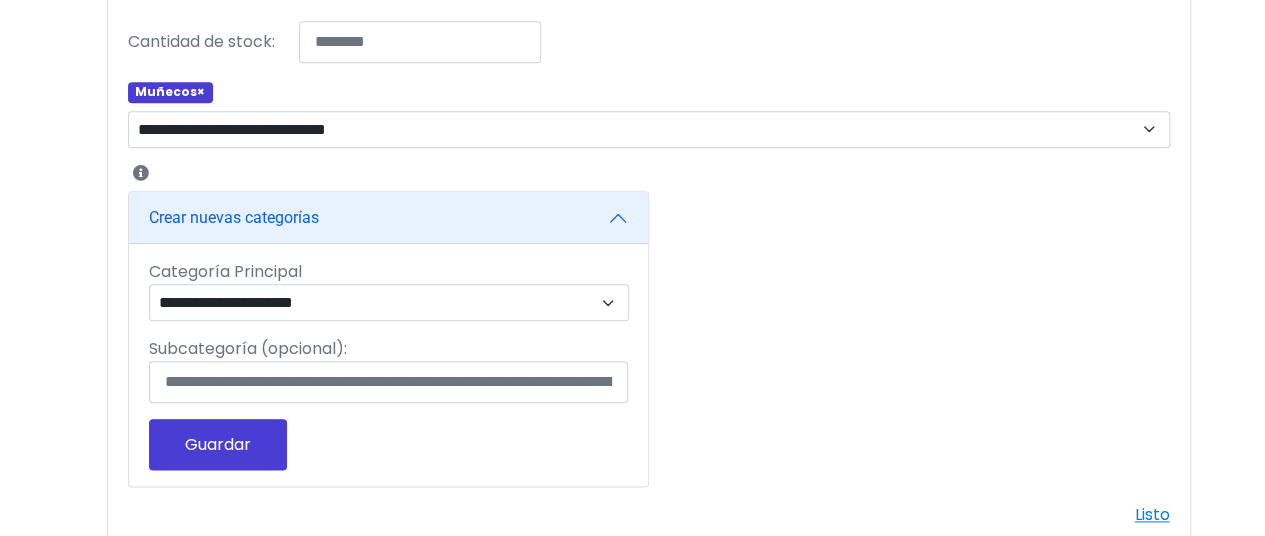 scroll, scrollTop: 1221, scrollLeft: 0, axis: vertical 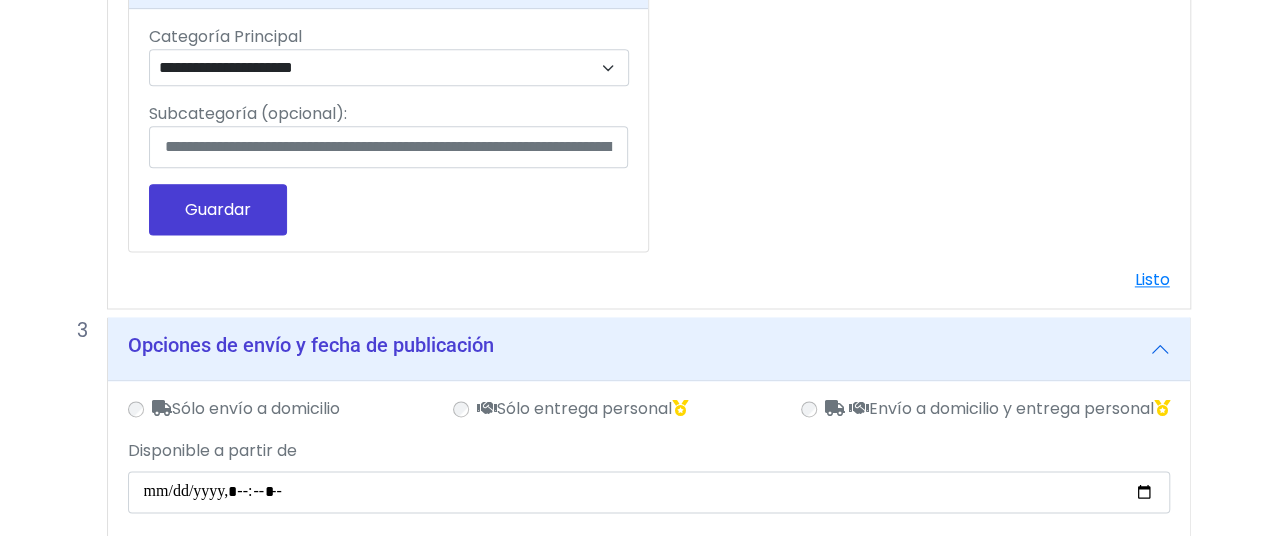 click on "**********" at bounding box center [649, 18] 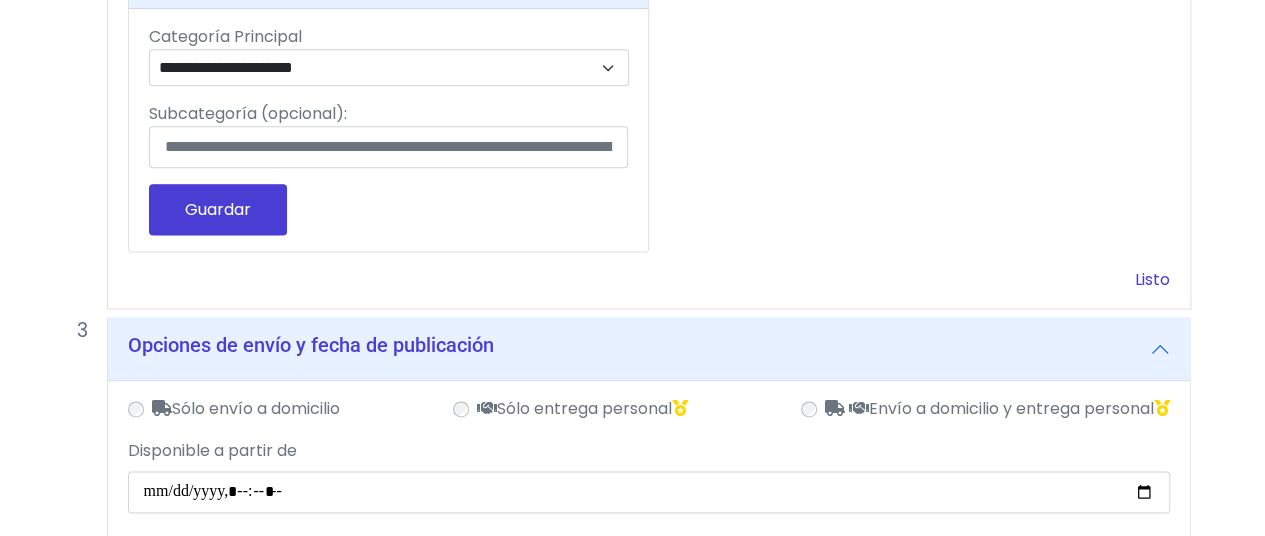 click on "Listo" at bounding box center [1152, 279] 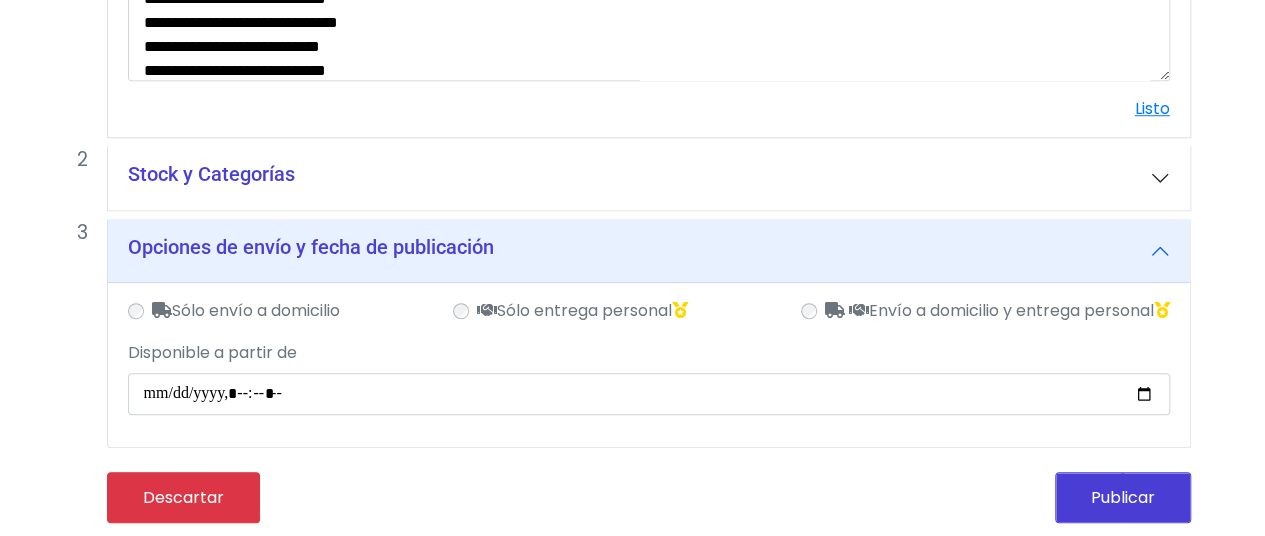scroll, scrollTop: 736, scrollLeft: 0, axis: vertical 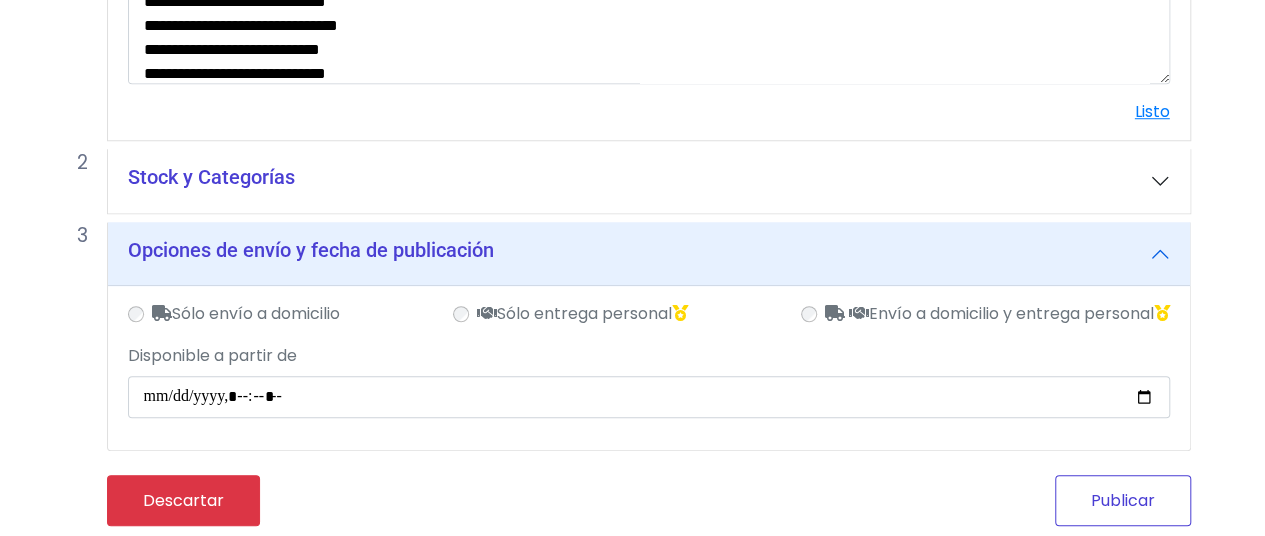 click on "Publicar" at bounding box center [1123, 500] 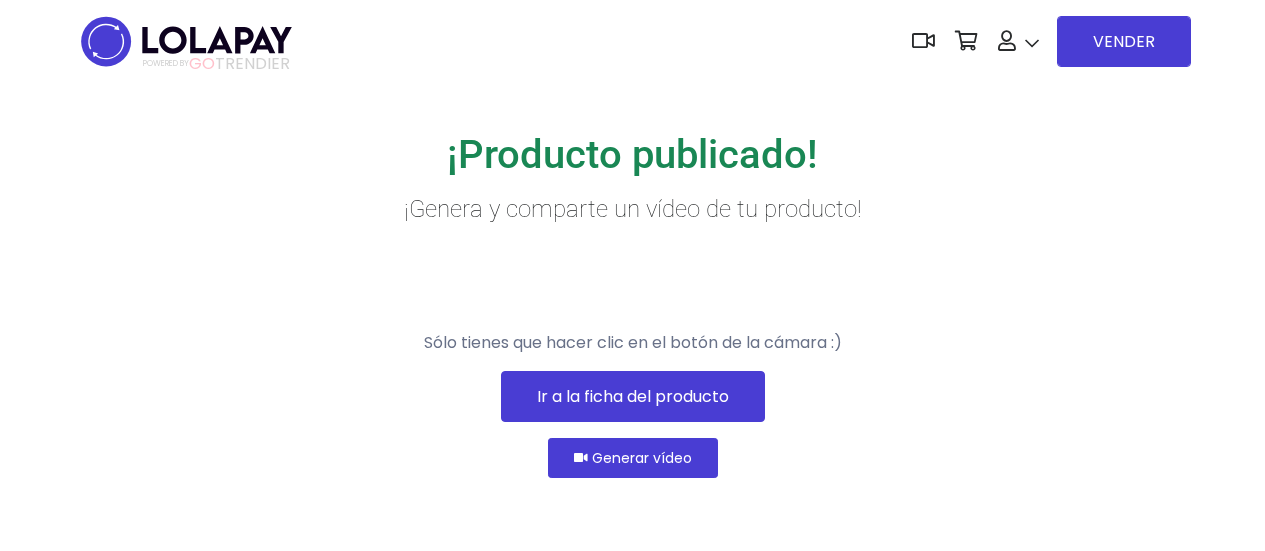 scroll, scrollTop: 0, scrollLeft: 0, axis: both 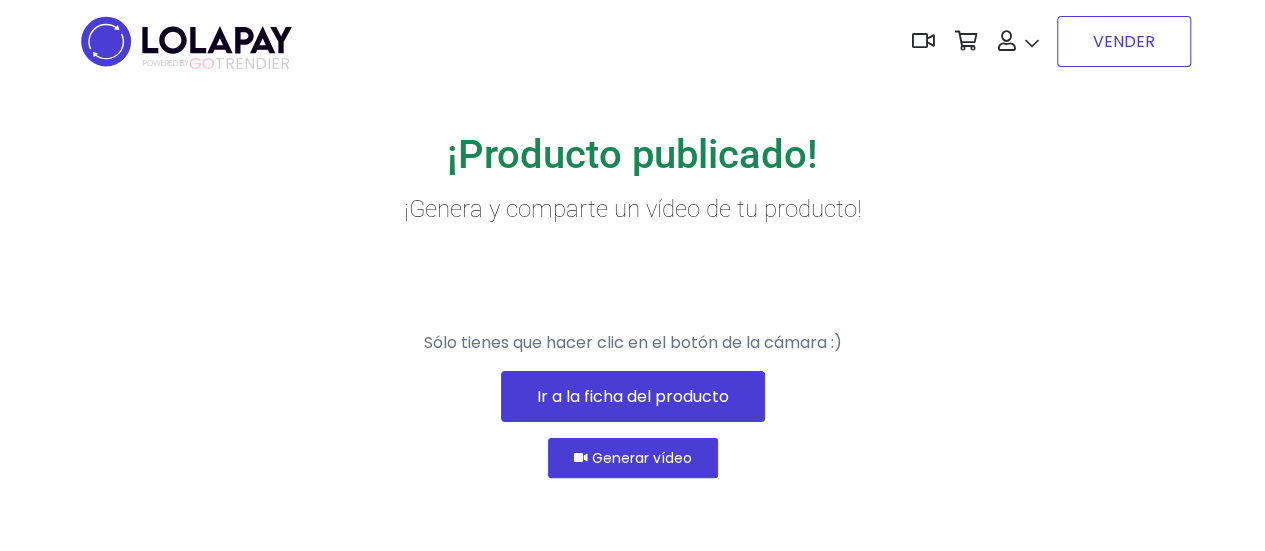 click on "VENDER" at bounding box center [1124, 41] 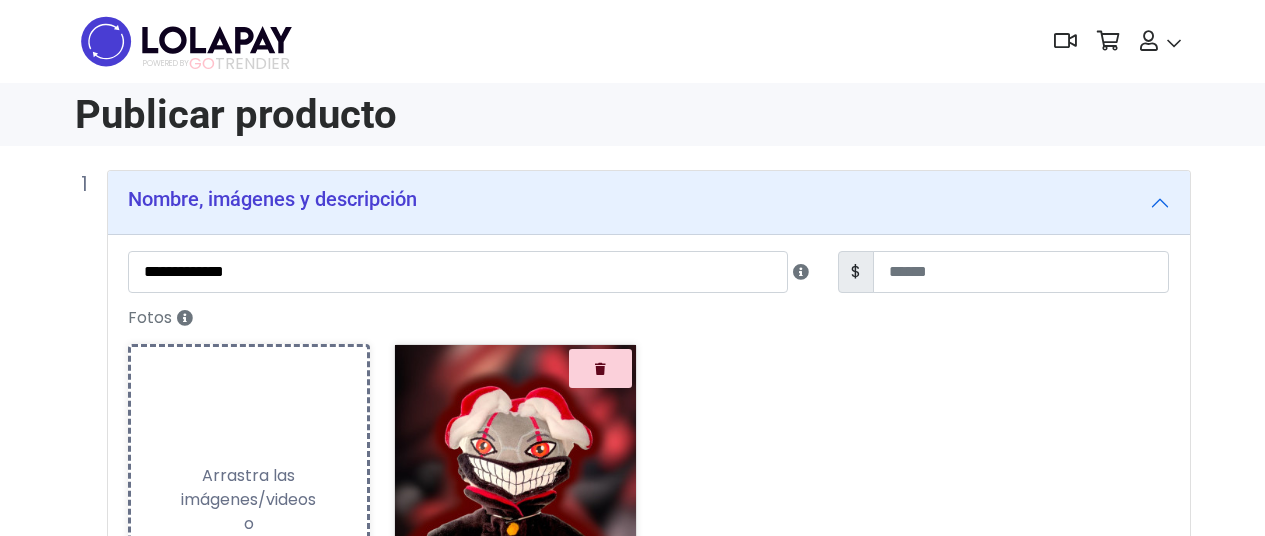 scroll, scrollTop: 0, scrollLeft: 0, axis: both 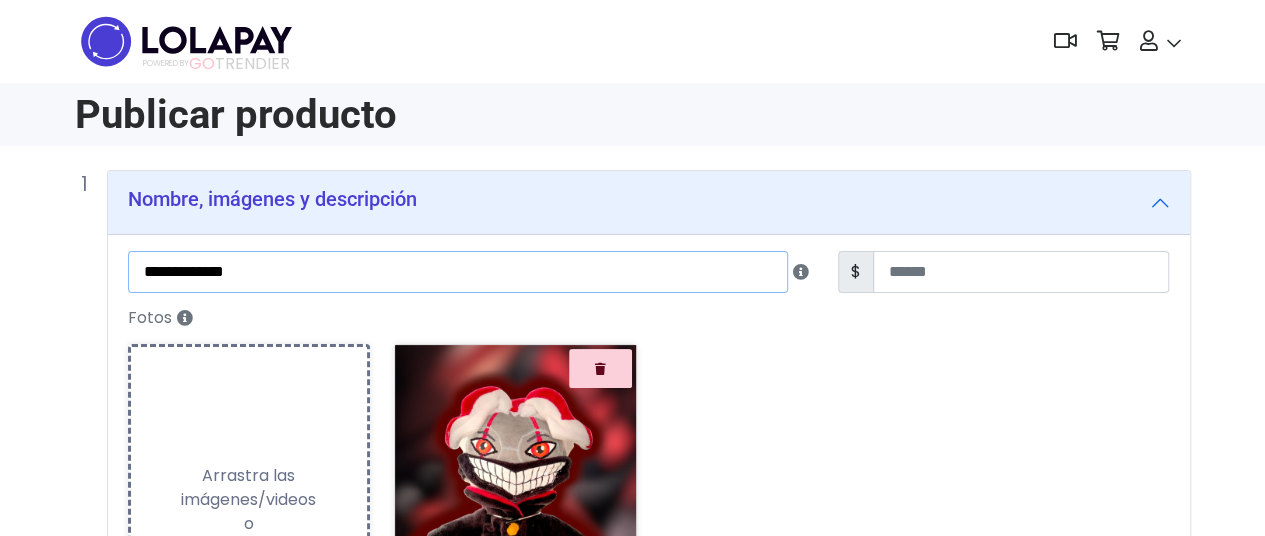 drag, startPoint x: 324, startPoint y: 275, endPoint x: 209, endPoint y: 271, distance: 115.06954 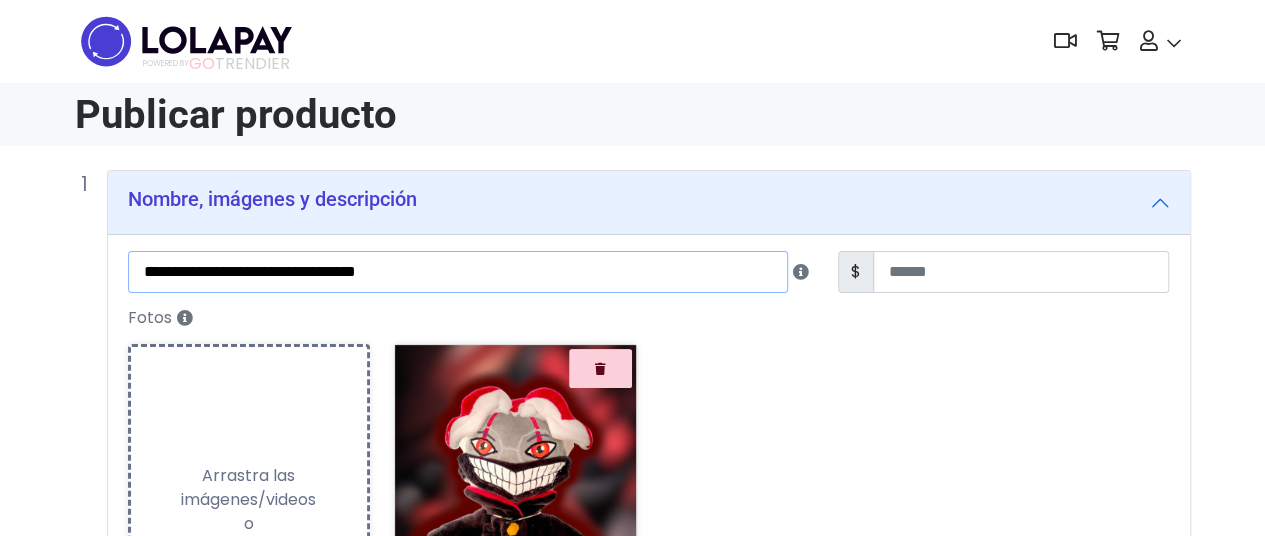 click on "**********" at bounding box center [458, 272] 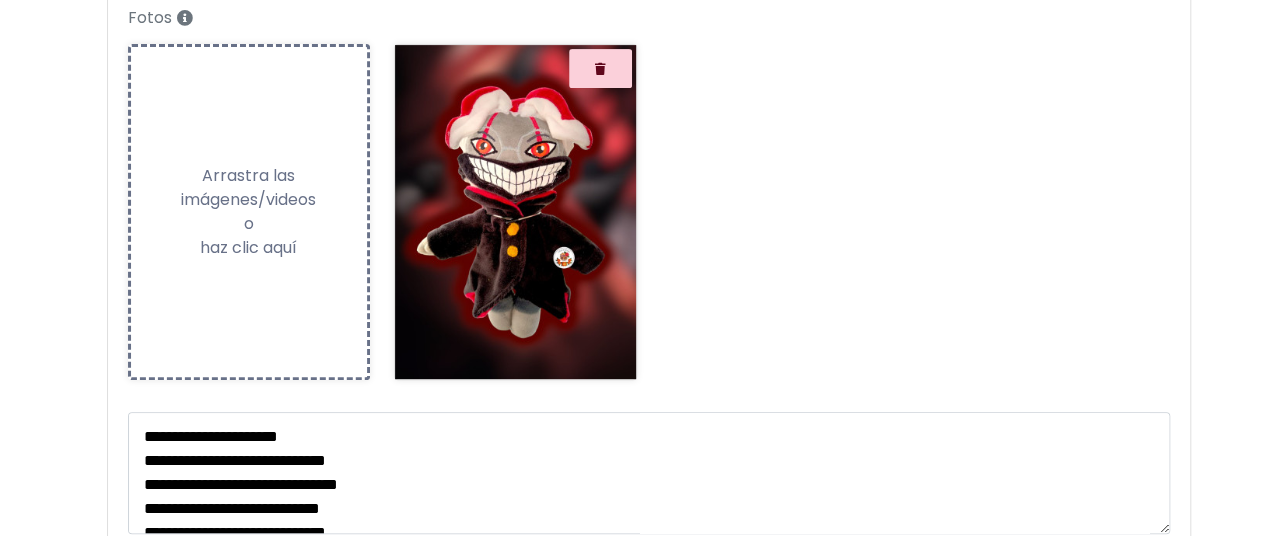 type on "**********" 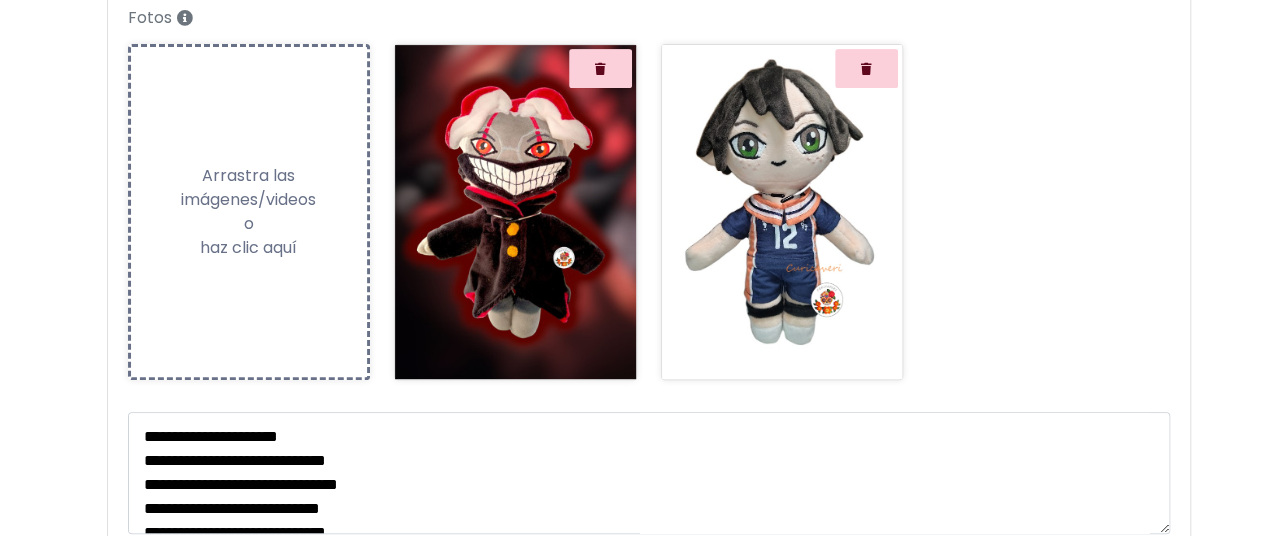 click on "Arrastra las
imágenes/videos
o
haz clic aquí" at bounding box center (249, 212) 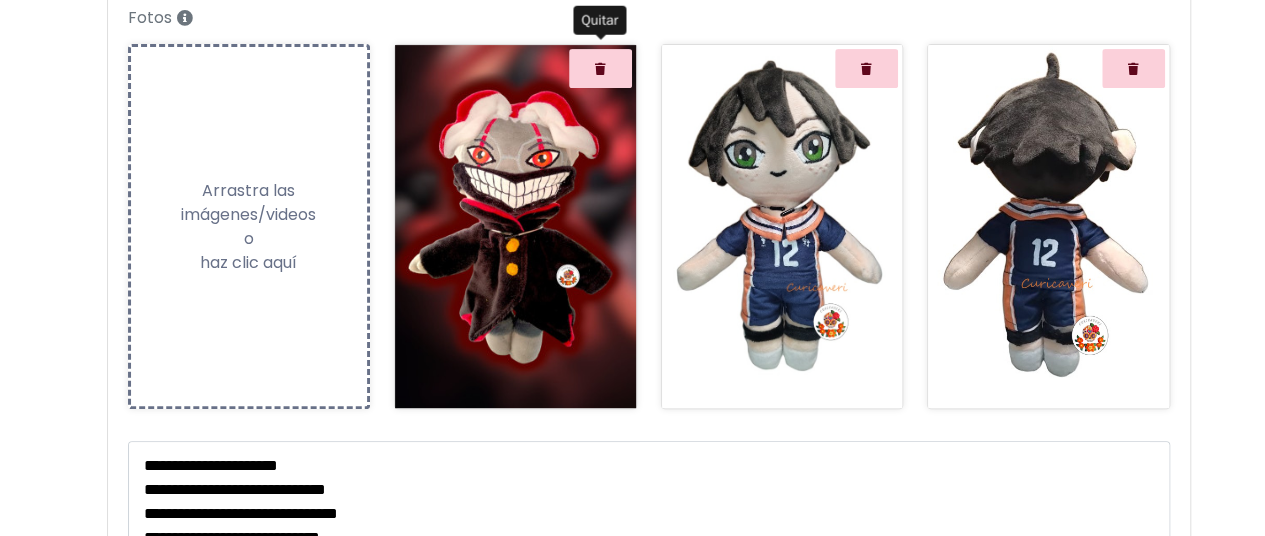 click at bounding box center [600, 68] 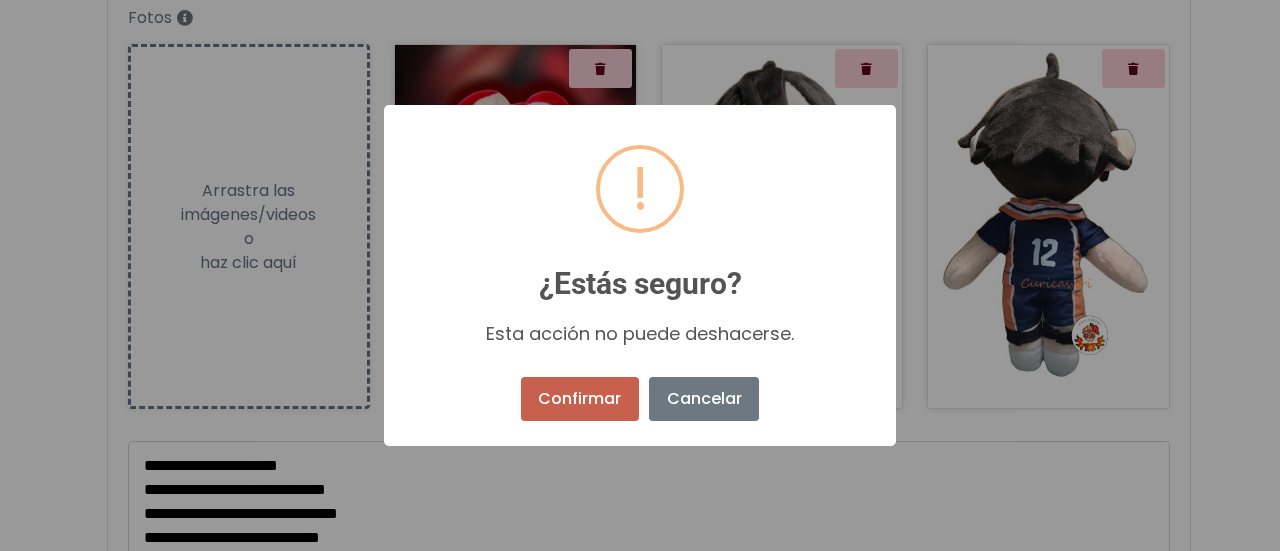 click on "Confirmar" at bounding box center (580, 399) 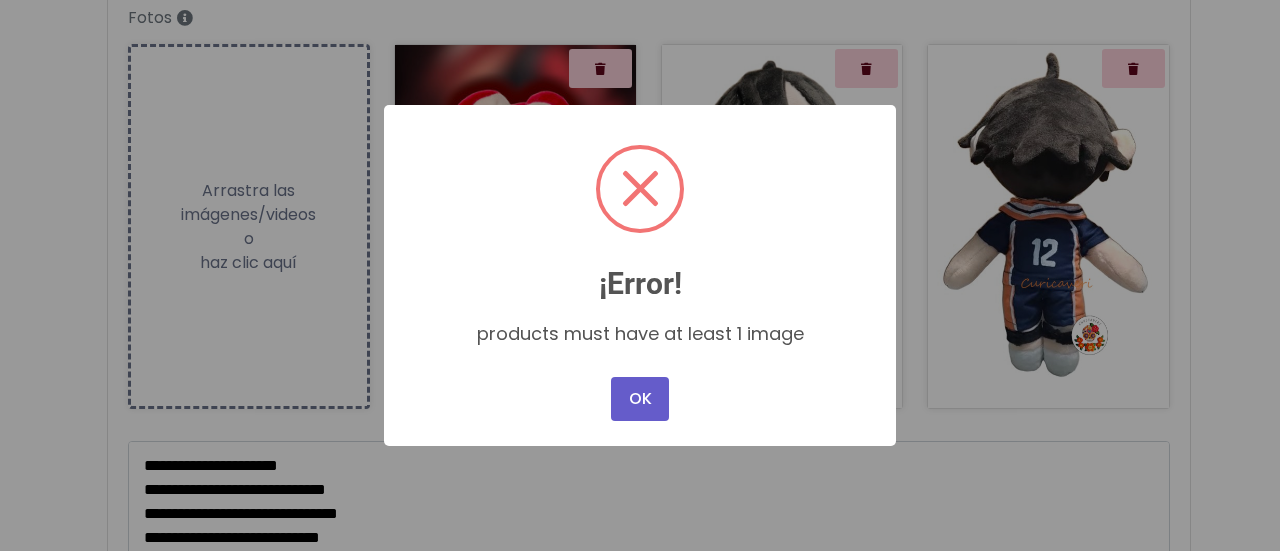 click on "OK" at bounding box center (640, 399) 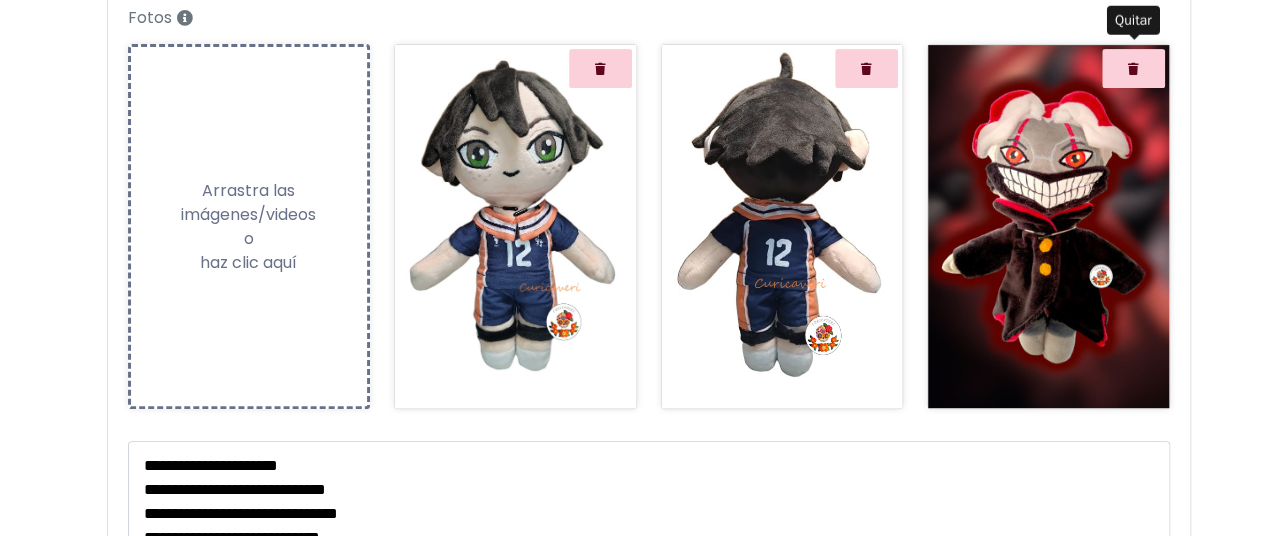 click at bounding box center (1133, 69) 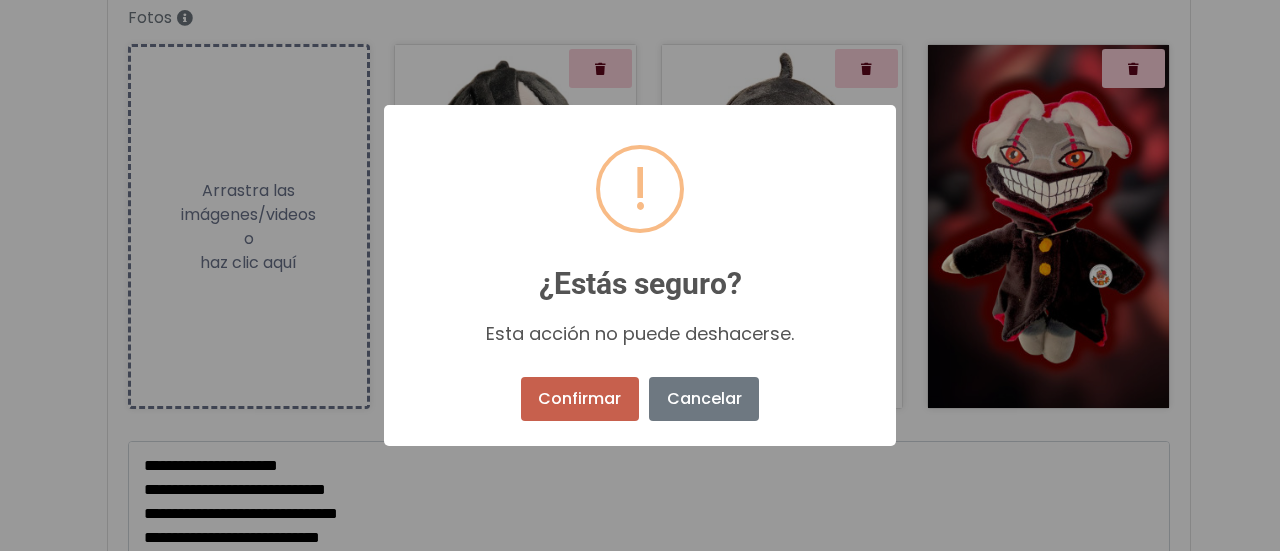 click on "Confirmar" at bounding box center (580, 399) 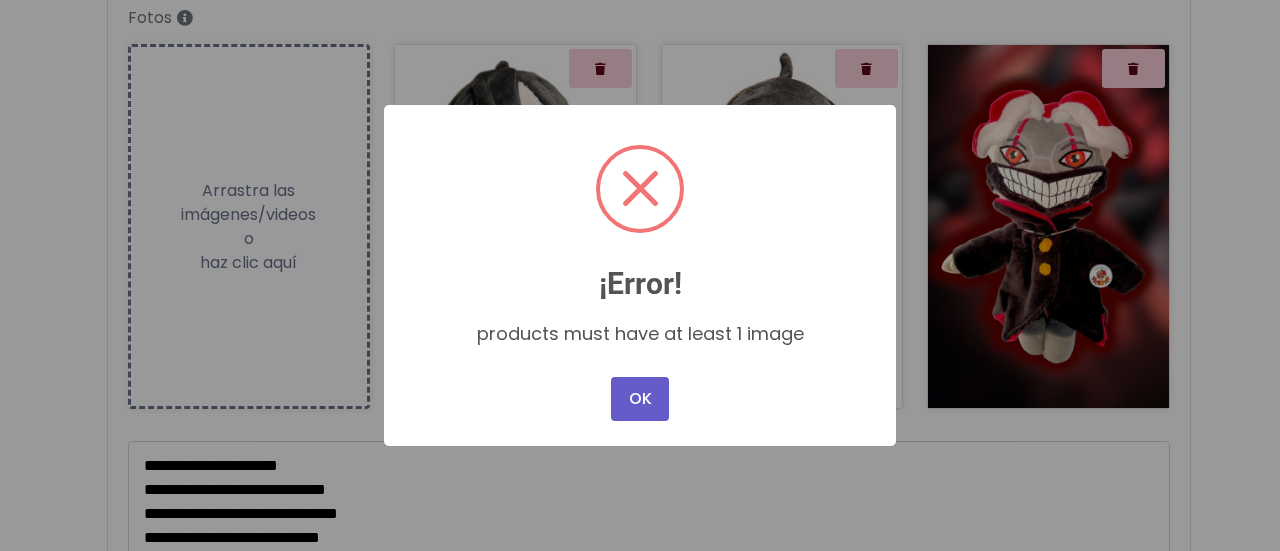 click on "OK" at bounding box center [640, 399] 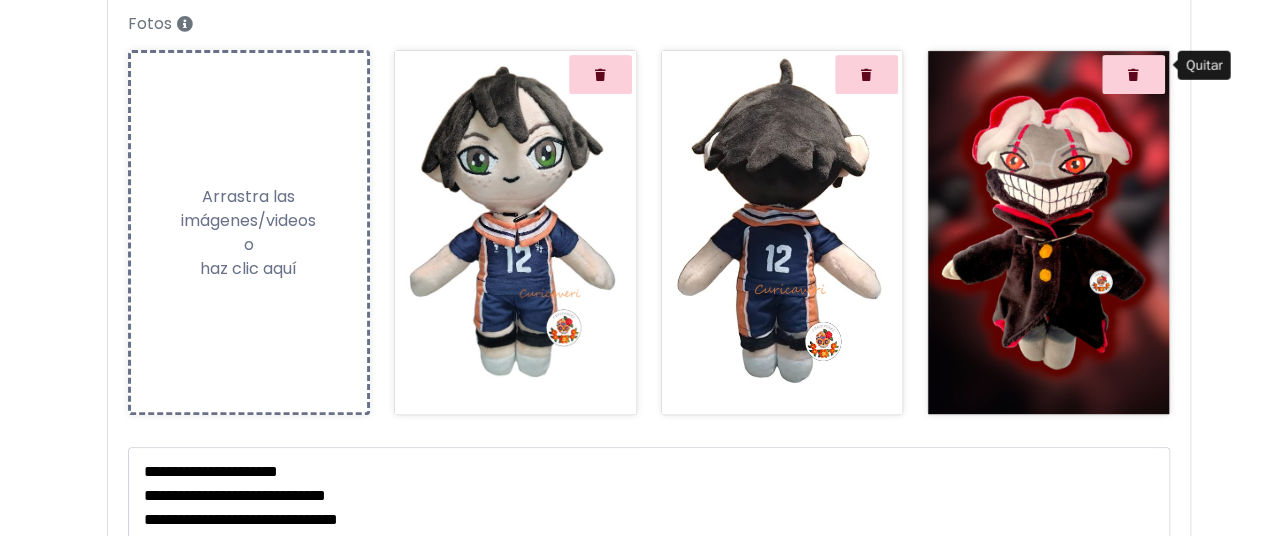 scroll, scrollTop: 0, scrollLeft: 0, axis: both 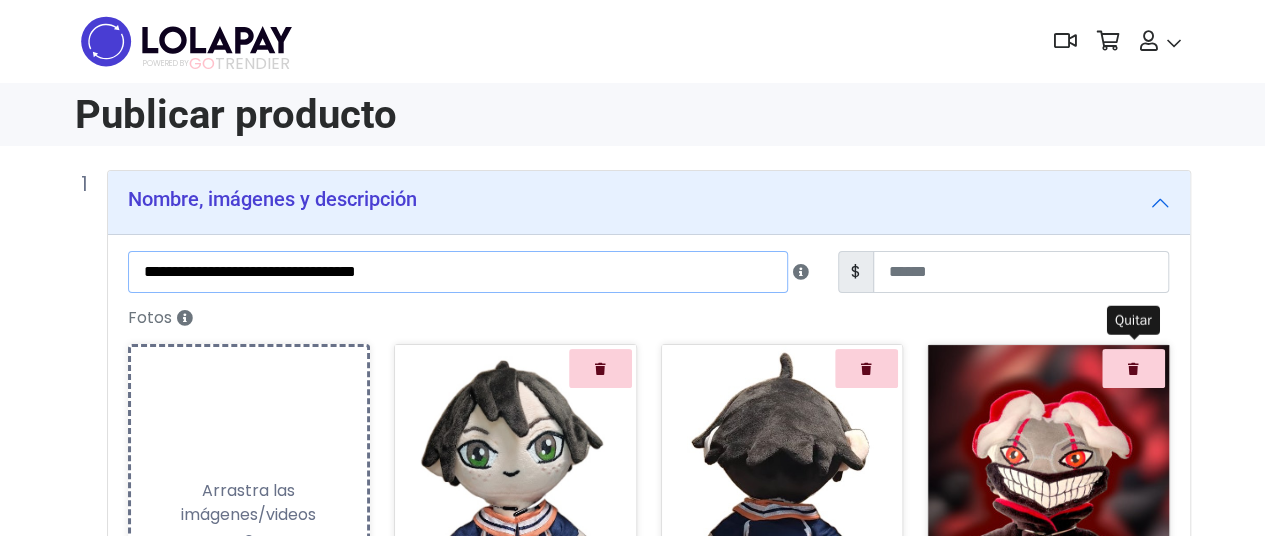 click on "**********" at bounding box center [458, 272] 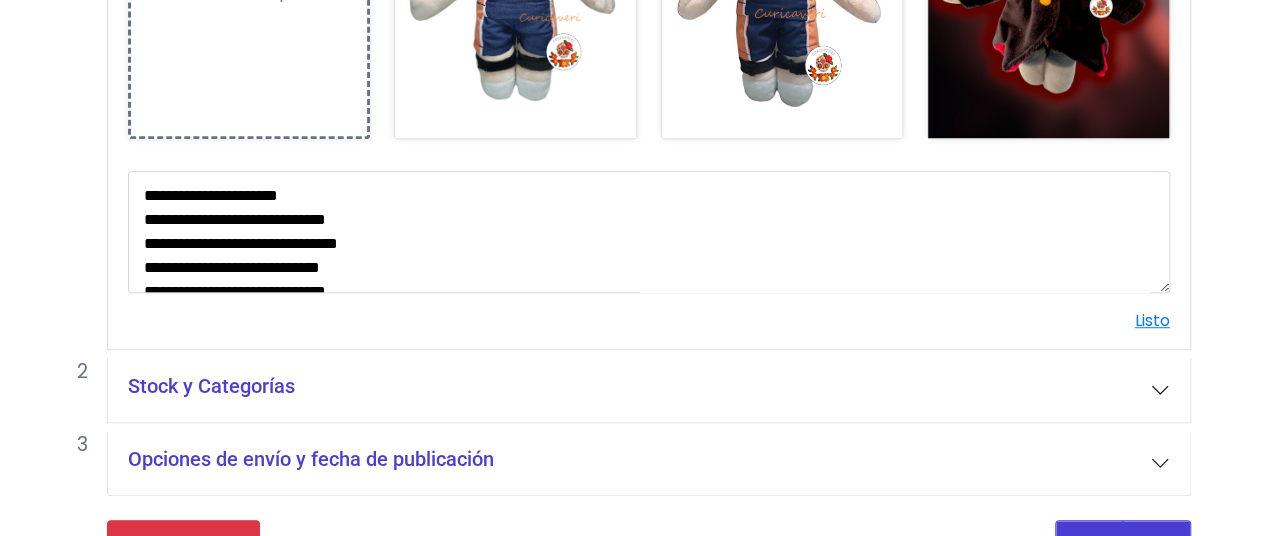 scroll, scrollTop: 614, scrollLeft: 0, axis: vertical 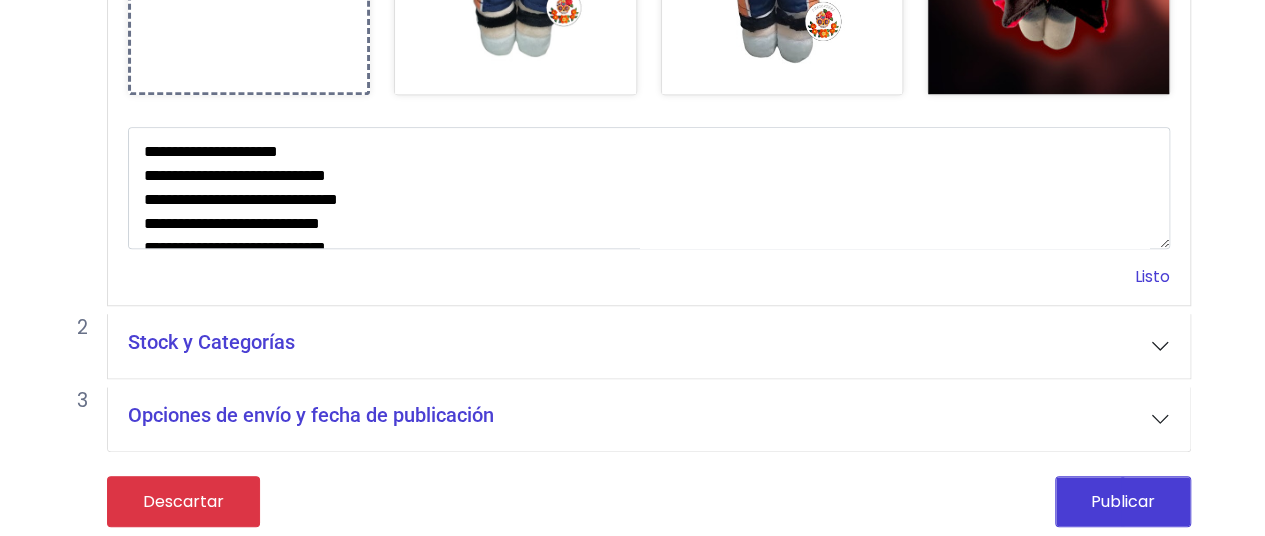 click on "Listo" at bounding box center [1152, 276] 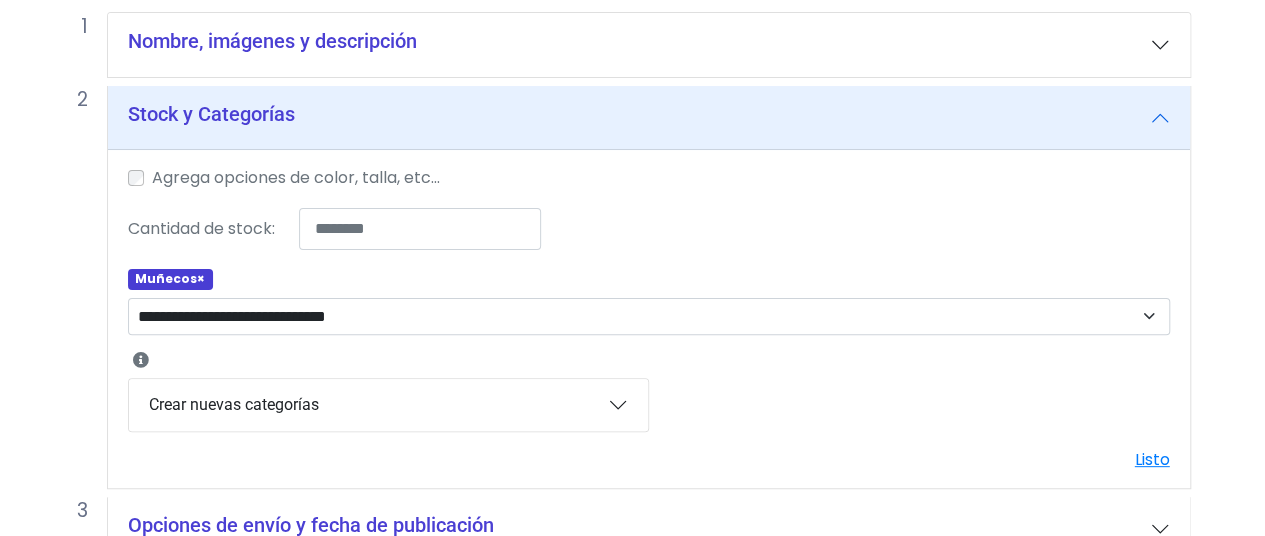 scroll, scrollTop: 268, scrollLeft: 0, axis: vertical 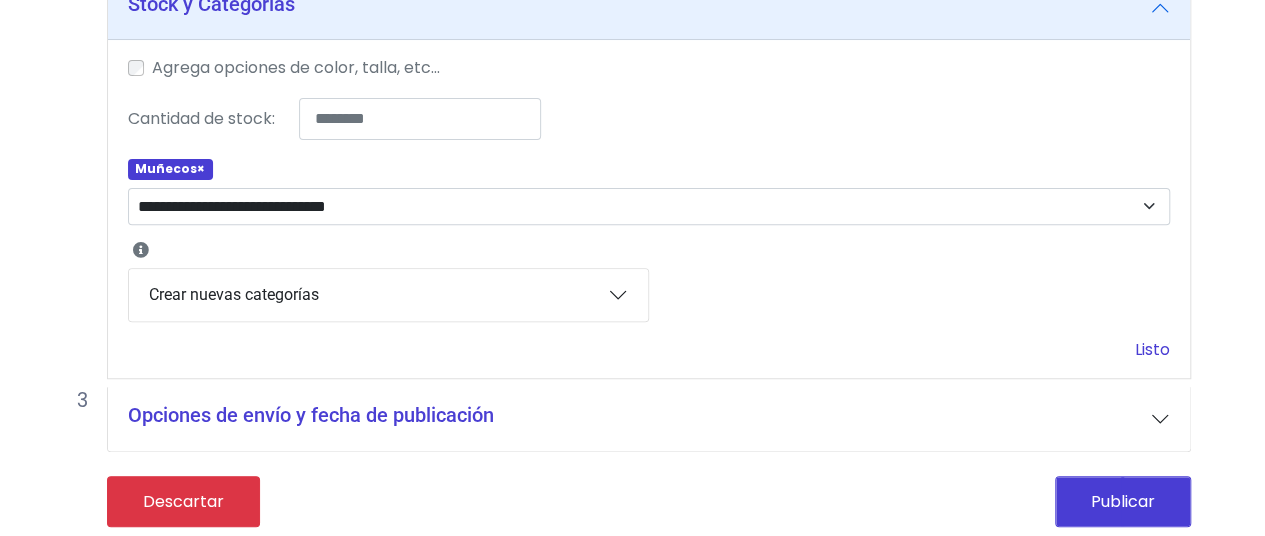 click on "Listo" at bounding box center [1152, 349] 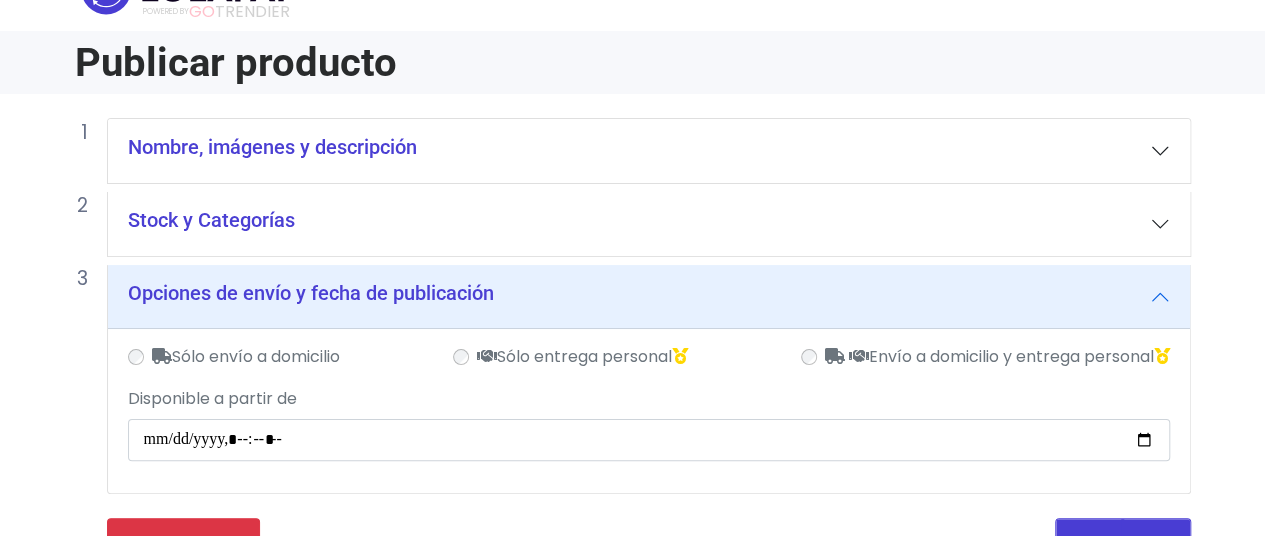 scroll, scrollTop: 0, scrollLeft: 0, axis: both 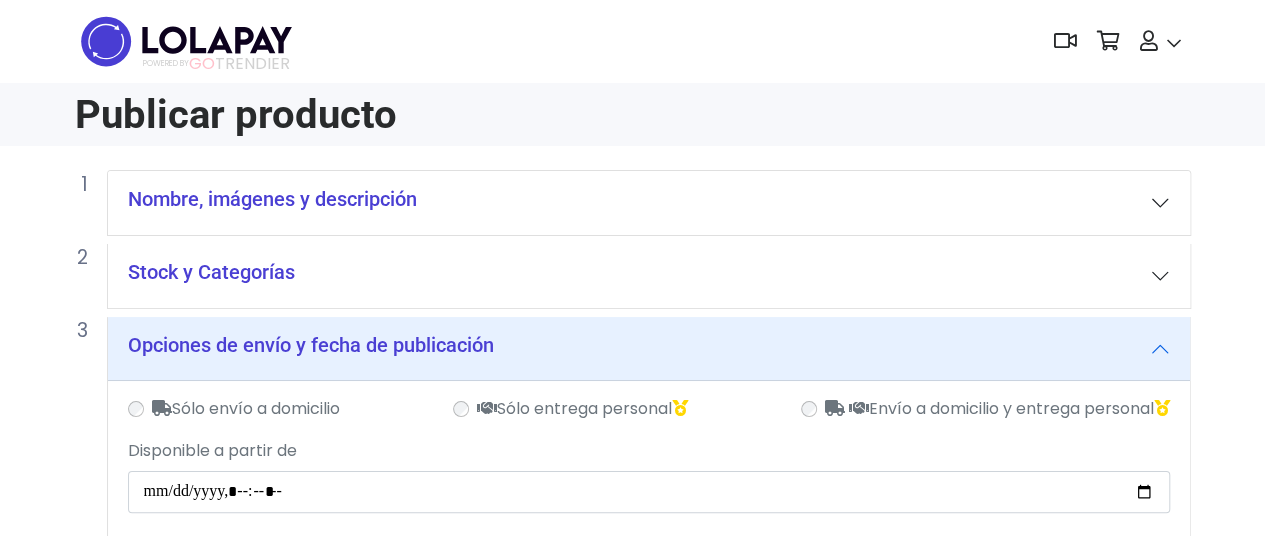 click on "Nombre, imágenes y descripción" at bounding box center (649, 203) 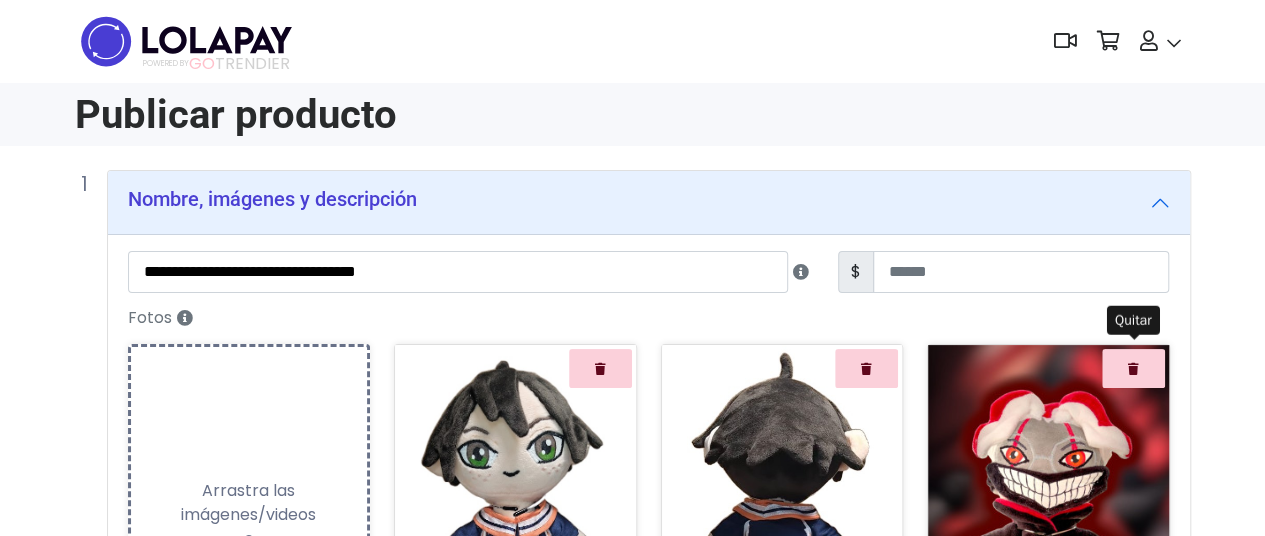 click at bounding box center (1133, 368) 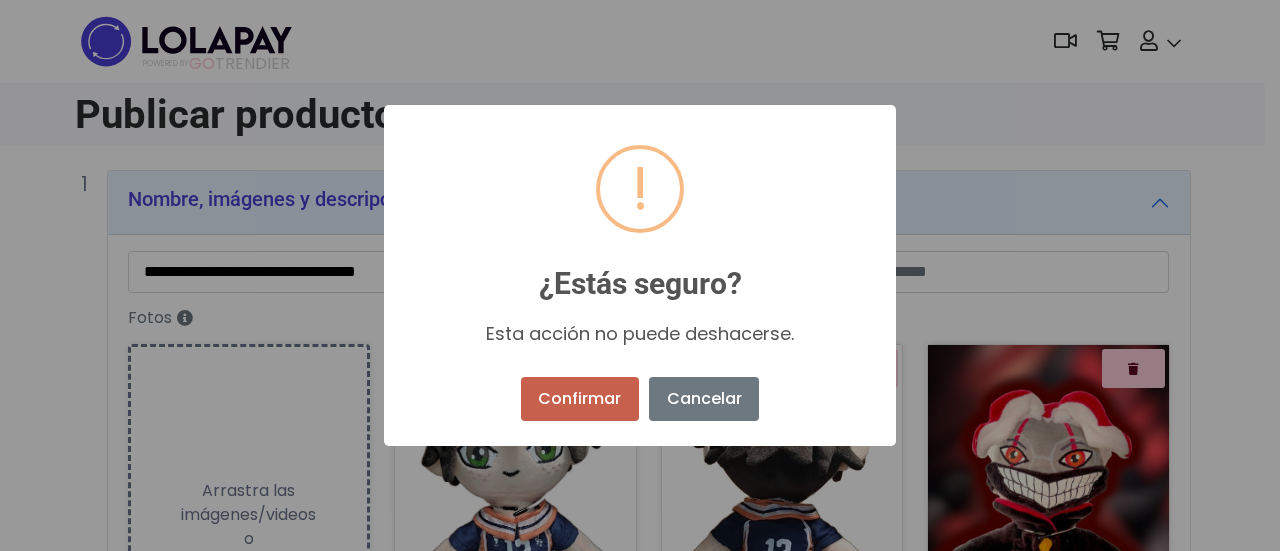 click on "Confirmar" at bounding box center [580, 399] 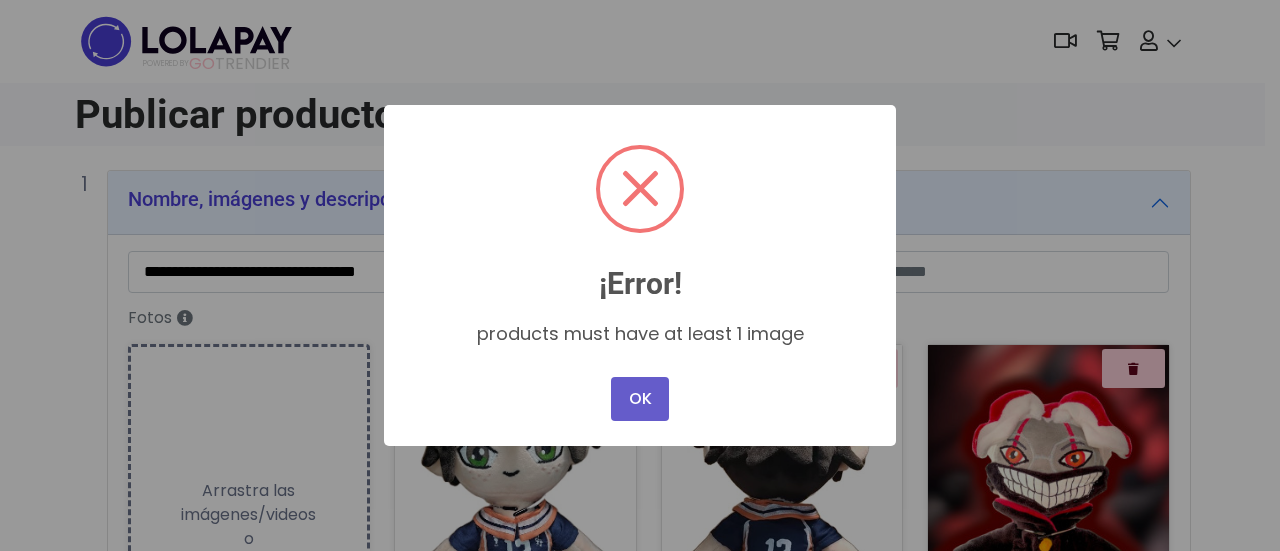 click on "OK" at bounding box center [640, 399] 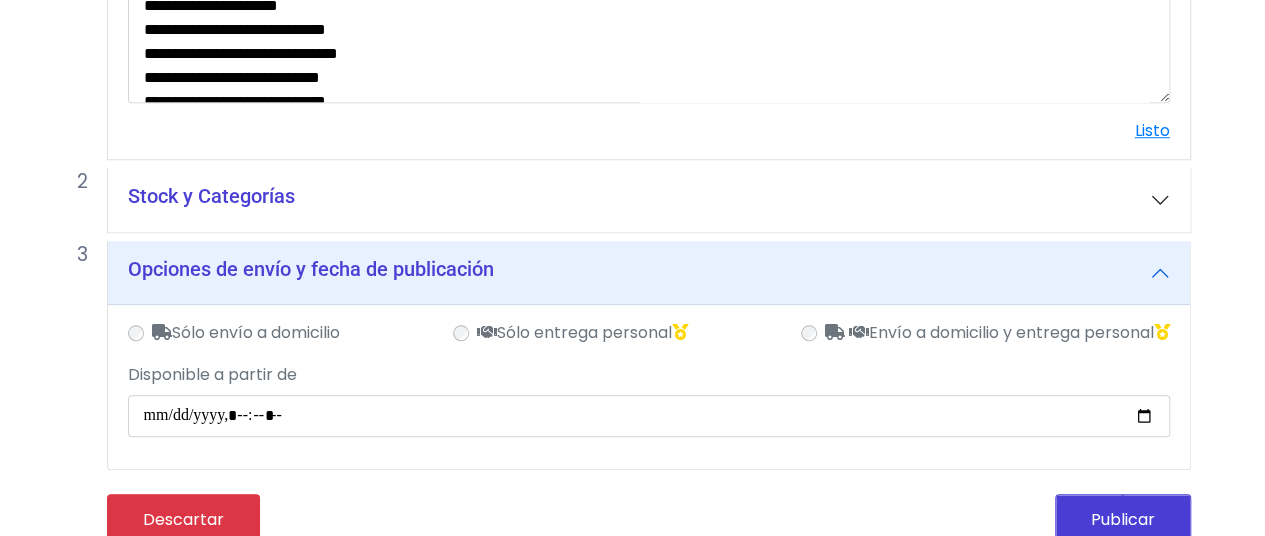 scroll, scrollTop: 778, scrollLeft: 0, axis: vertical 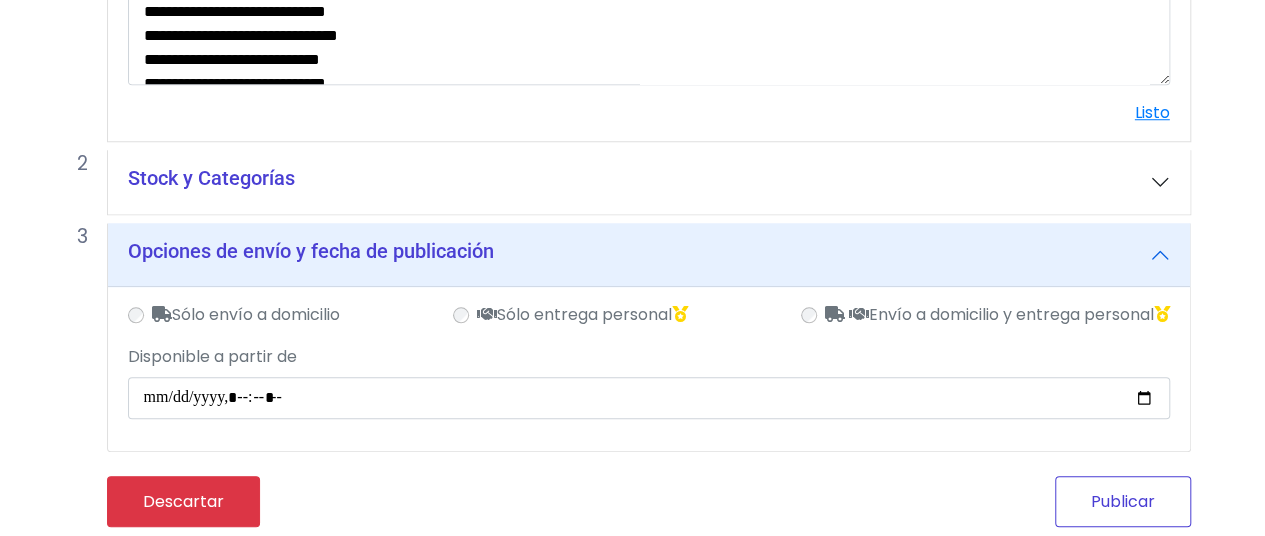 click on "Publicar" at bounding box center (1123, 501) 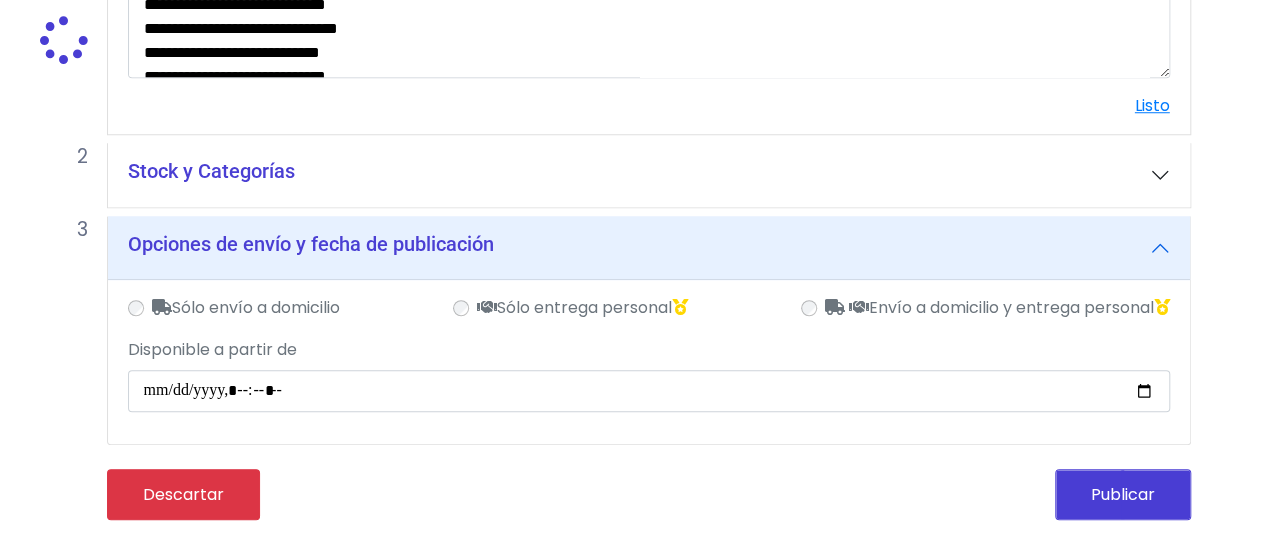 scroll, scrollTop: 749, scrollLeft: 0, axis: vertical 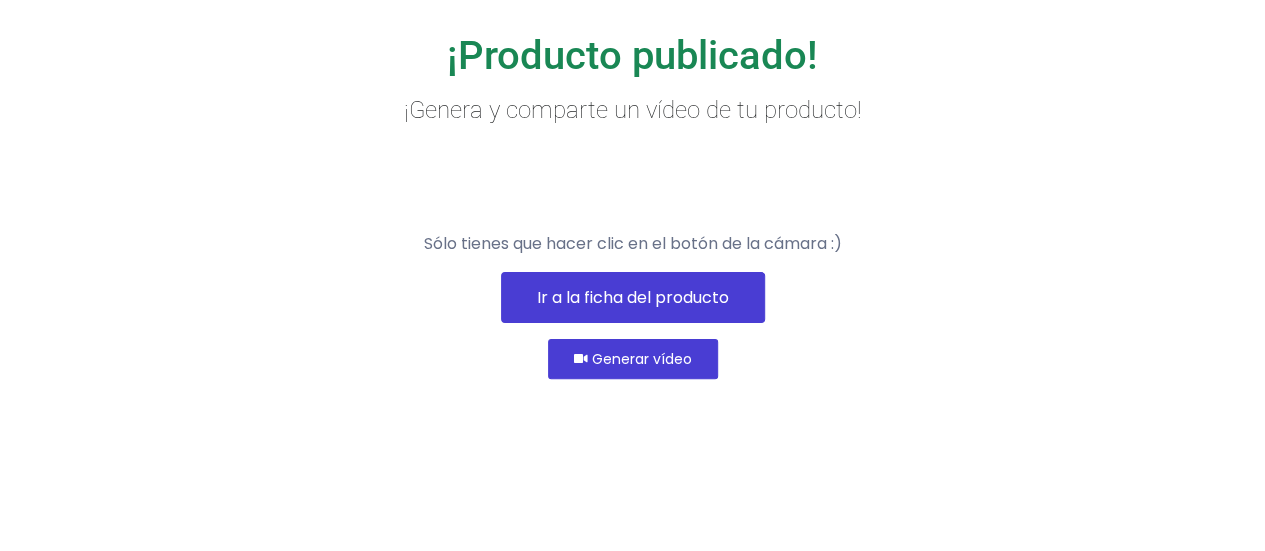 click on "Ir a la ficha del producto" at bounding box center [633, 297] 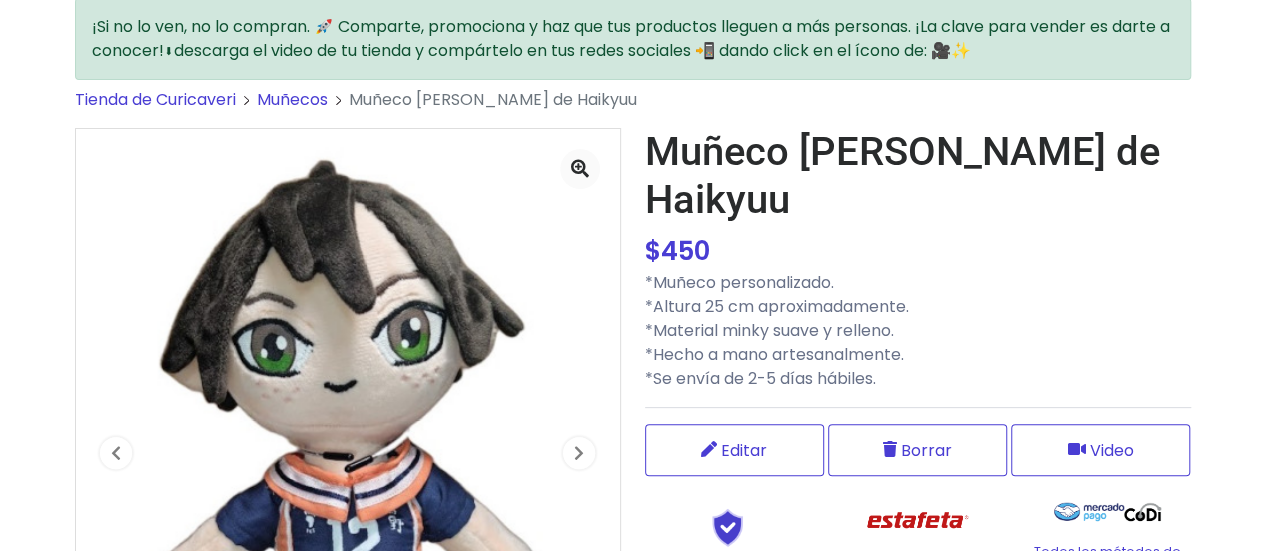 scroll, scrollTop: 200, scrollLeft: 0, axis: vertical 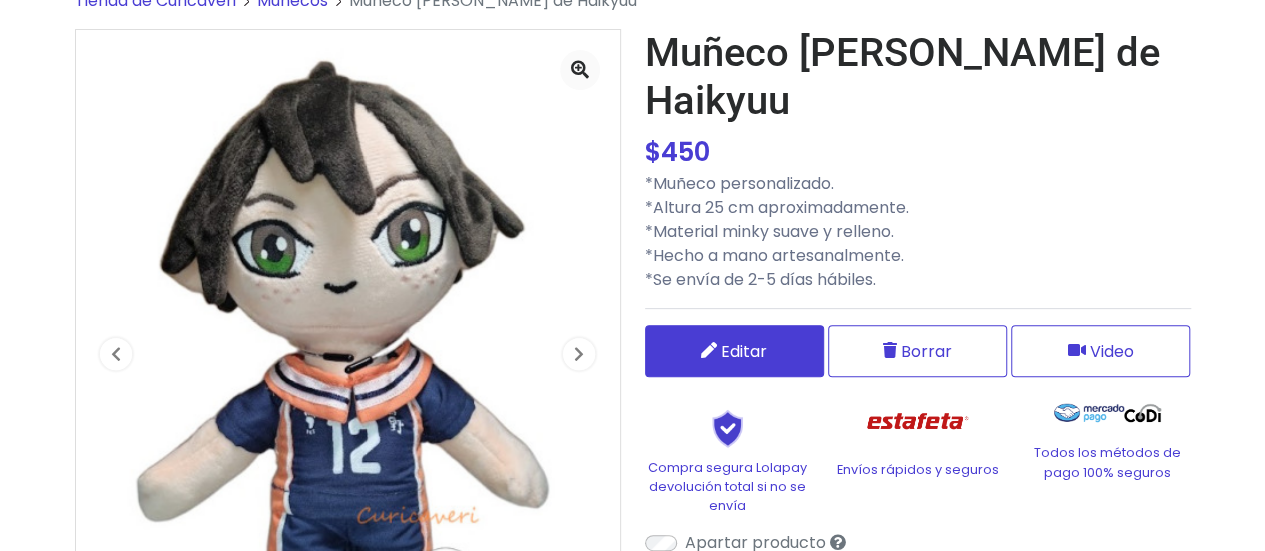 click on "Editar" at bounding box center [744, 351] 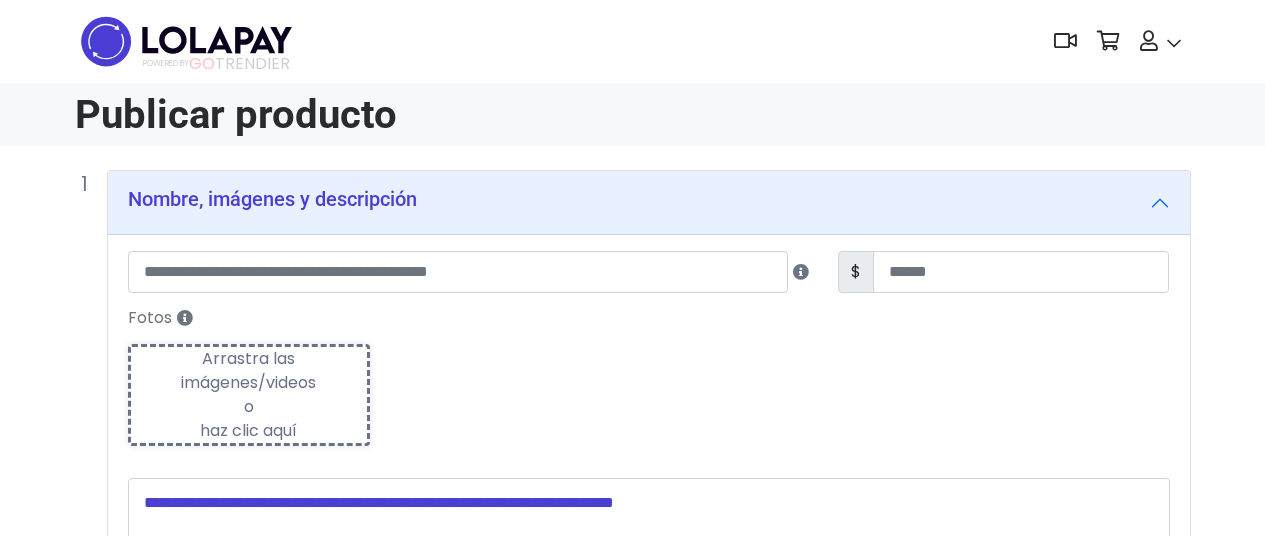 type on "**********" 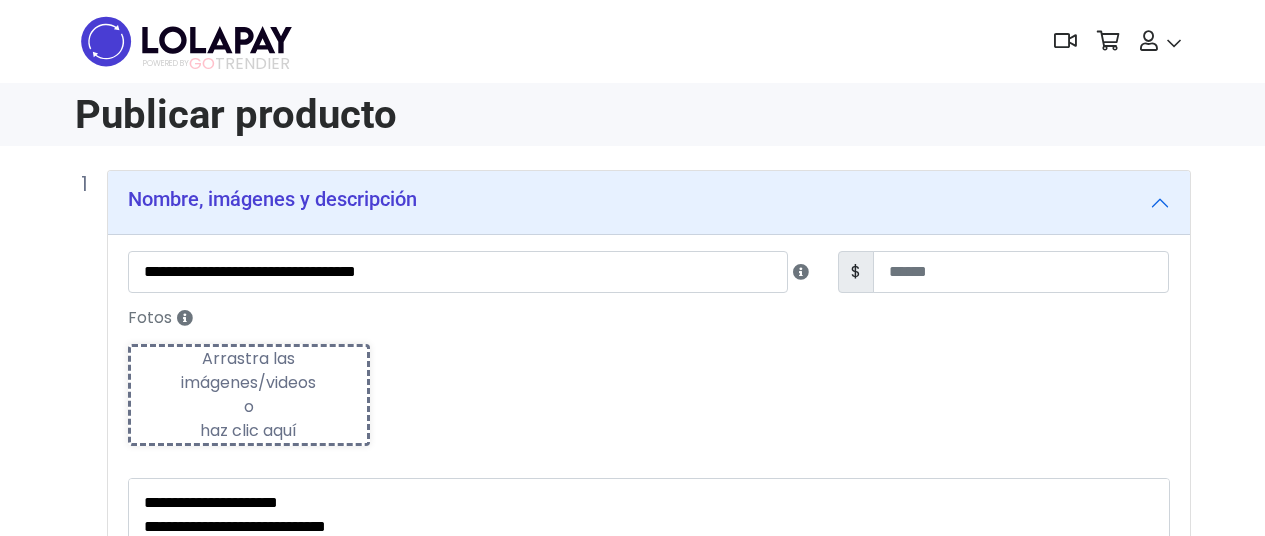 scroll, scrollTop: 0, scrollLeft: 0, axis: both 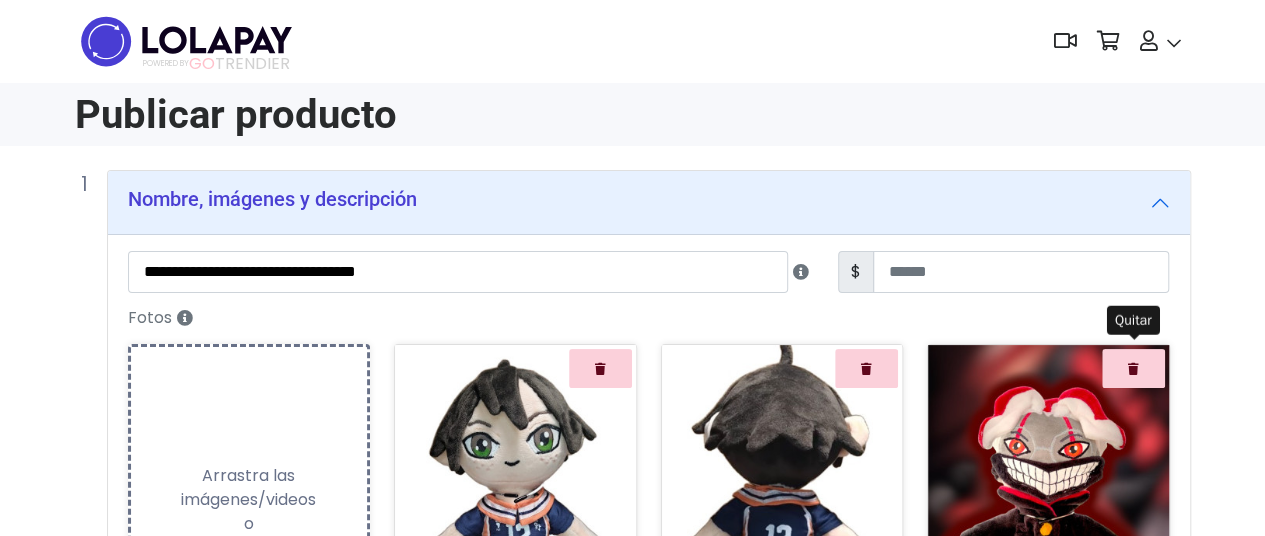 click at bounding box center (1133, 369) 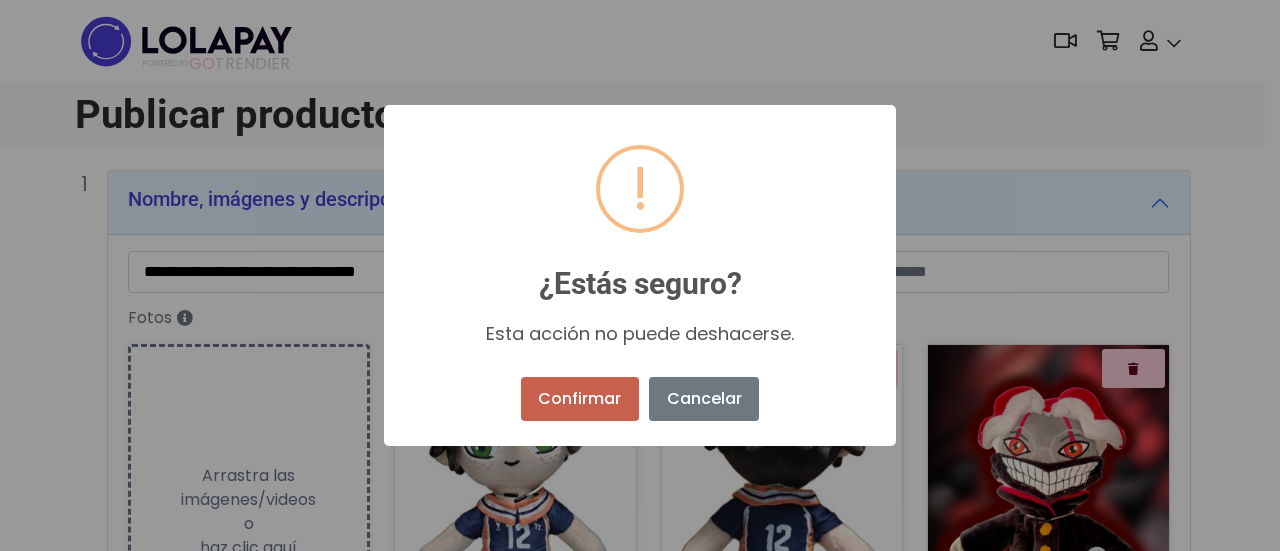 click on "Confirmar" at bounding box center [580, 399] 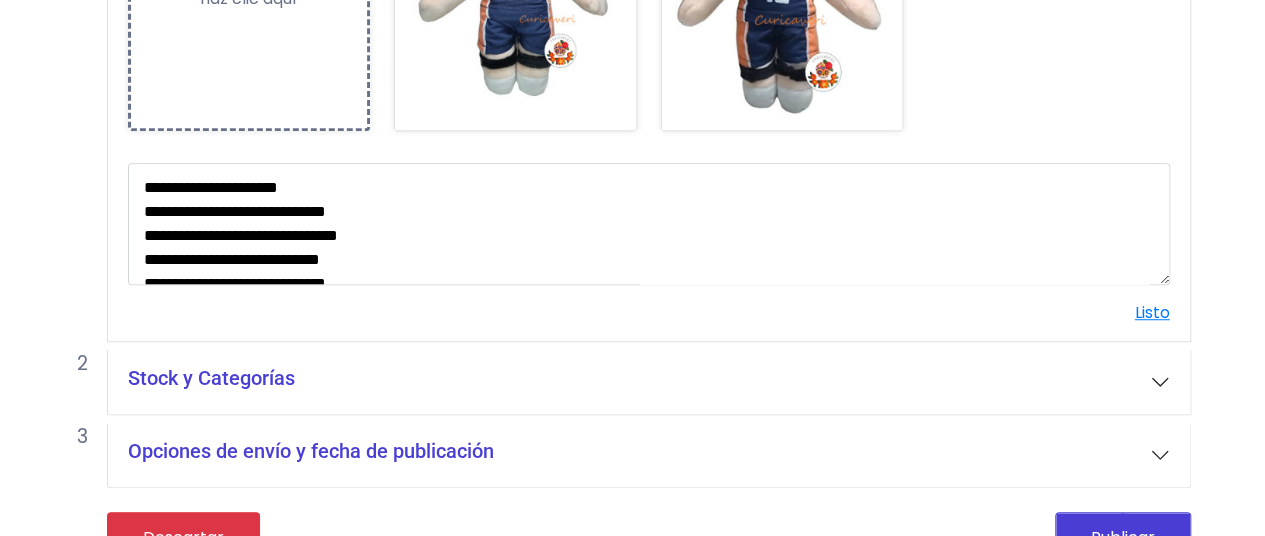 scroll, scrollTop: 586, scrollLeft: 0, axis: vertical 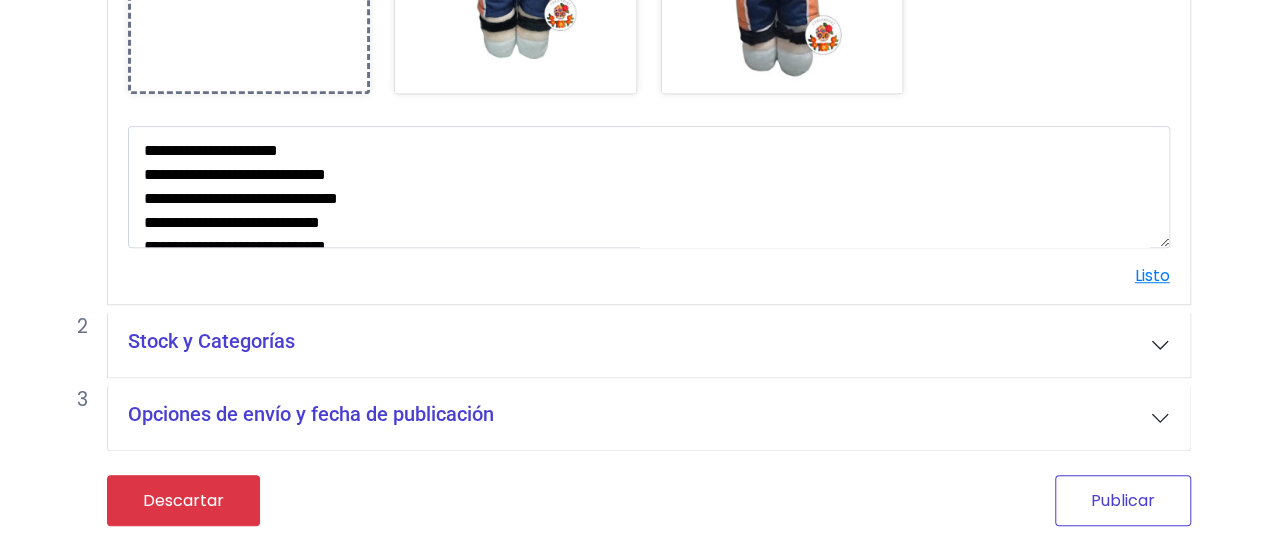 click on "Publicar" at bounding box center (1123, 500) 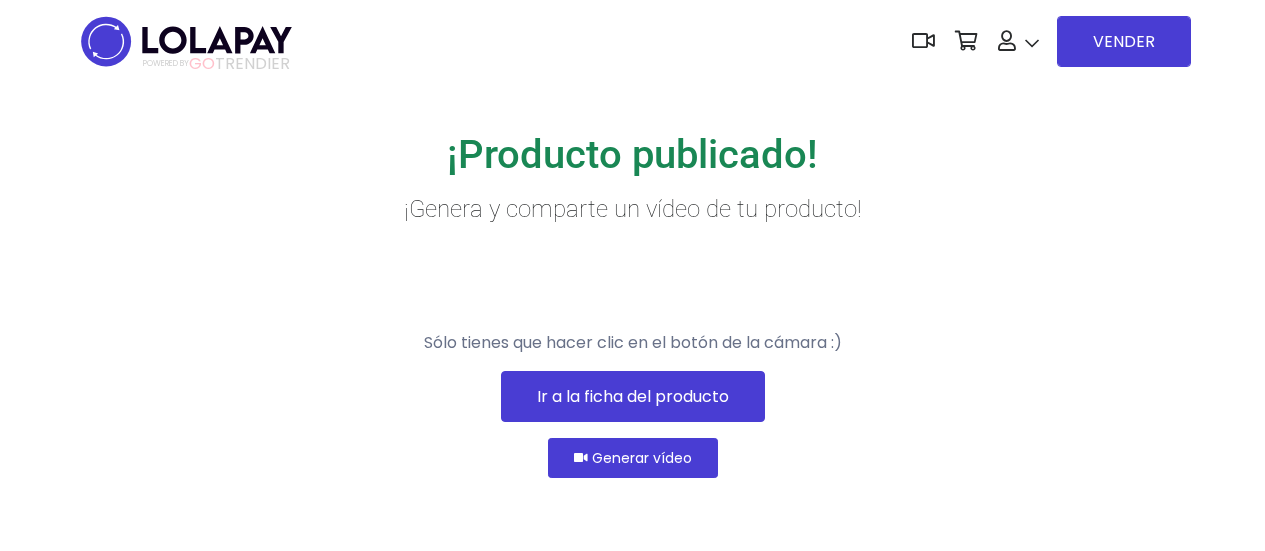 scroll, scrollTop: 0, scrollLeft: 0, axis: both 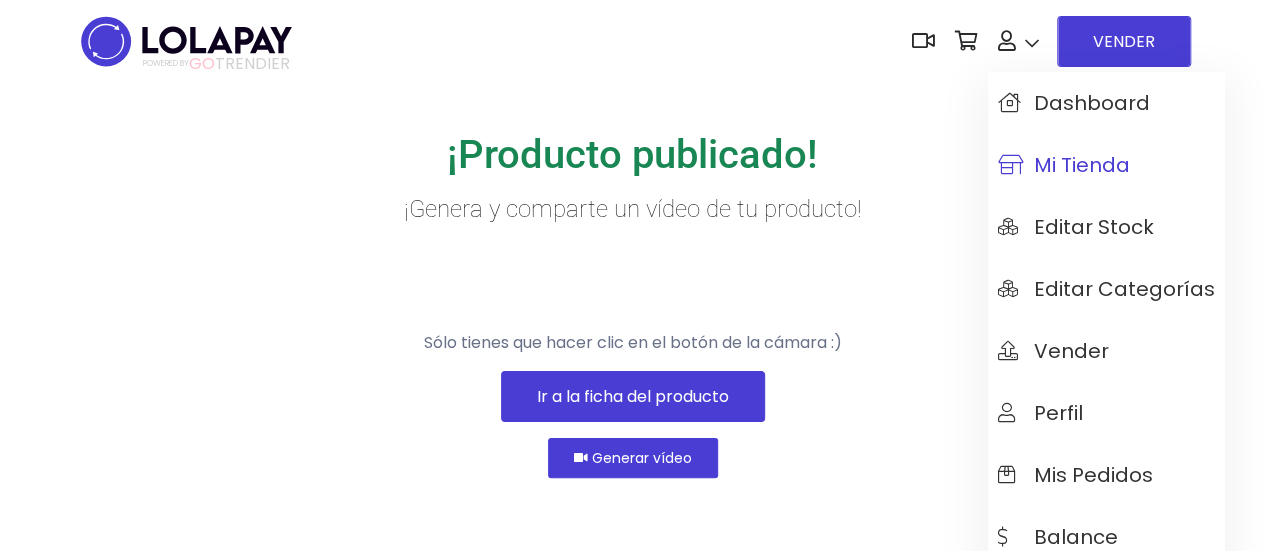 click on "Mi tienda" at bounding box center (1064, 165) 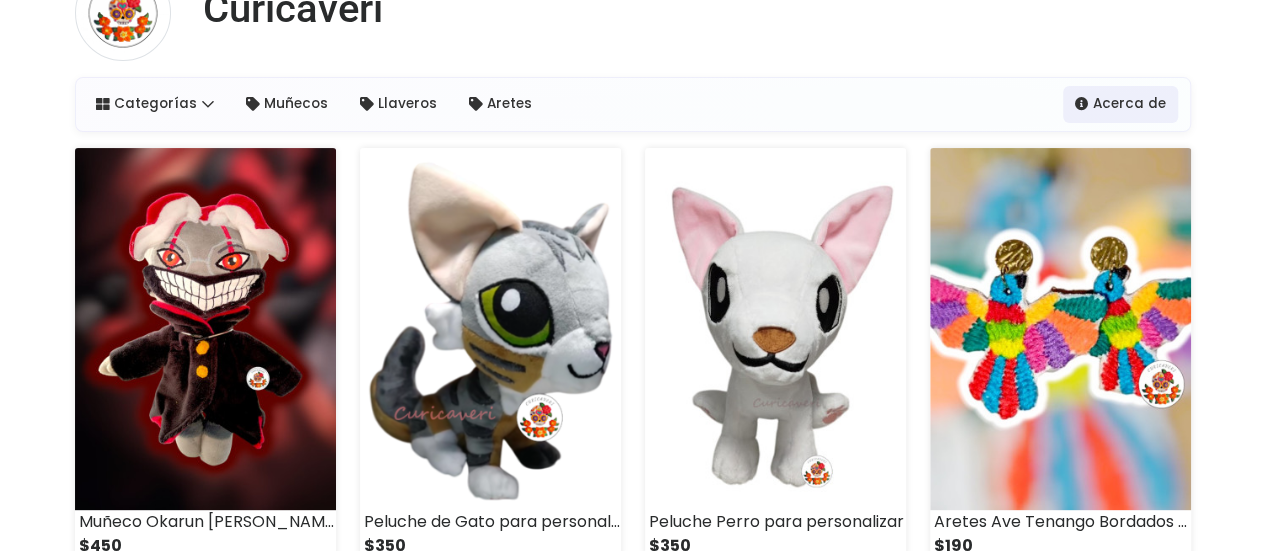 scroll, scrollTop: 100, scrollLeft: 0, axis: vertical 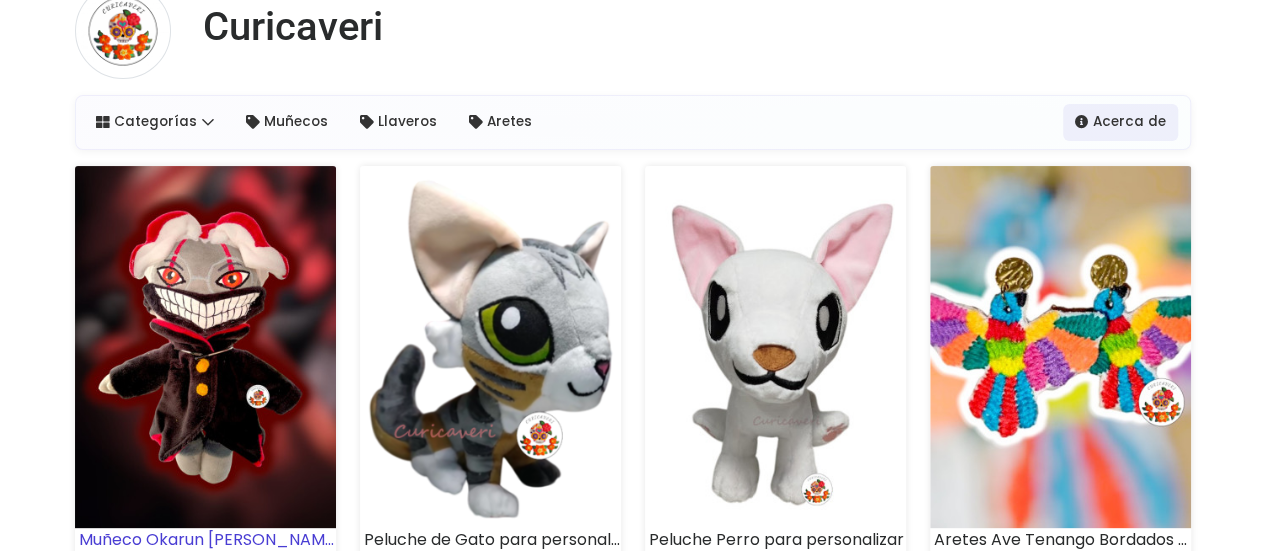 click at bounding box center (205, 347) 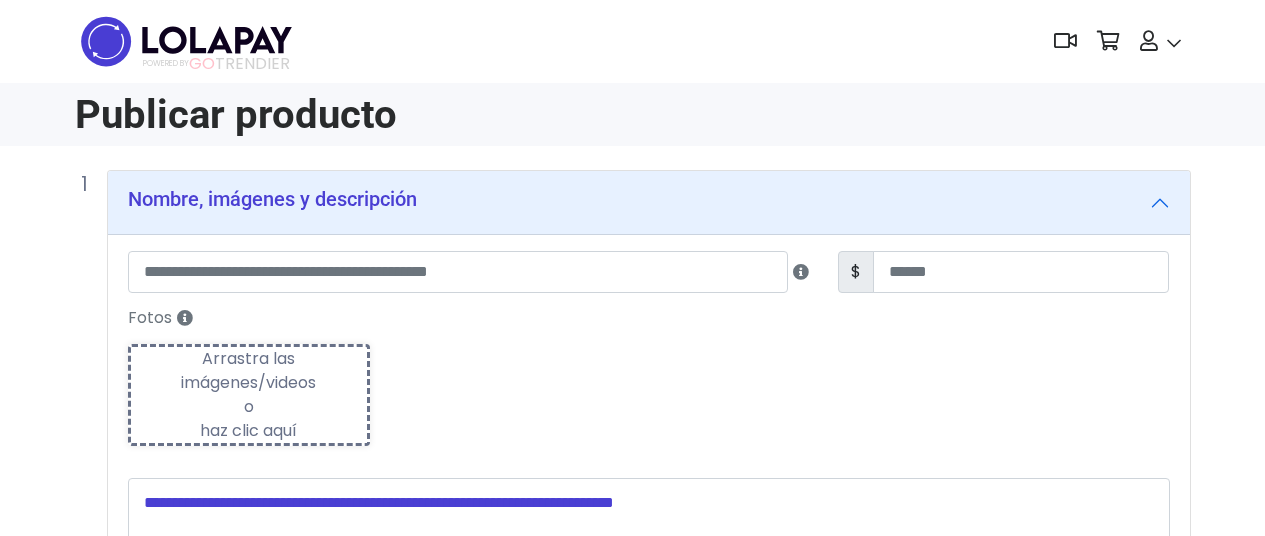 scroll, scrollTop: 0, scrollLeft: 0, axis: both 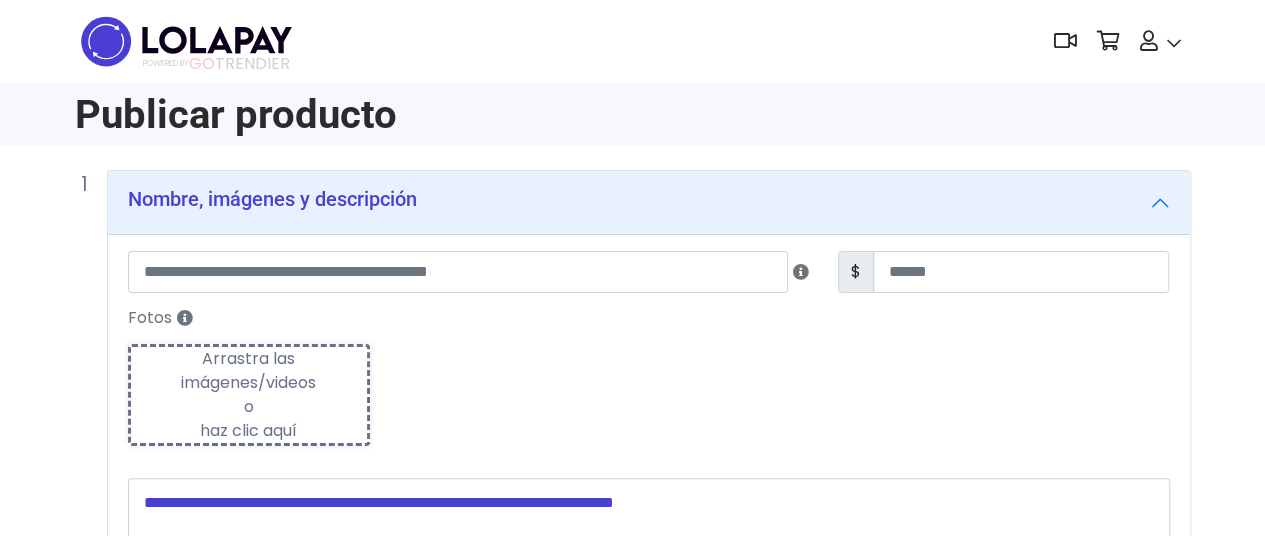 click on "Arrastra las
imágenes/videos
o
haz clic aquí" at bounding box center [249, 395] 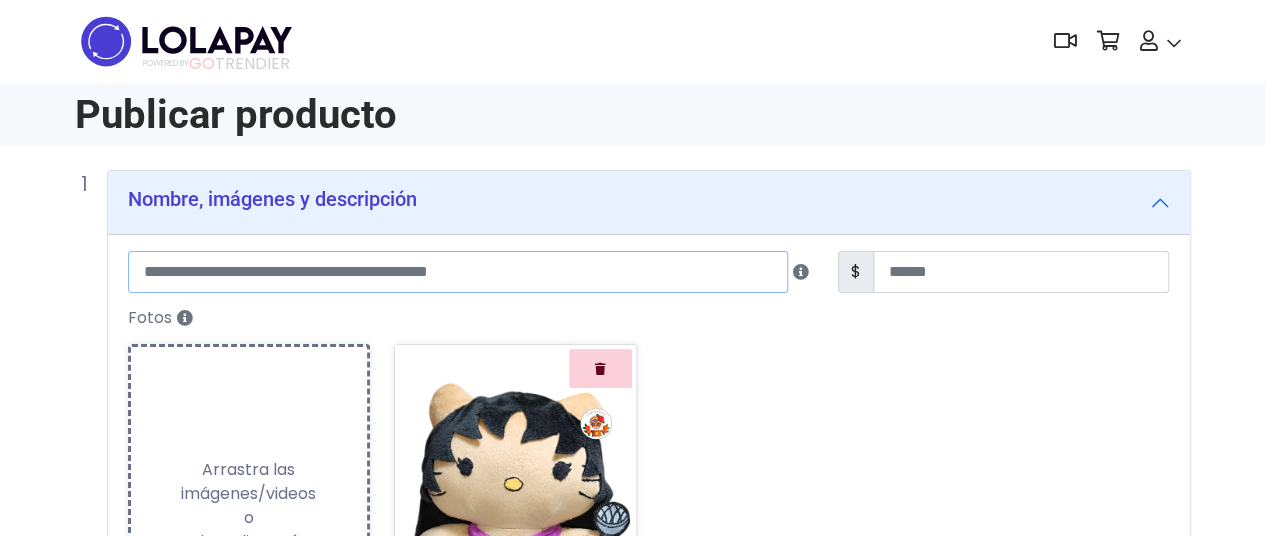 click at bounding box center [458, 272] 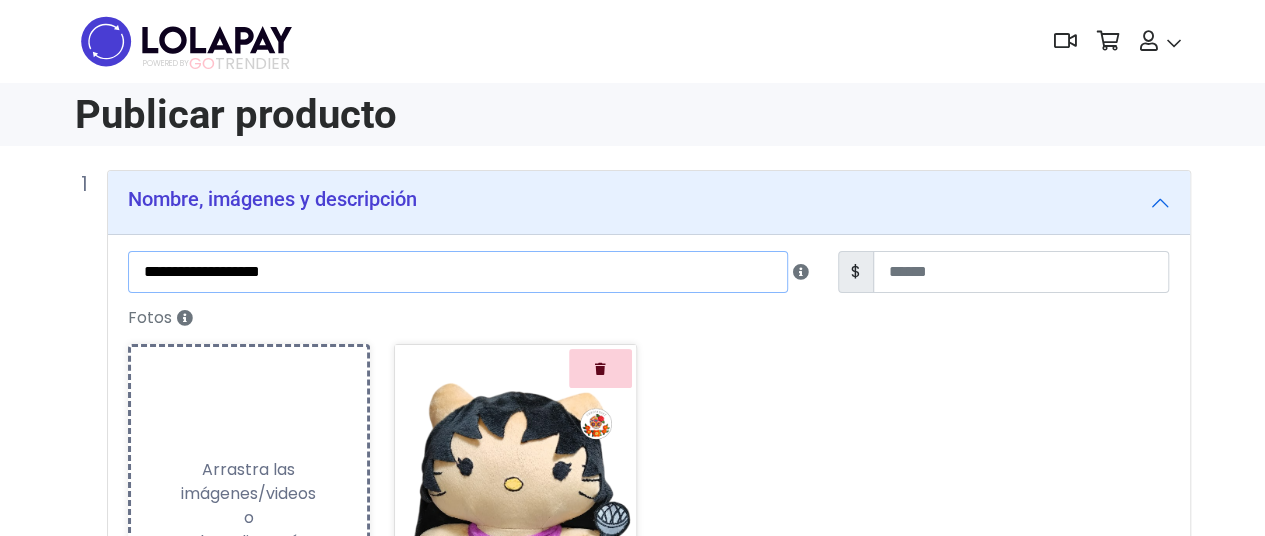 type on "**********" 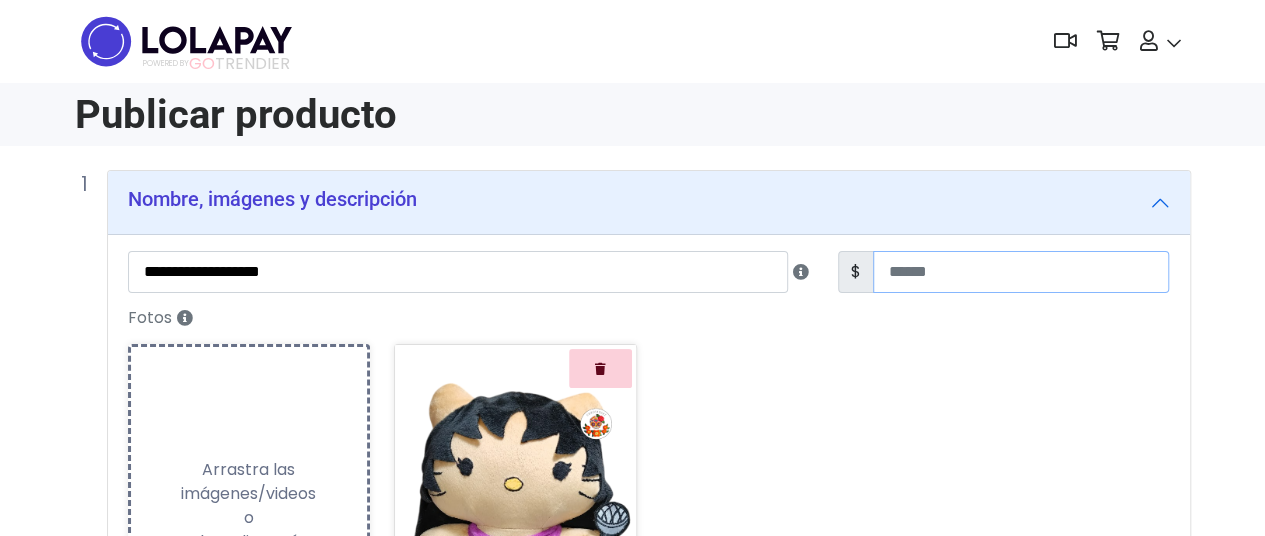 click at bounding box center [1021, 272] 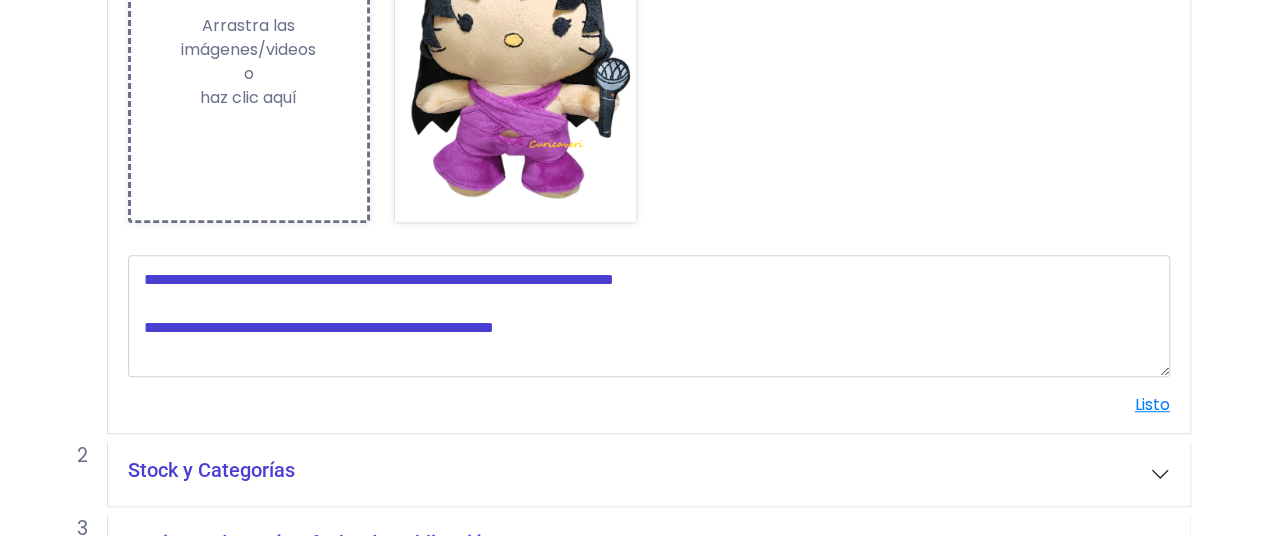 scroll, scrollTop: 500, scrollLeft: 0, axis: vertical 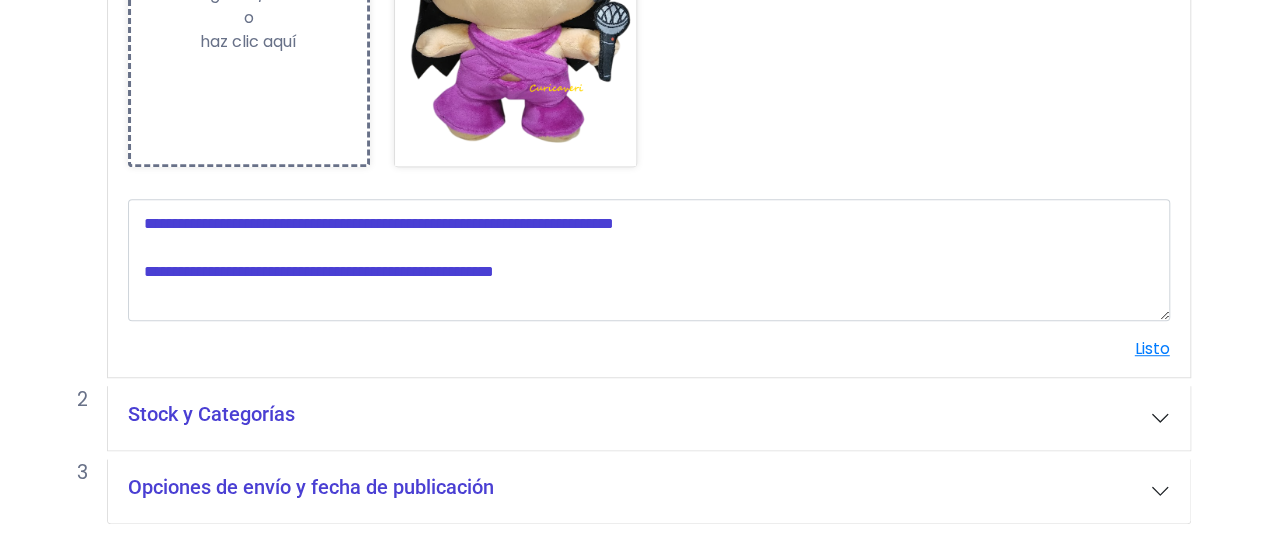 type on "***" 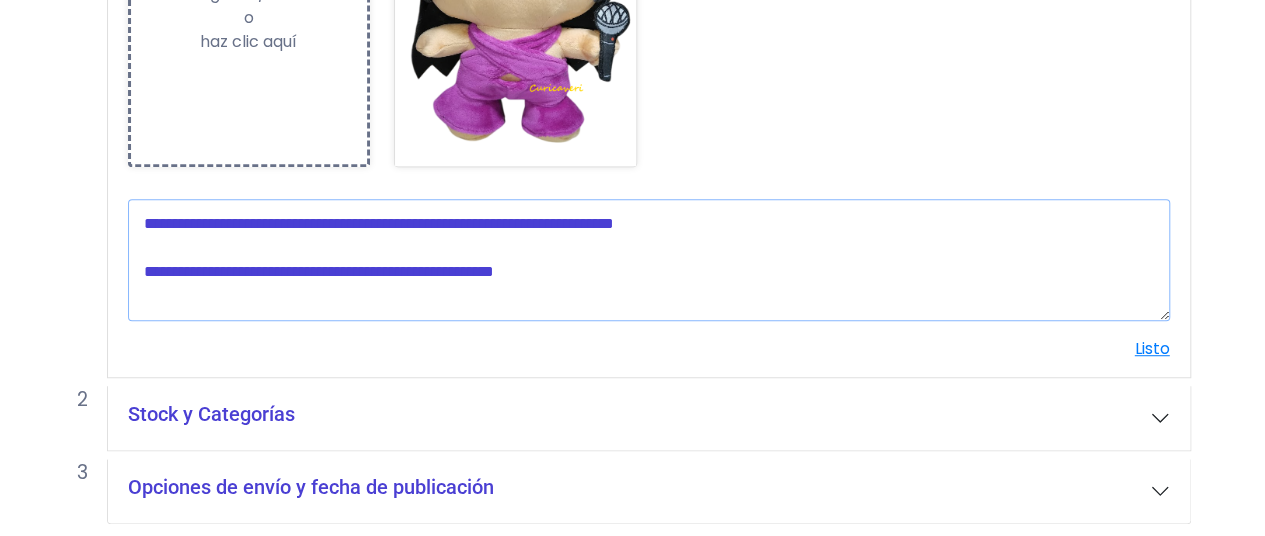 click at bounding box center (649, 260) 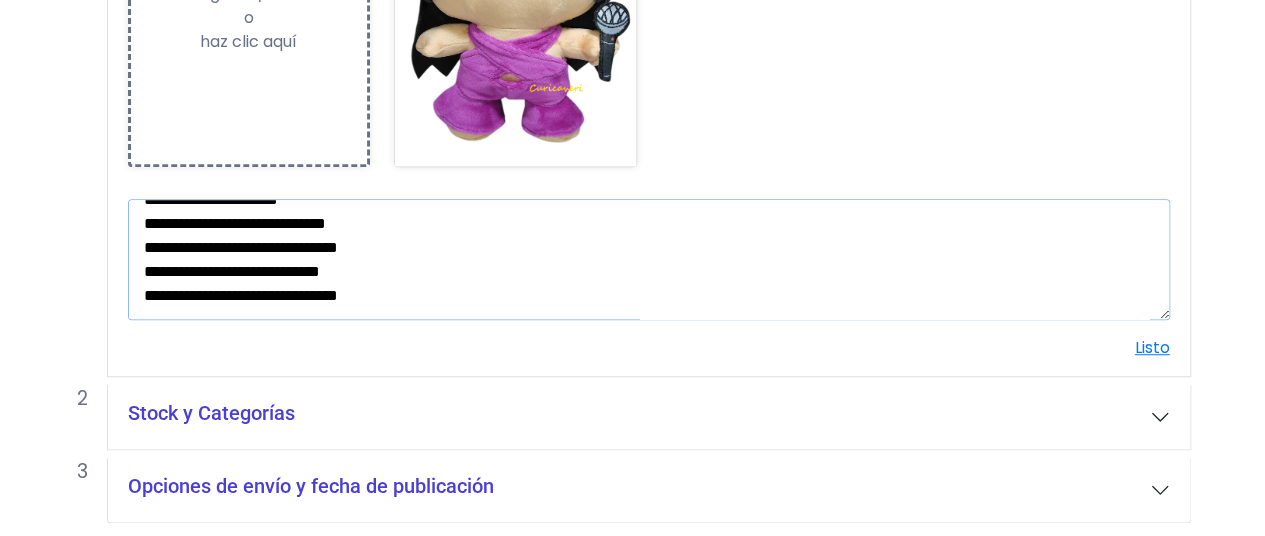 scroll, scrollTop: 0, scrollLeft: 0, axis: both 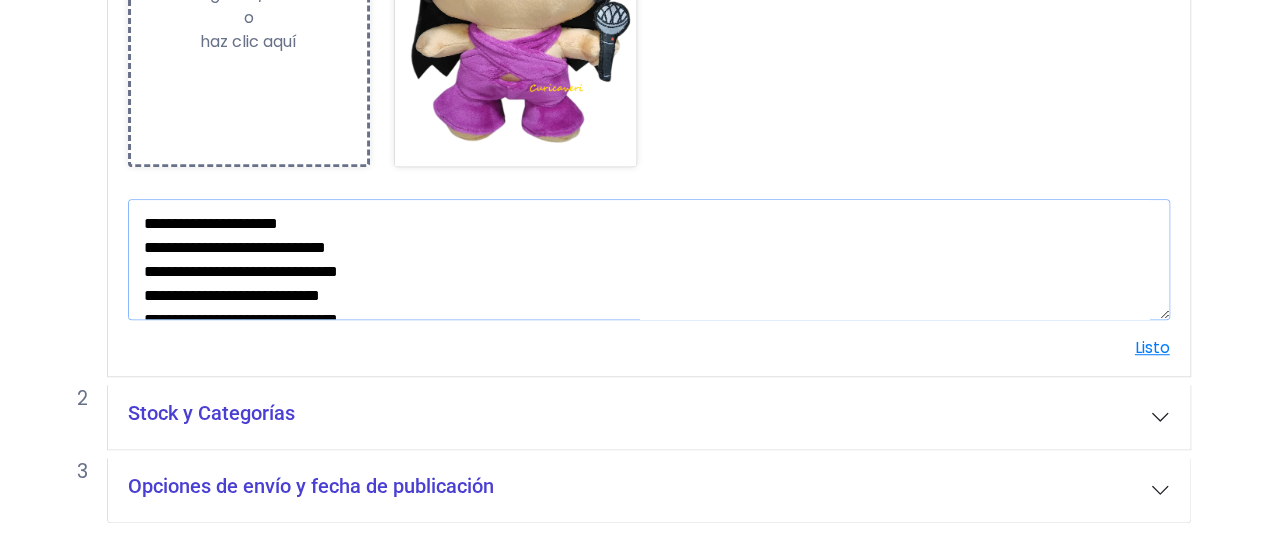 click on "**********" at bounding box center [649, 259] 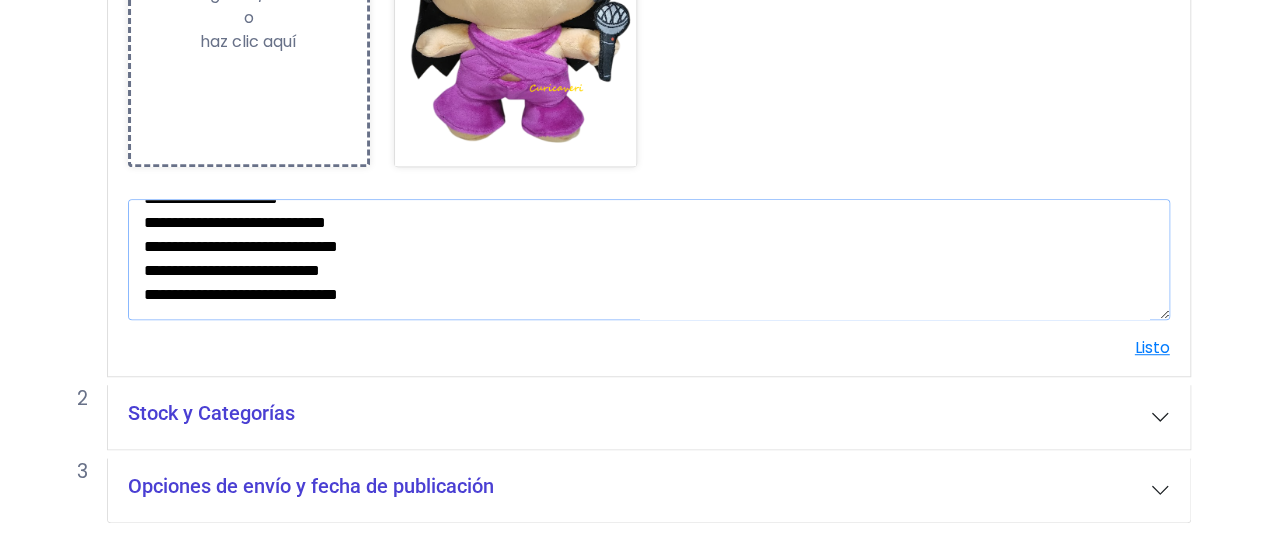 scroll, scrollTop: 72, scrollLeft: 0, axis: vertical 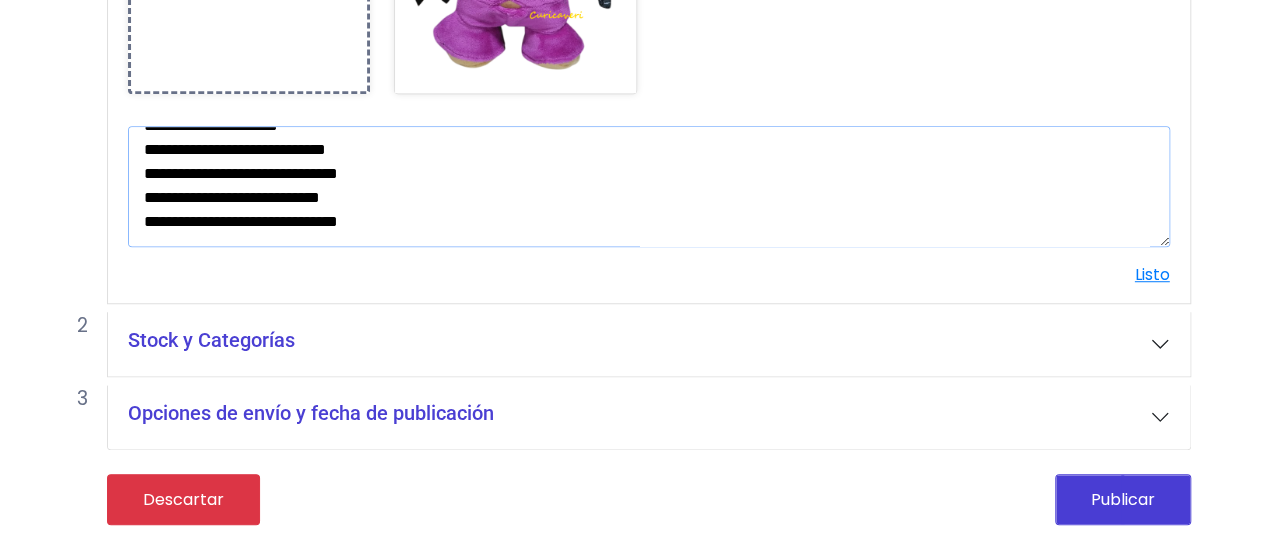 type on "**********" 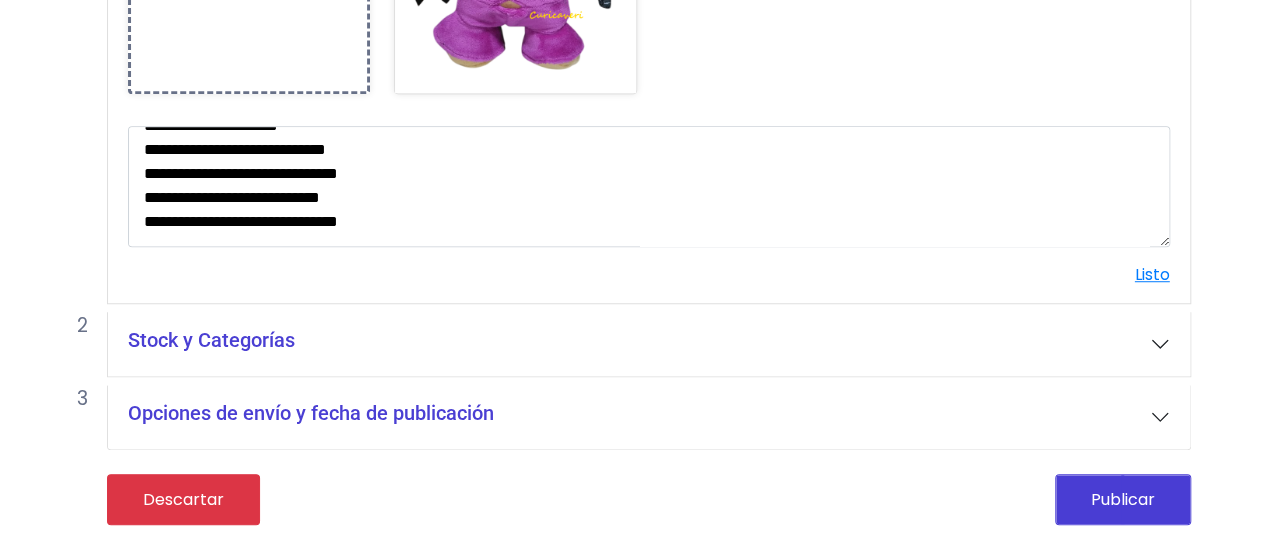 click on "Stock y Categorías" at bounding box center [649, 344] 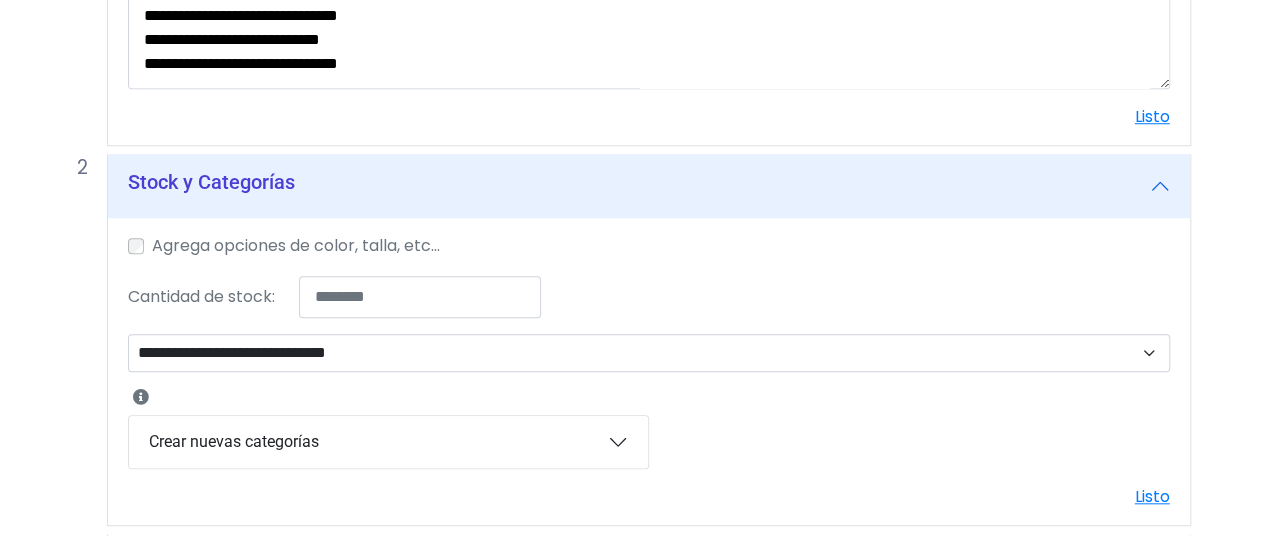 scroll, scrollTop: 773, scrollLeft: 0, axis: vertical 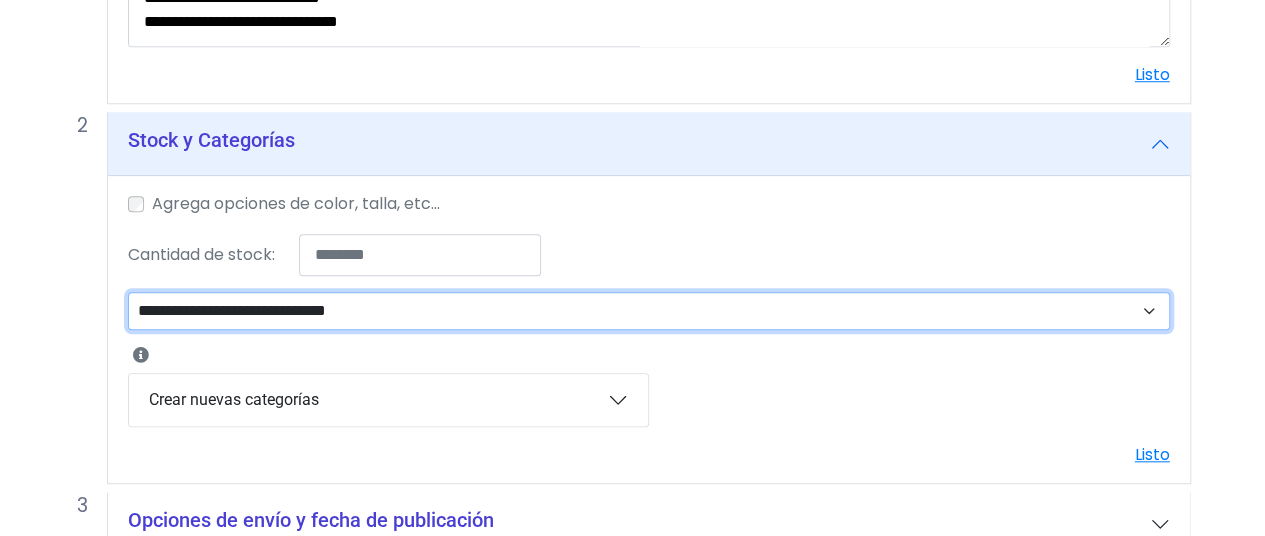 click on "**********" at bounding box center (649, 310) 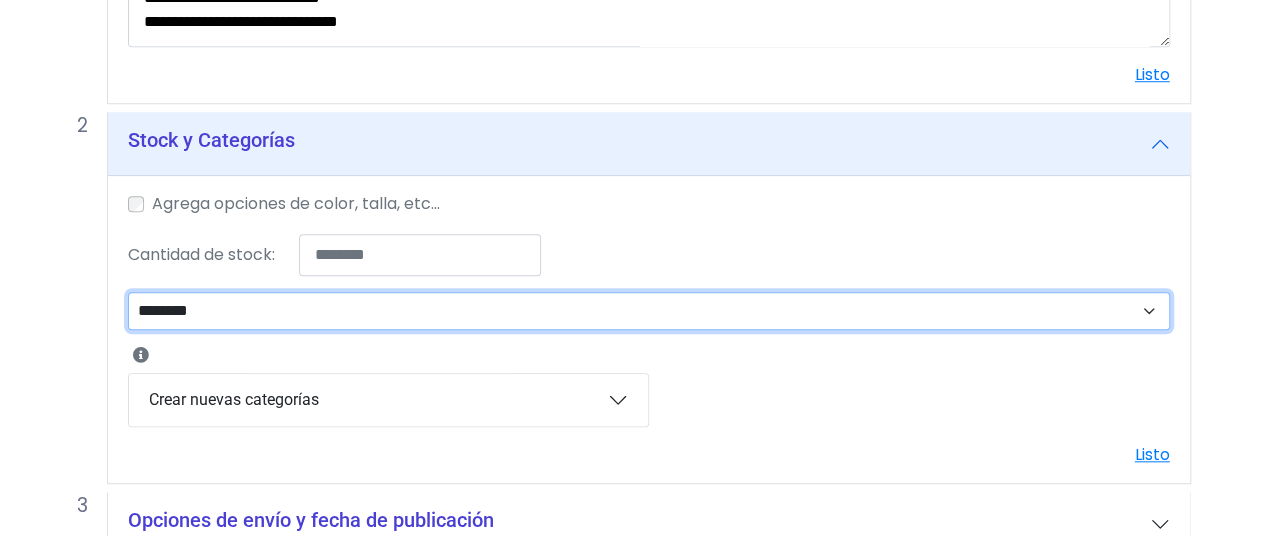 click on "**********" at bounding box center [649, 310] 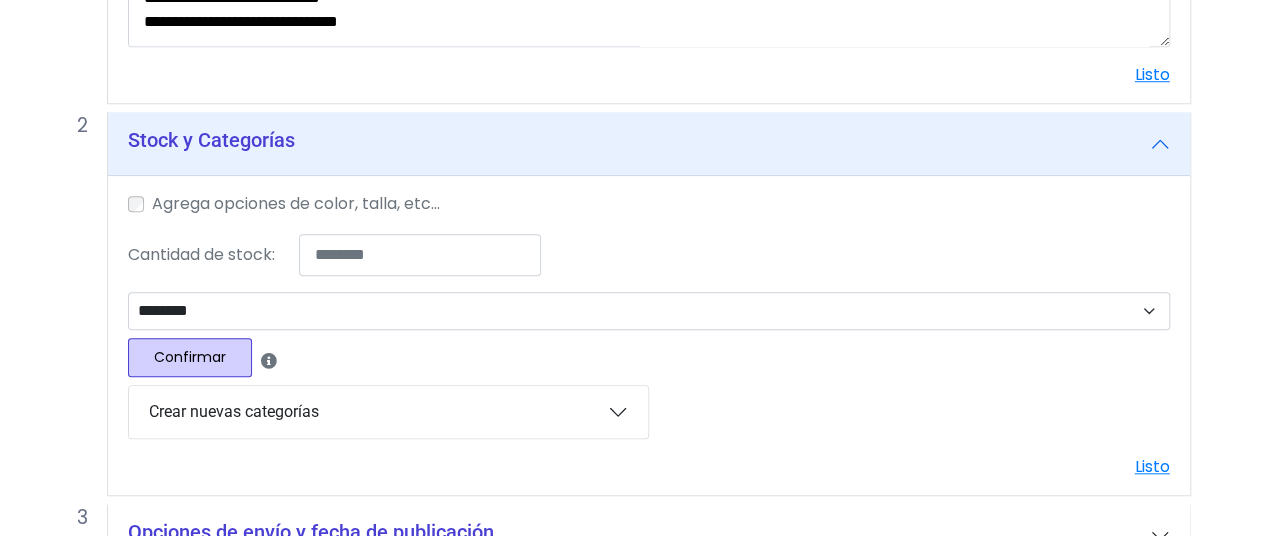 click on "Confirmar" at bounding box center (190, 357) 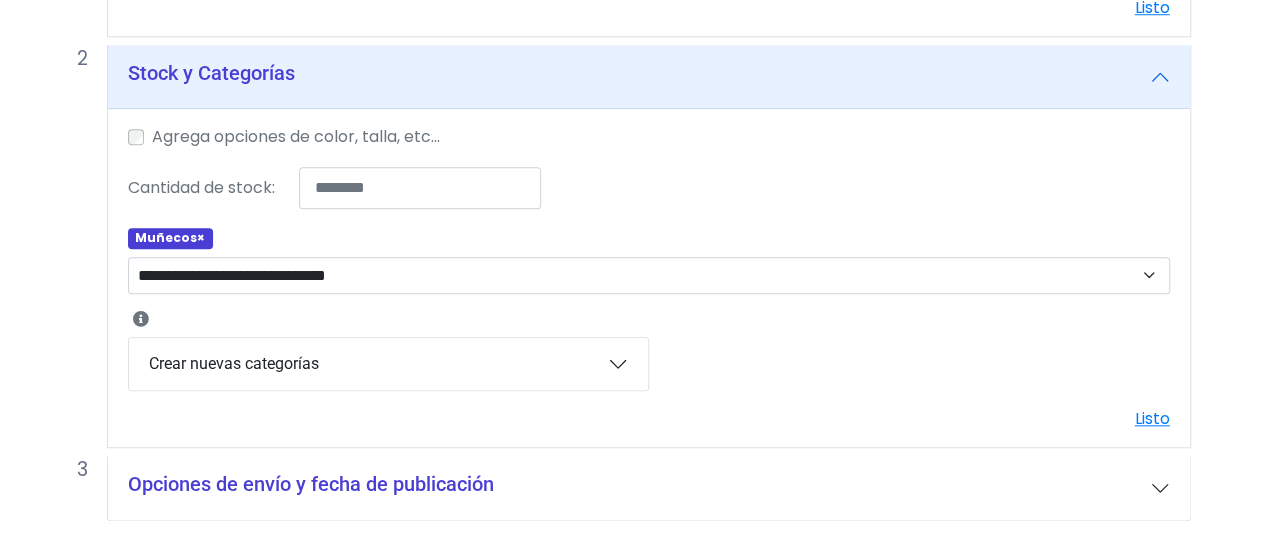 scroll, scrollTop: 907, scrollLeft: 0, axis: vertical 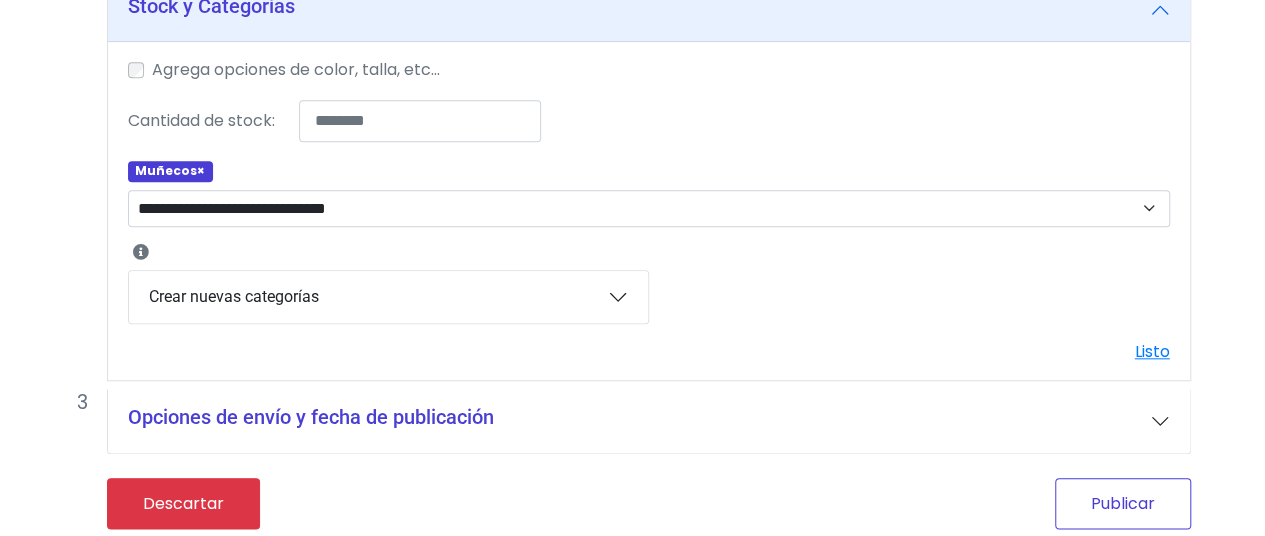 click on "Publicar" at bounding box center [1123, 503] 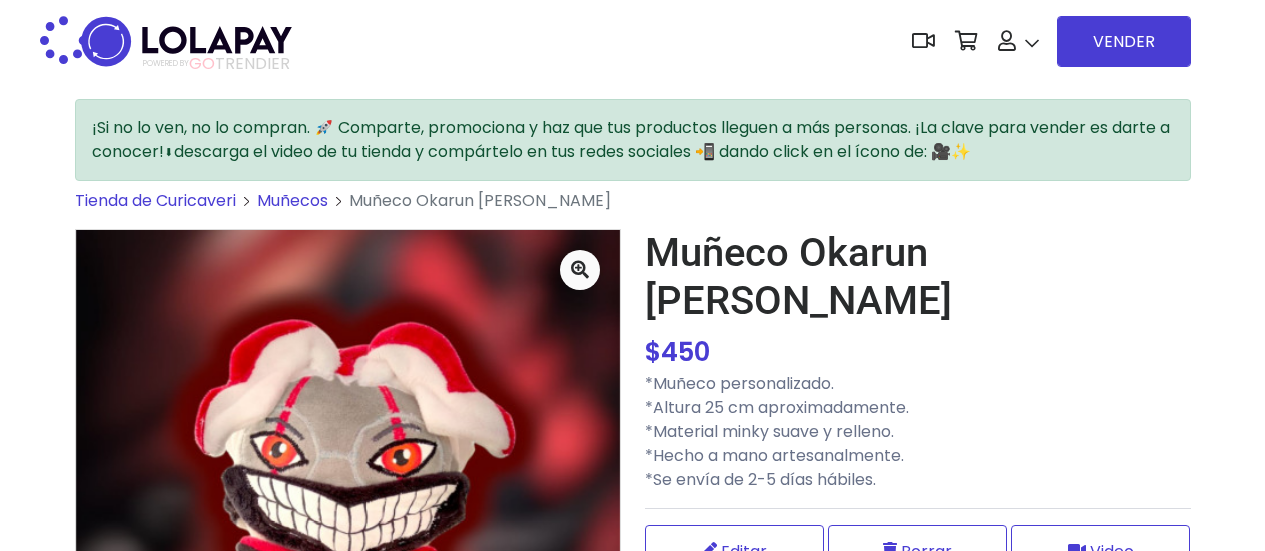 scroll, scrollTop: 0, scrollLeft: 0, axis: both 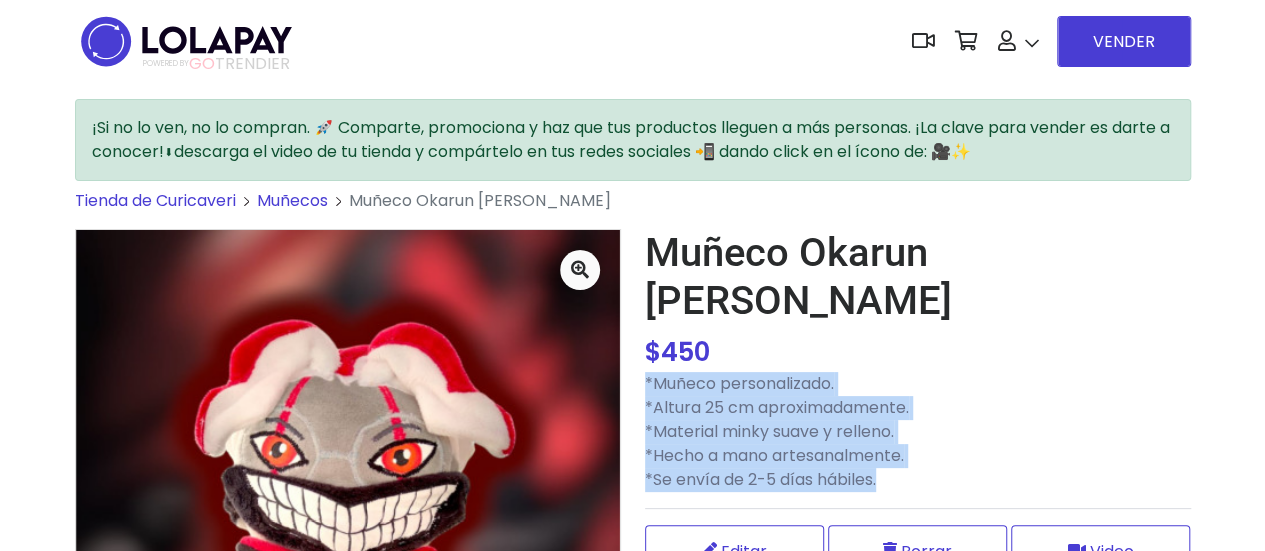 drag, startPoint x: 644, startPoint y: 334, endPoint x: 883, endPoint y: 452, distance: 266.5427 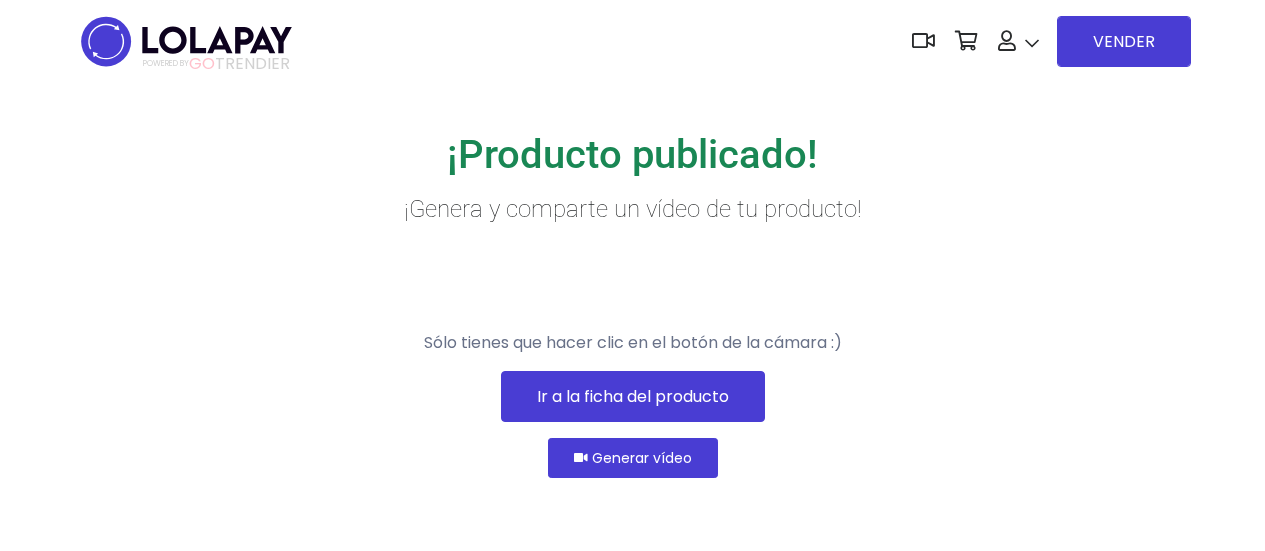 scroll, scrollTop: 0, scrollLeft: 0, axis: both 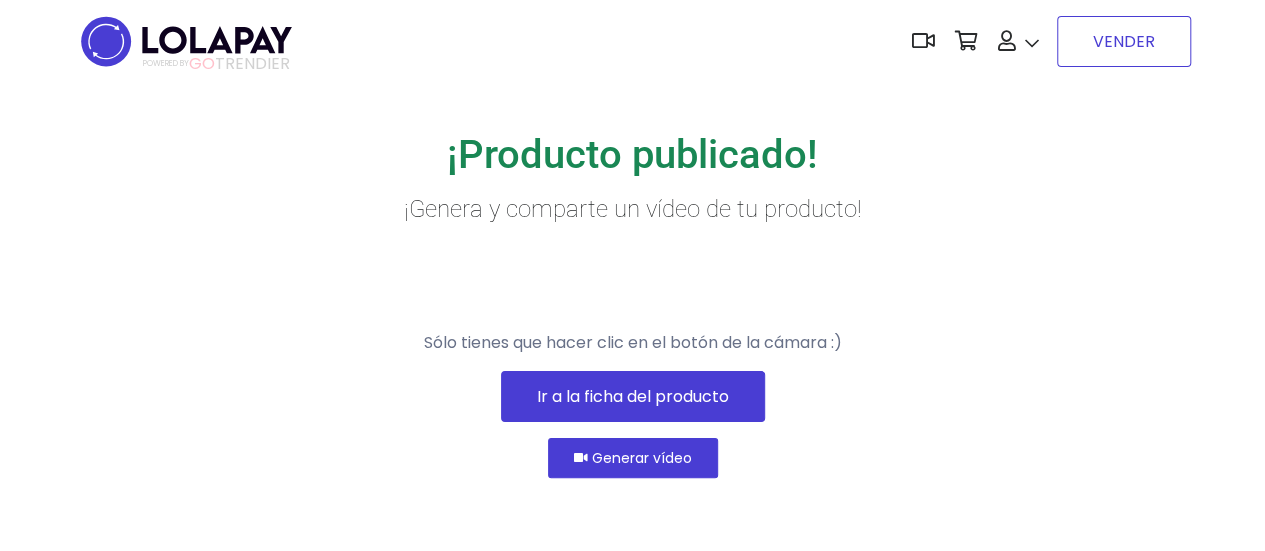 click on "VENDER" at bounding box center (1124, 41) 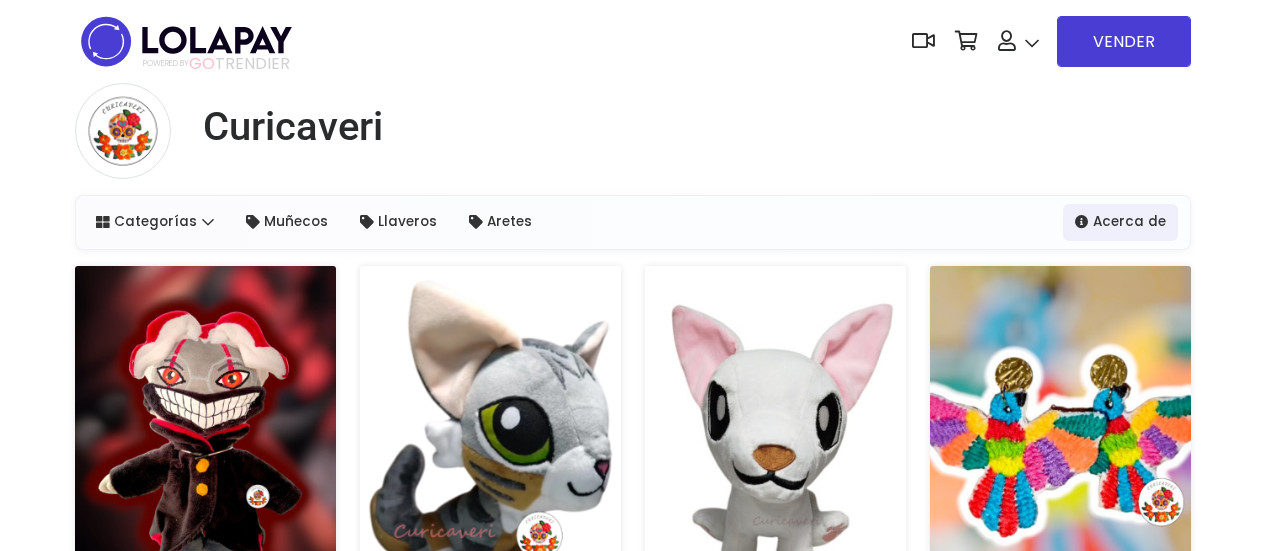 scroll, scrollTop: 100, scrollLeft: 0, axis: vertical 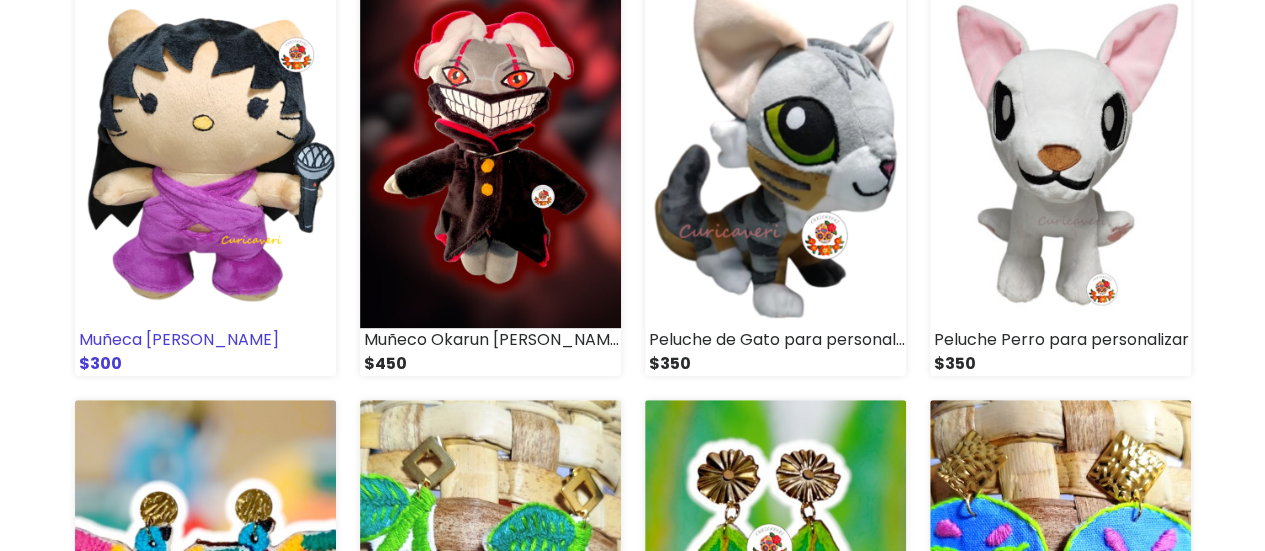 click at bounding box center (205, 147) 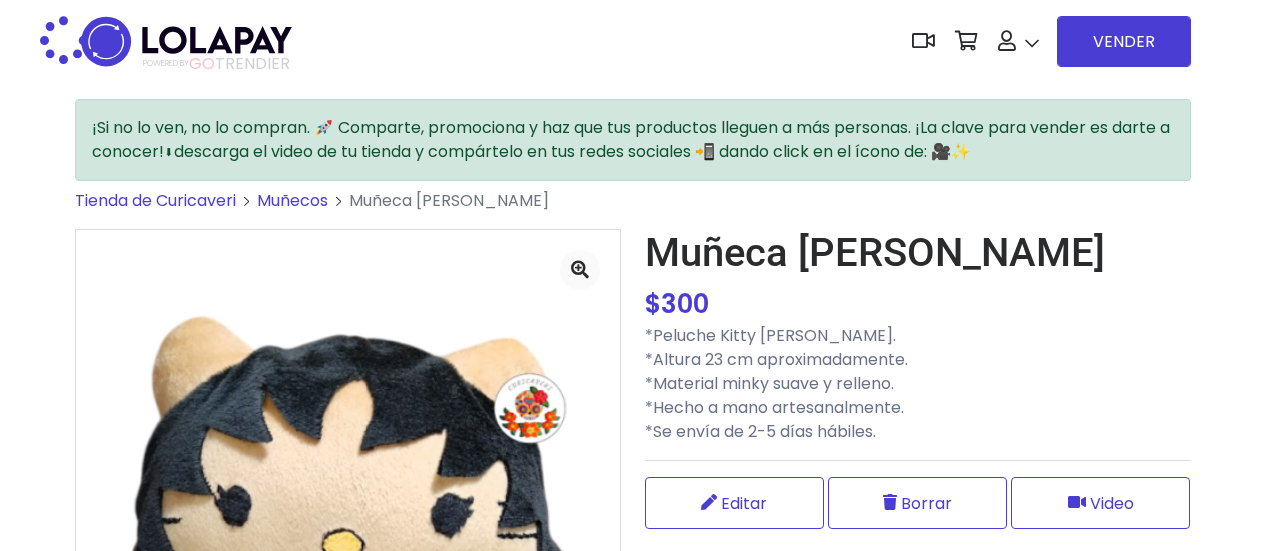 scroll, scrollTop: 0, scrollLeft: 0, axis: both 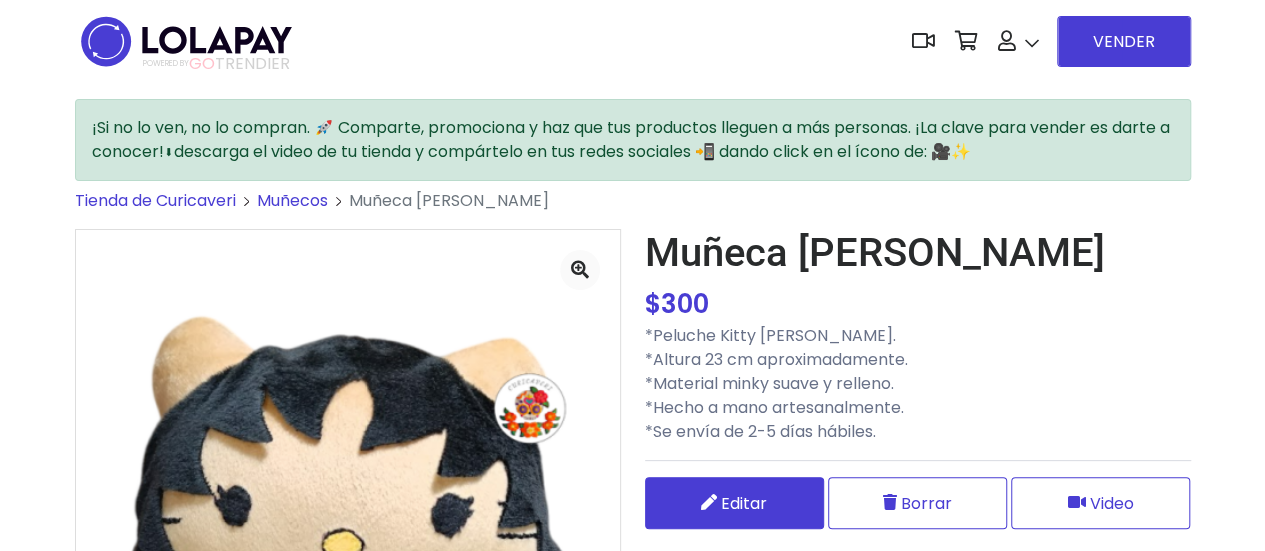 click on "Editar" at bounding box center (734, 503) 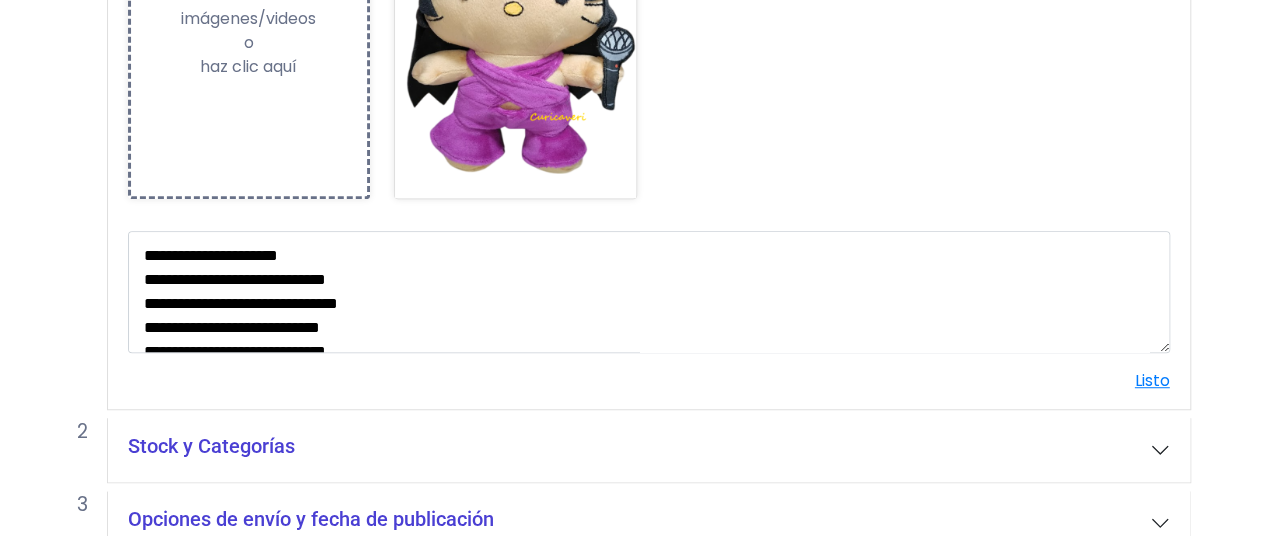 scroll, scrollTop: 586, scrollLeft: 0, axis: vertical 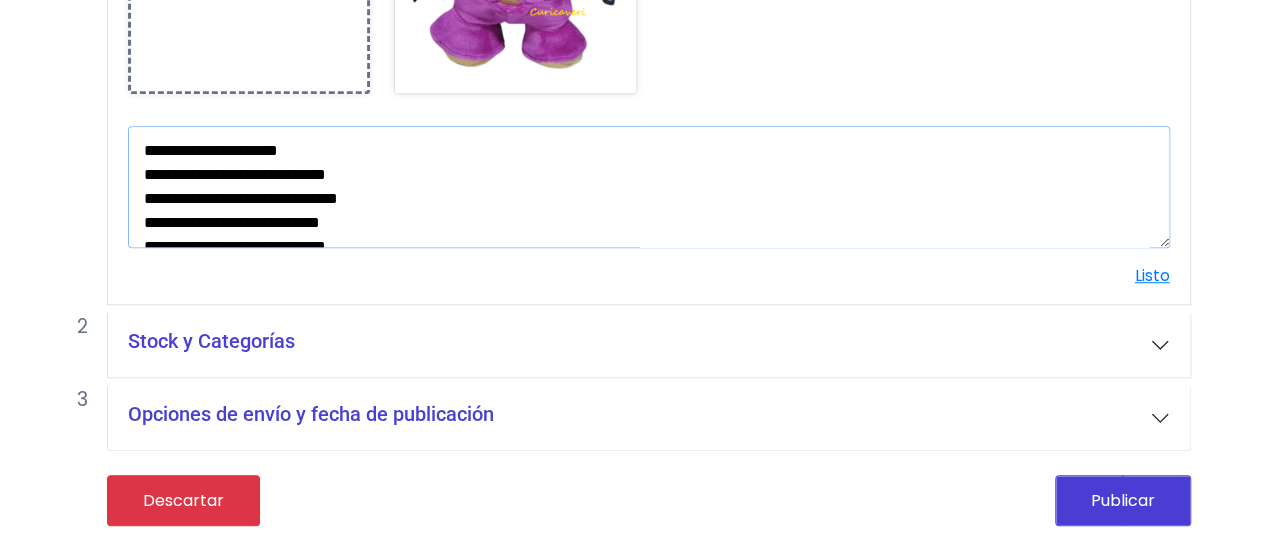 click on "**********" at bounding box center (649, 187) 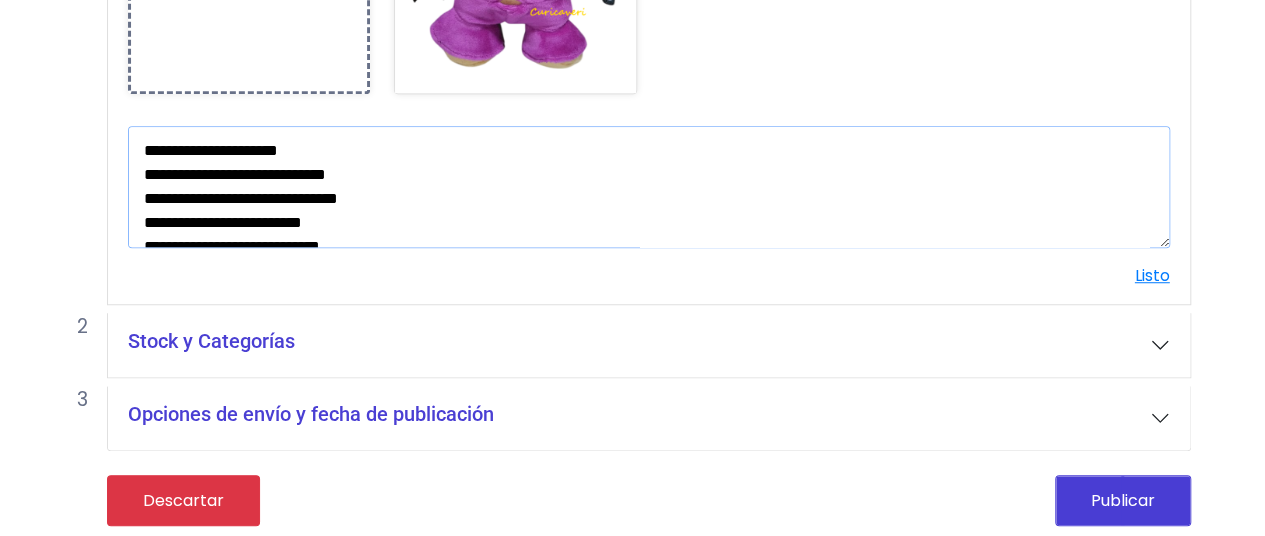 scroll, scrollTop: 386, scrollLeft: 0, axis: vertical 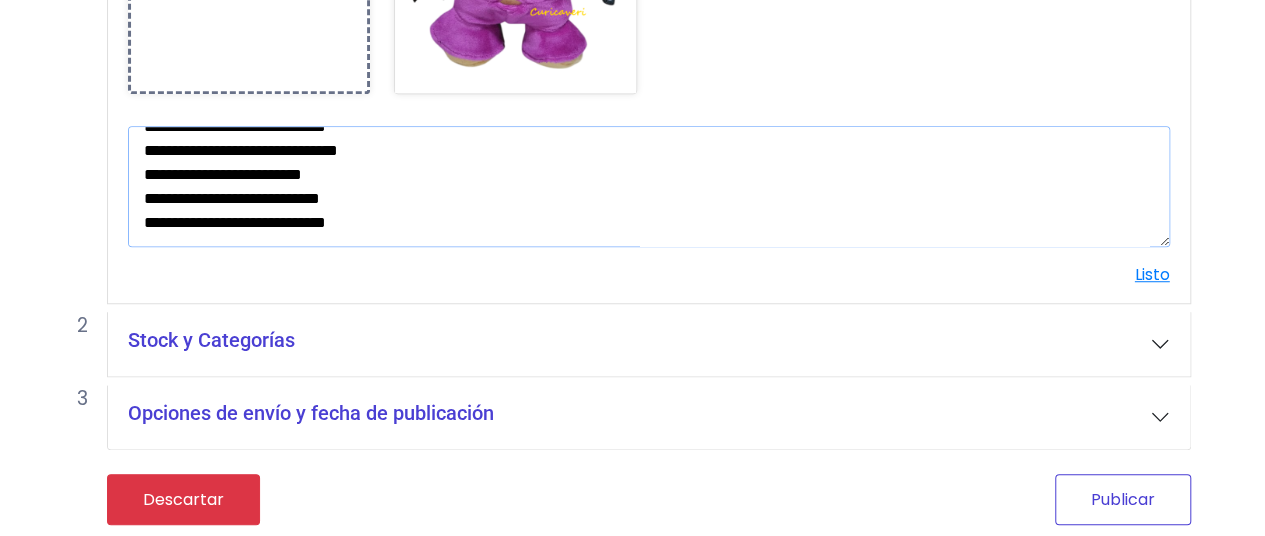 type on "**********" 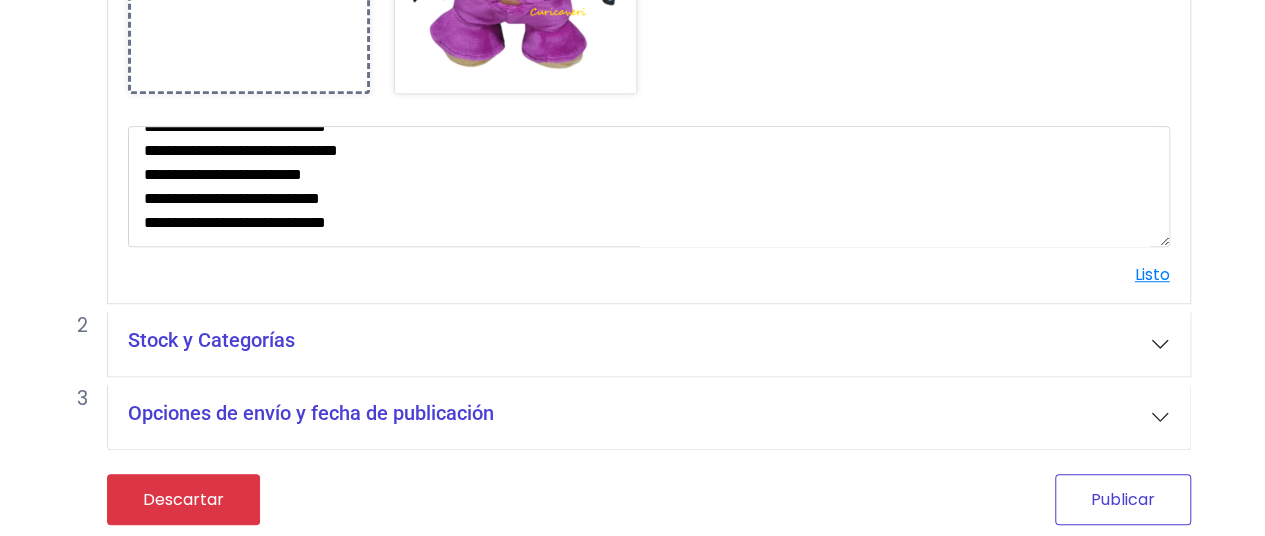 click on "Publicar" at bounding box center [1123, 499] 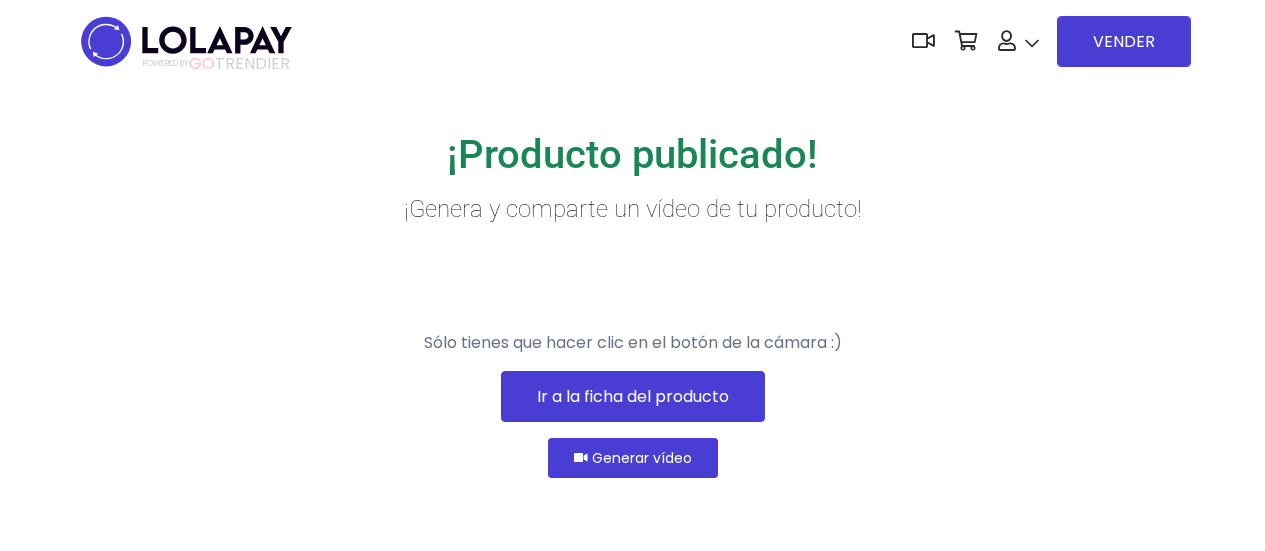 scroll, scrollTop: 0, scrollLeft: 0, axis: both 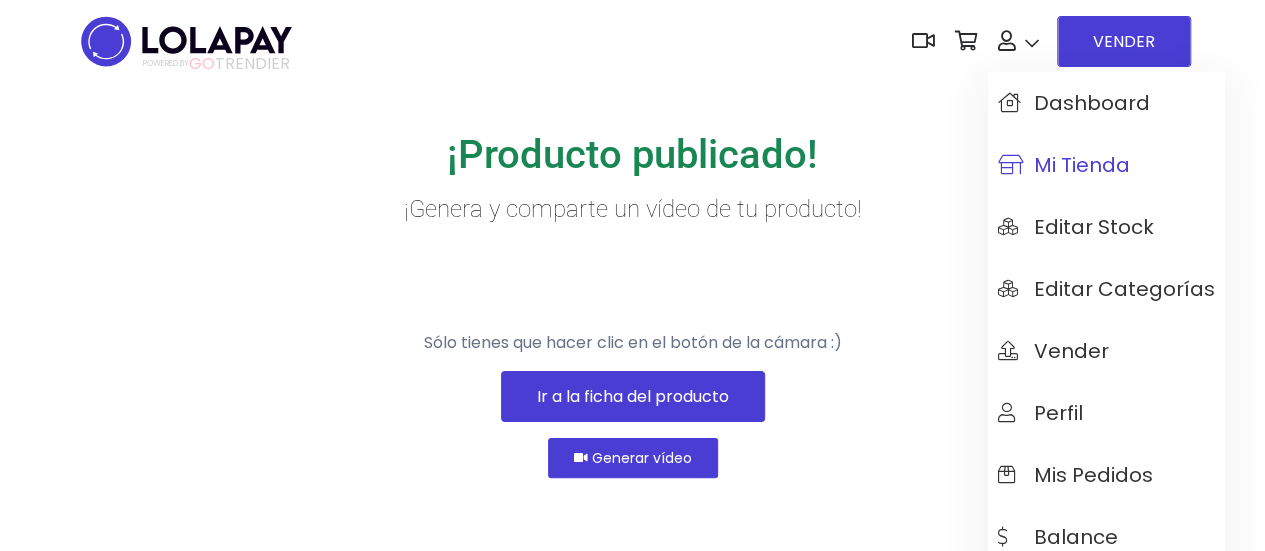 click on "Mi tienda" at bounding box center (1064, 165) 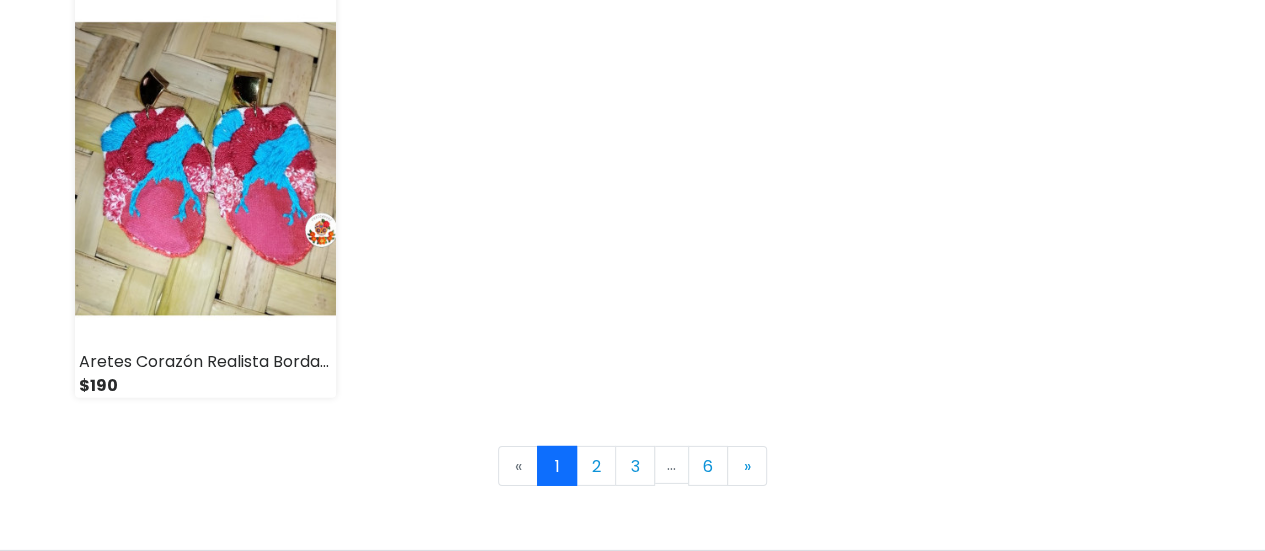 scroll, scrollTop: 2900, scrollLeft: 0, axis: vertical 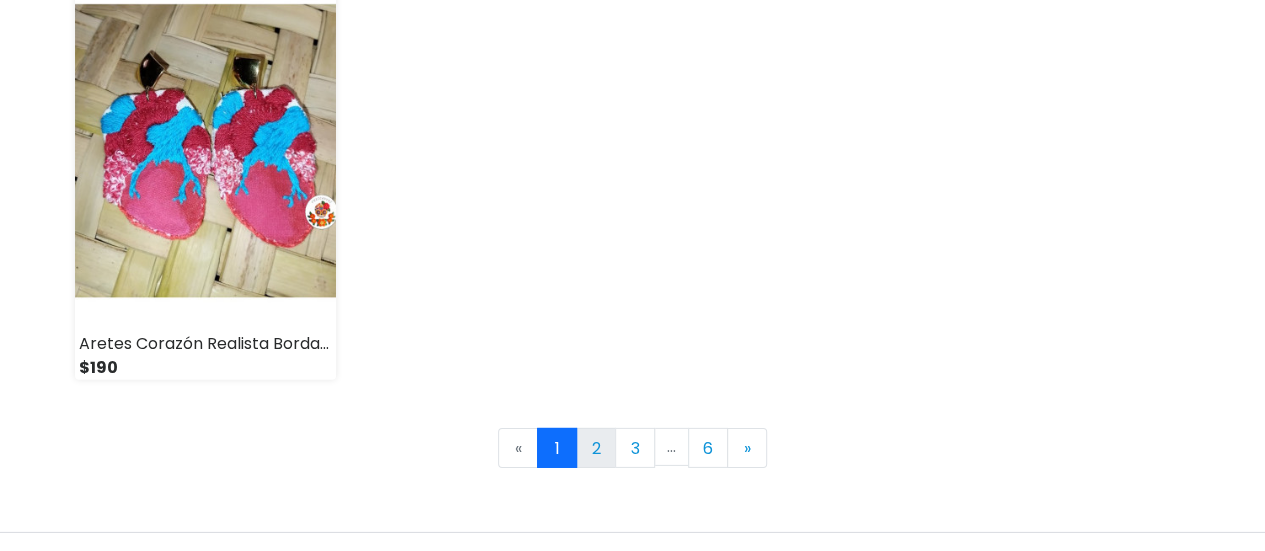 click on "2" at bounding box center (596, 448) 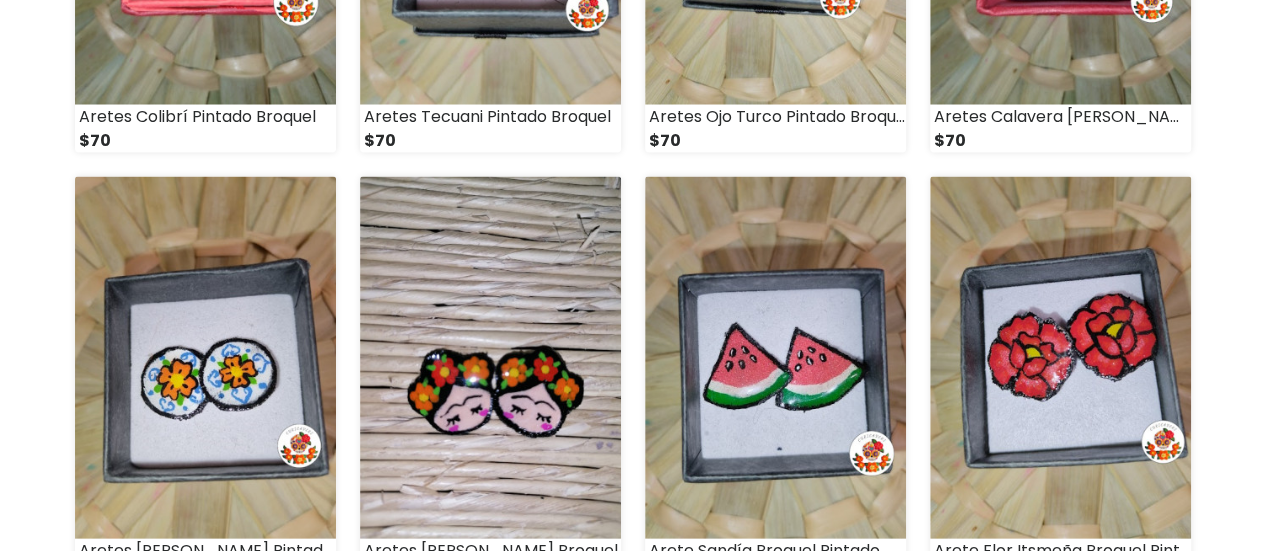 scroll, scrollTop: 1900, scrollLeft: 0, axis: vertical 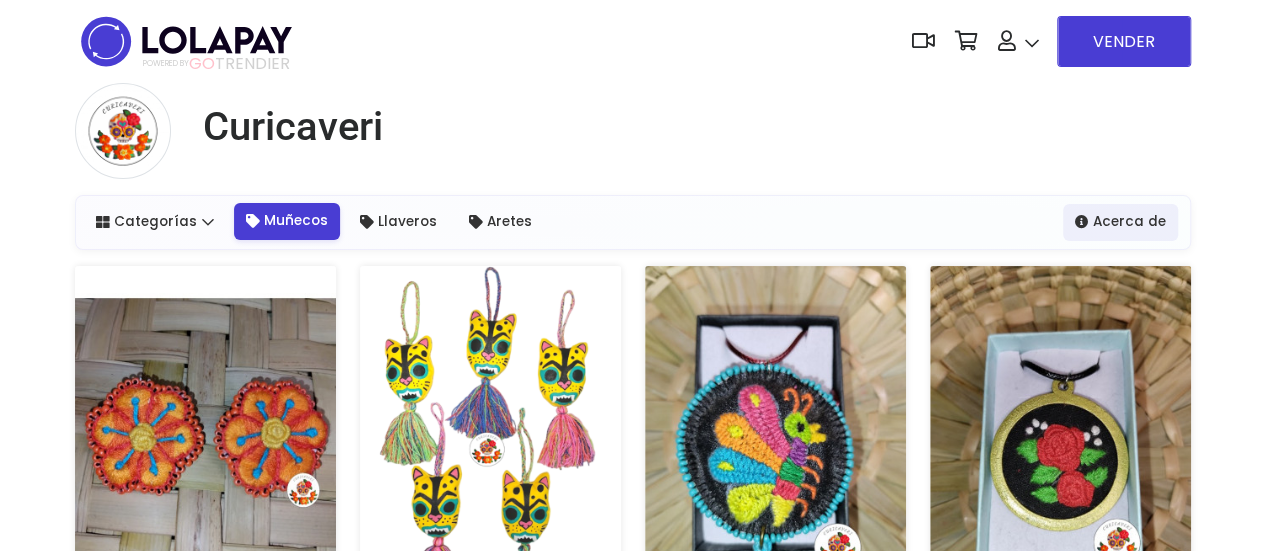 click on "Muñecos" at bounding box center [287, 221] 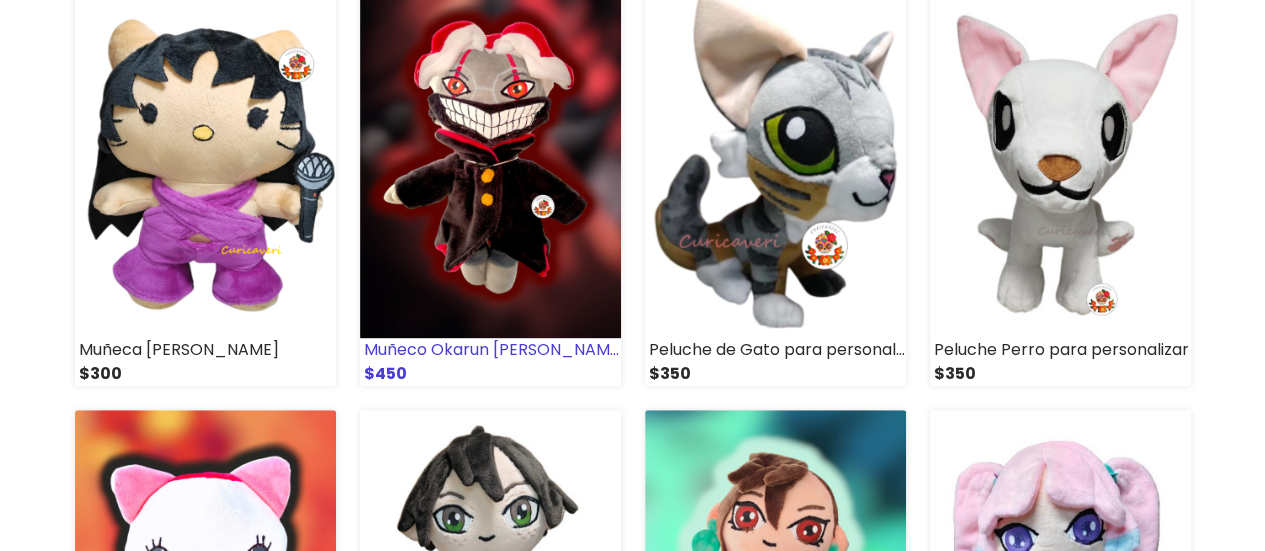 scroll, scrollTop: 200, scrollLeft: 0, axis: vertical 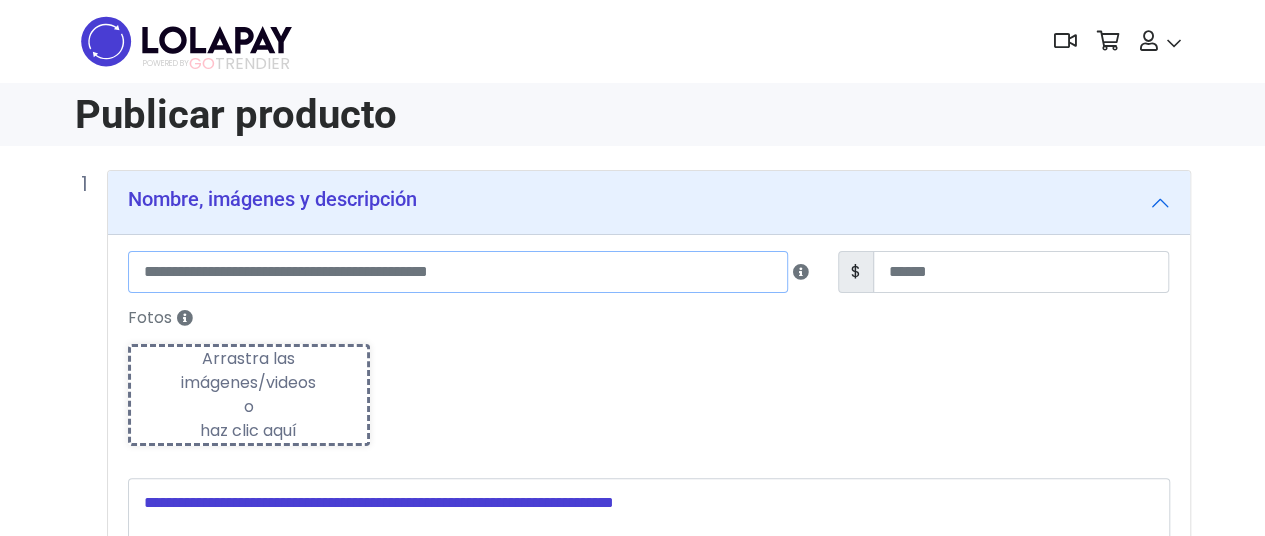 click at bounding box center [458, 272] 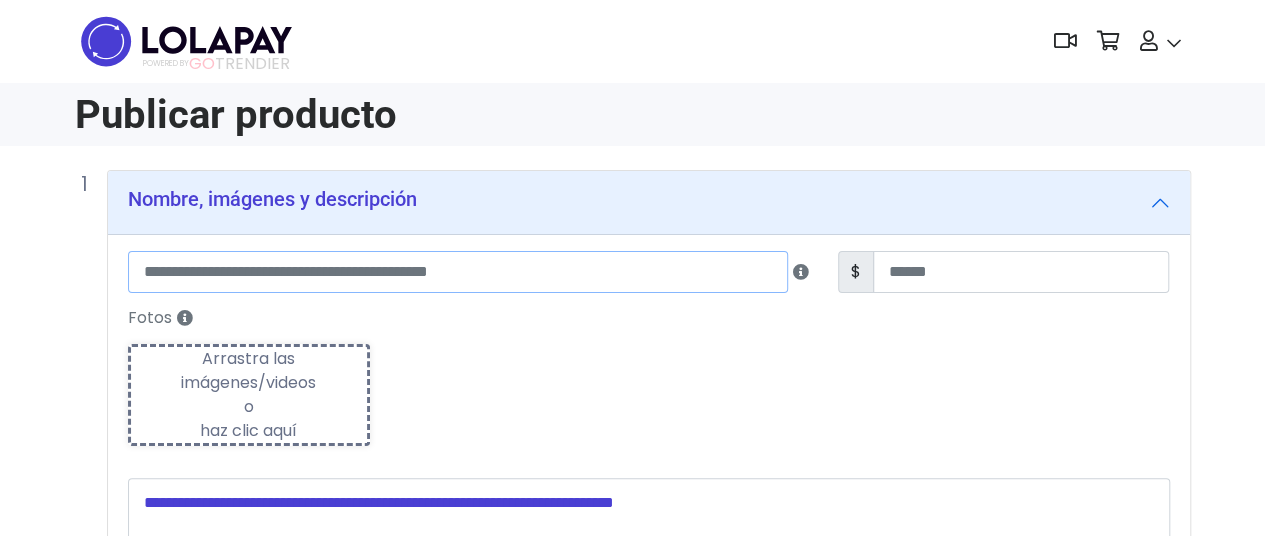 paste on "**********" 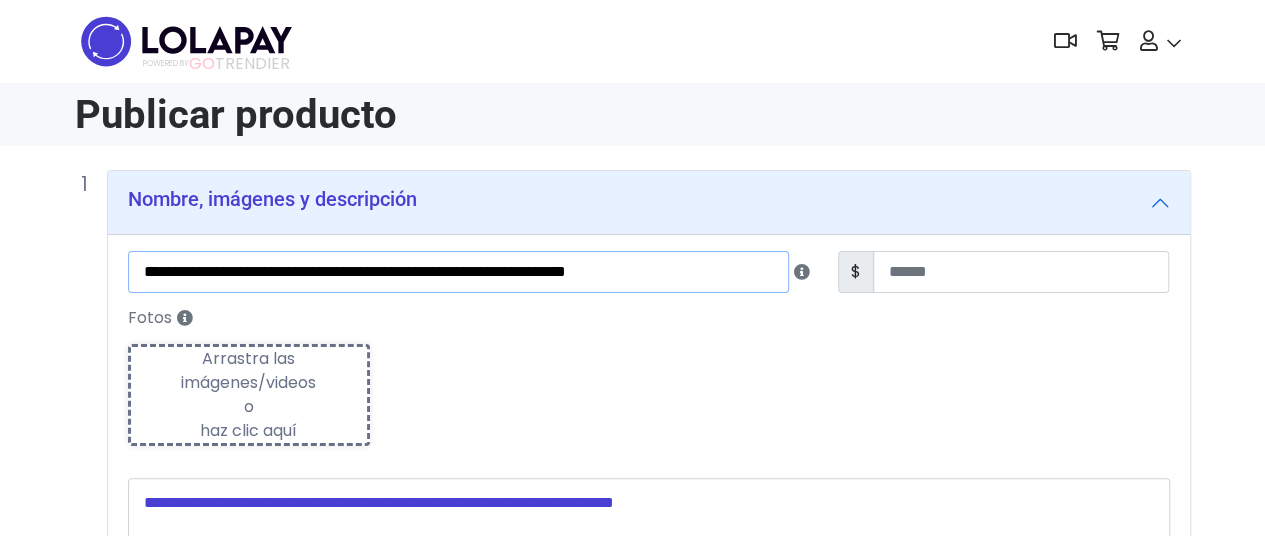 scroll, scrollTop: 0, scrollLeft: 0, axis: both 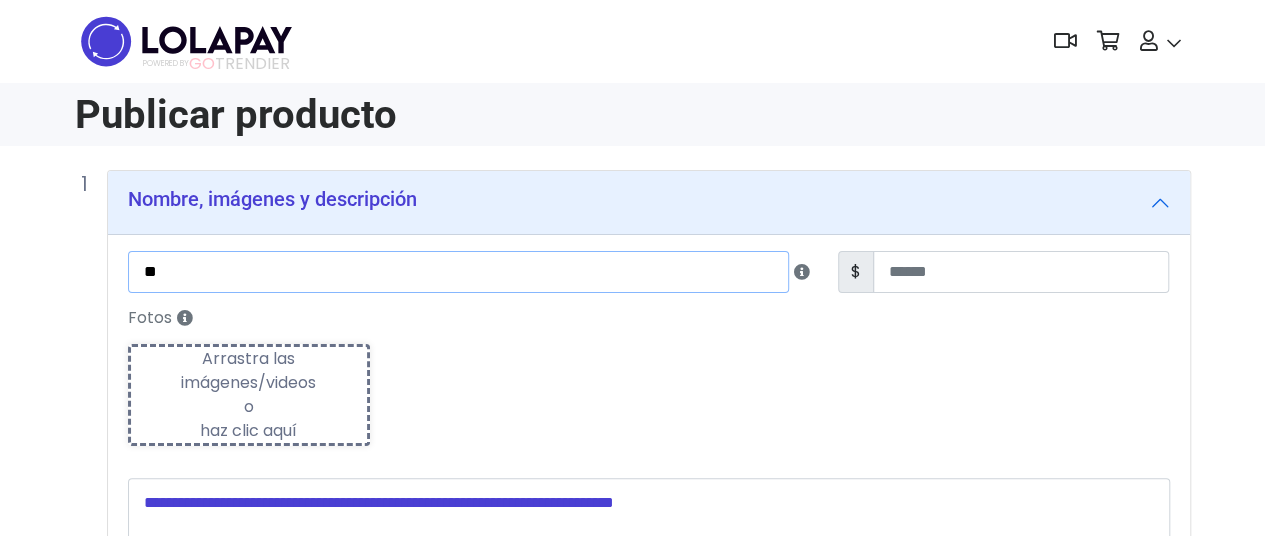 type on "*" 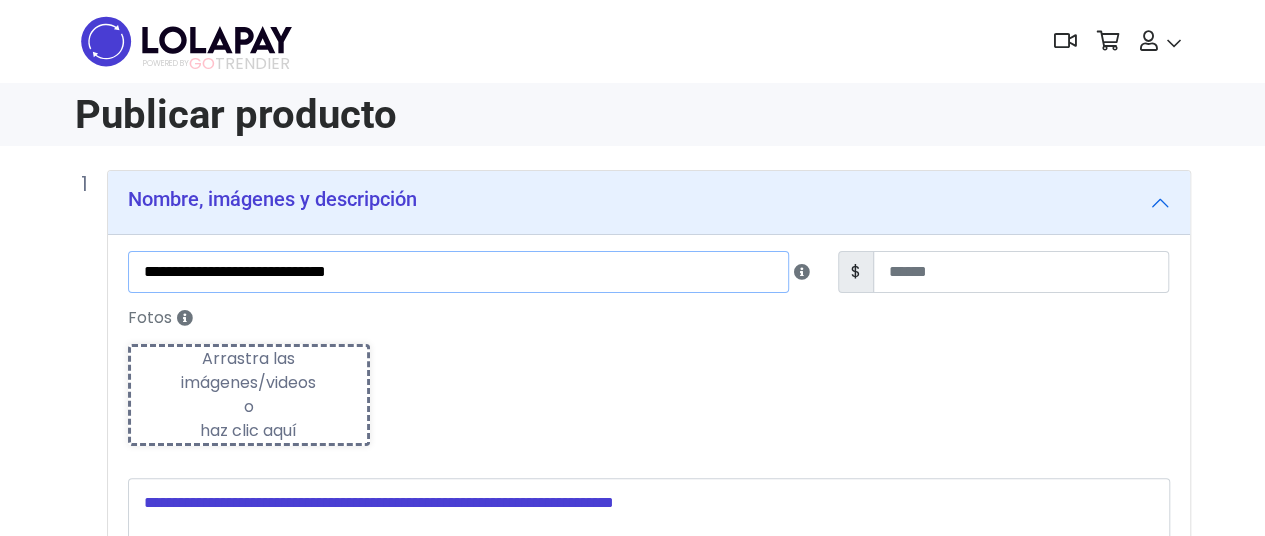 type on "**********" 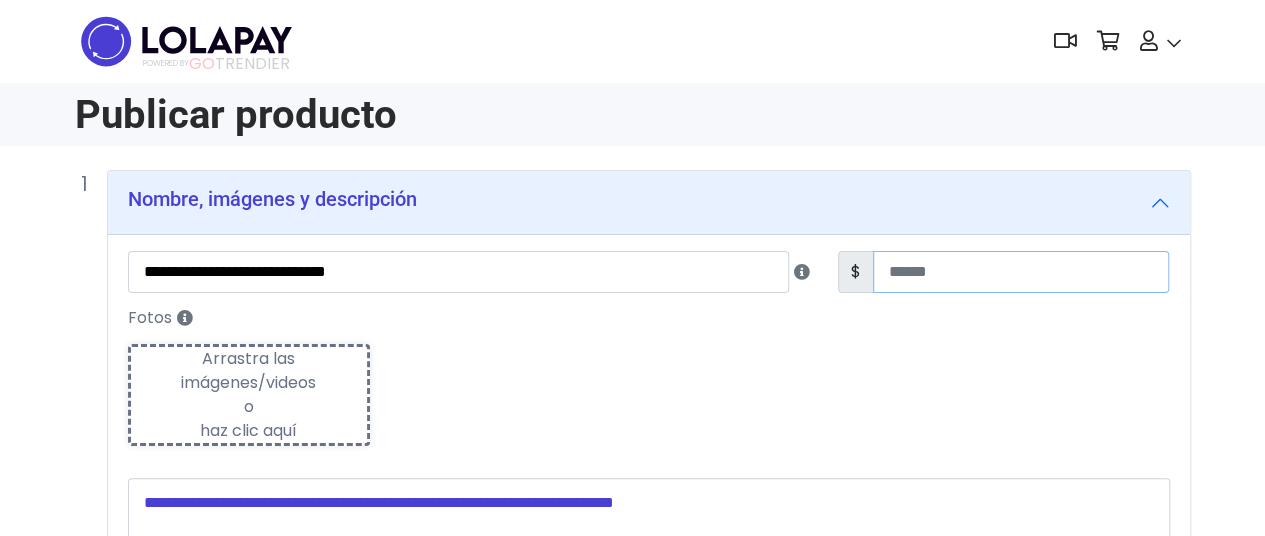 click at bounding box center [1021, 272] 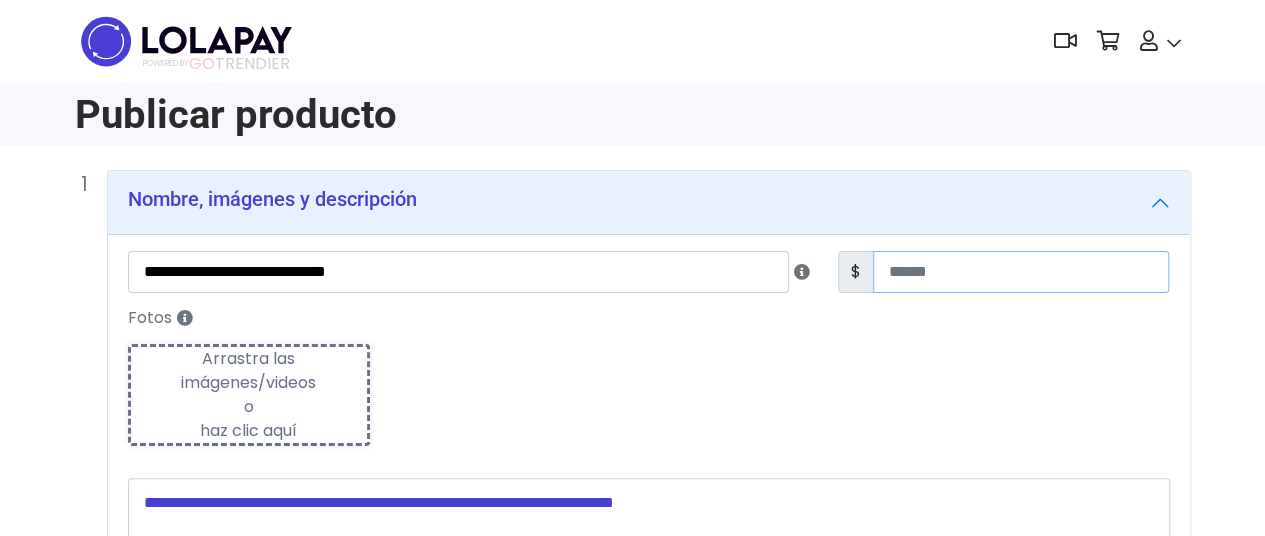 type on "***" 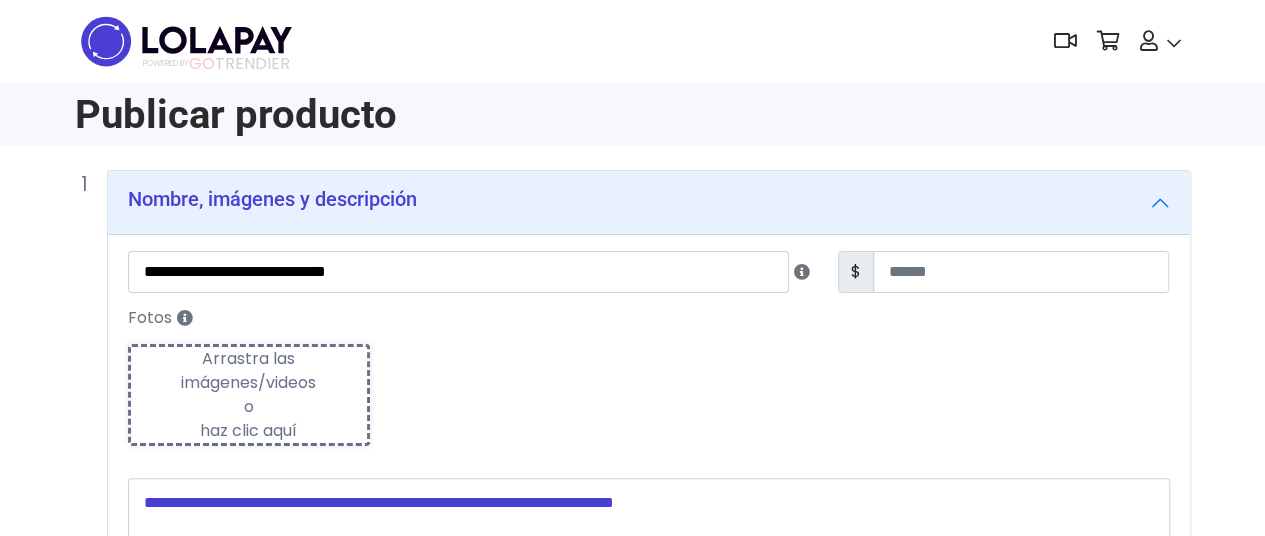 click on "Arrastra las
imágenes/videos
o
haz clic aquí" at bounding box center (249, 395) 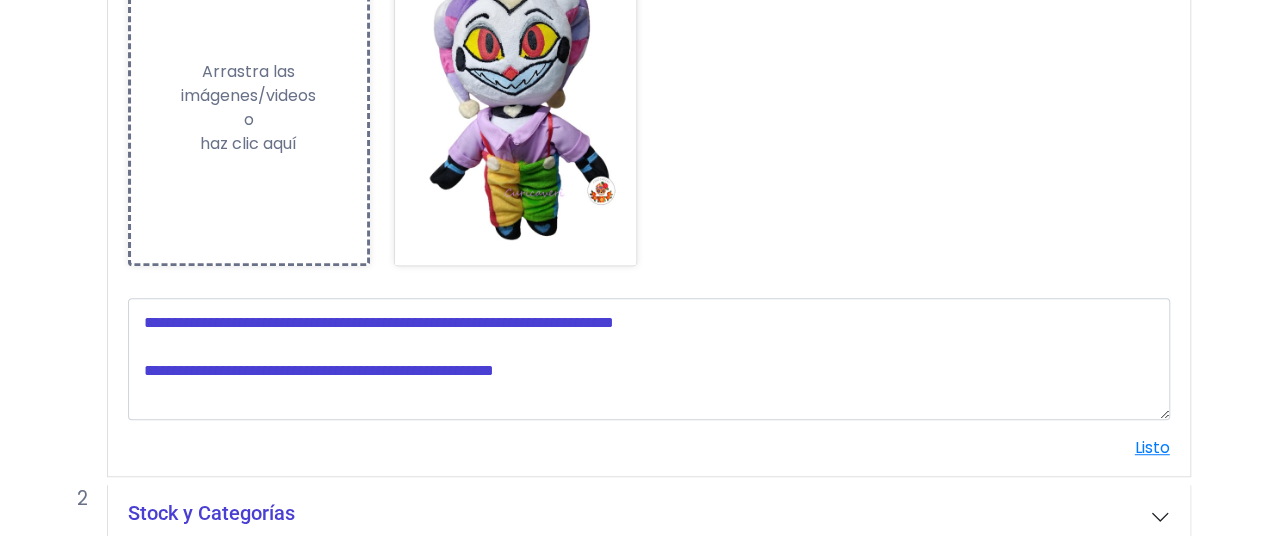 scroll, scrollTop: 400, scrollLeft: 0, axis: vertical 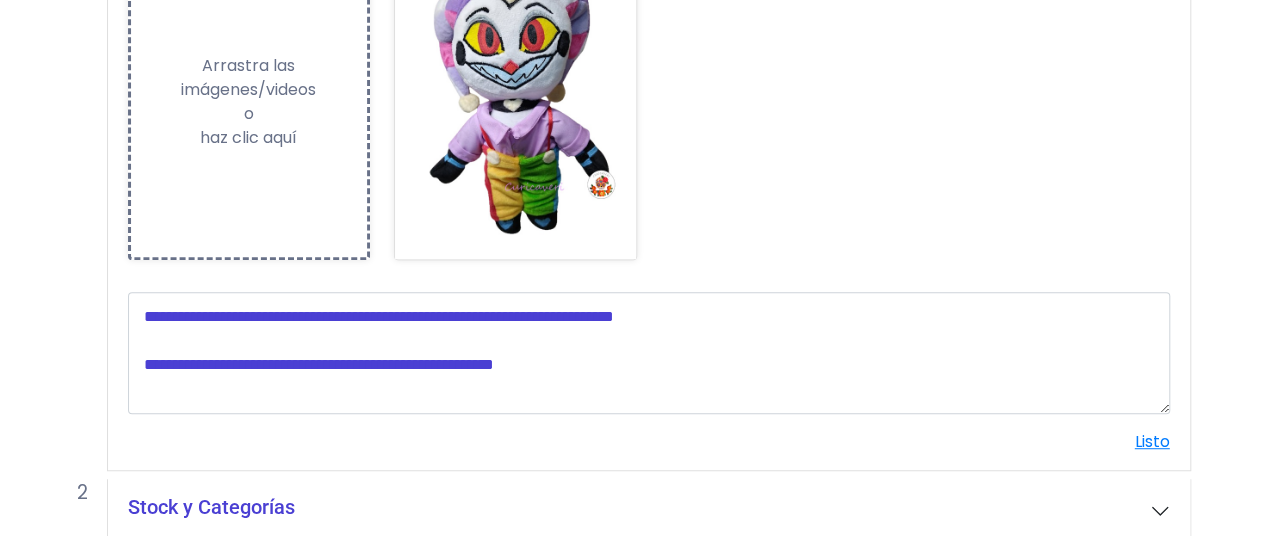 click on "Arrastra las
imágenes/videos
o
haz clic aquí" at bounding box center (249, 102) 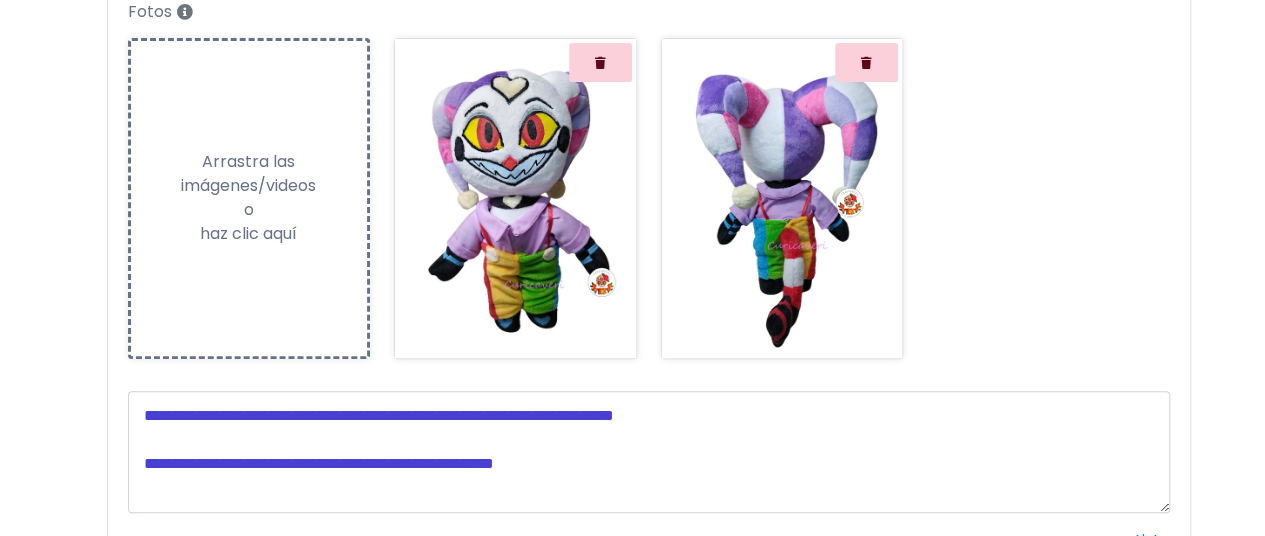 scroll, scrollTop: 400, scrollLeft: 0, axis: vertical 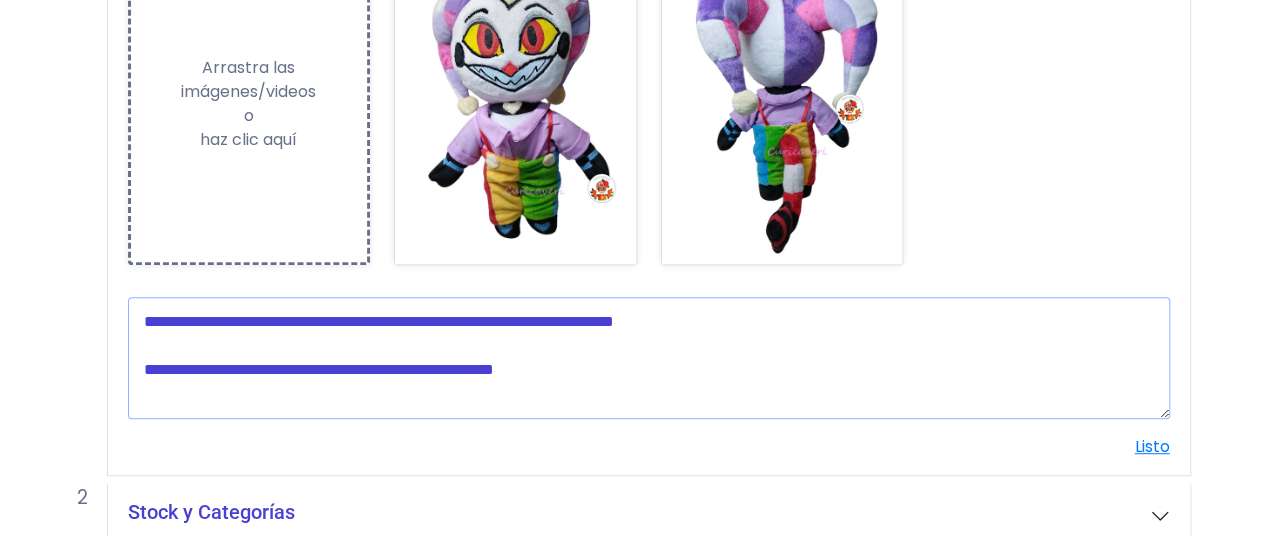 click at bounding box center [649, 358] 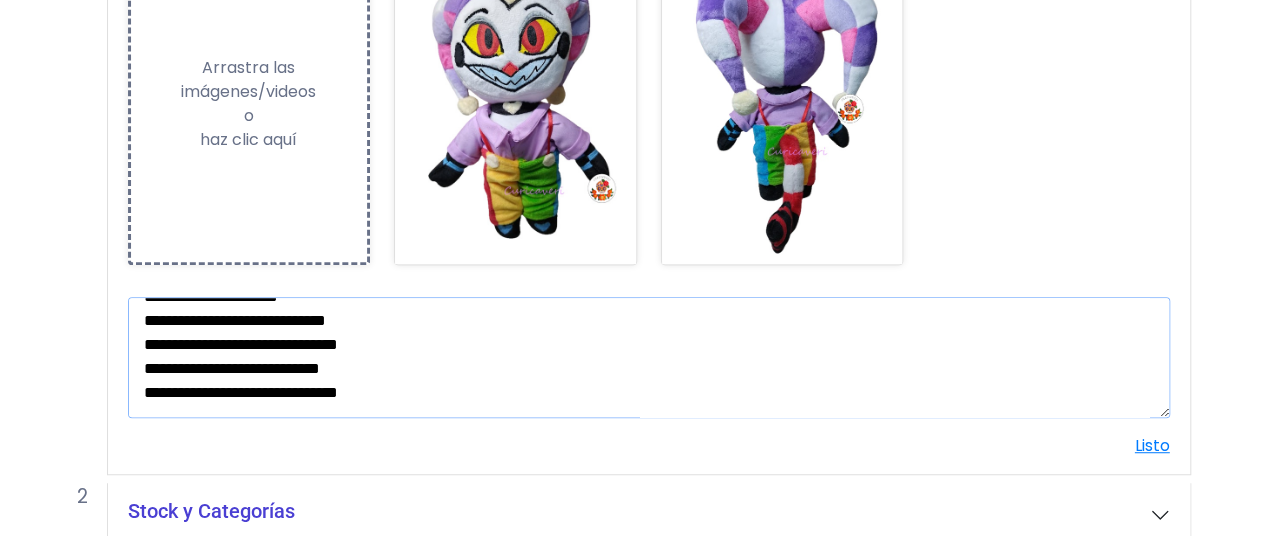 scroll, scrollTop: 0, scrollLeft: 0, axis: both 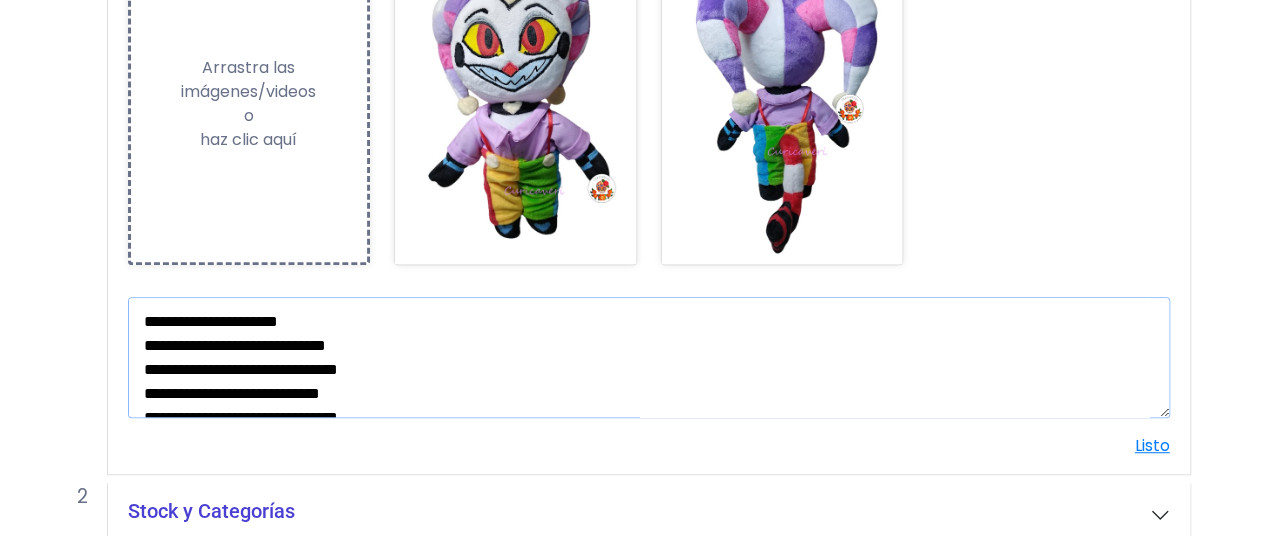 drag, startPoint x: 331, startPoint y: 317, endPoint x: 272, endPoint y: 321, distance: 59.135437 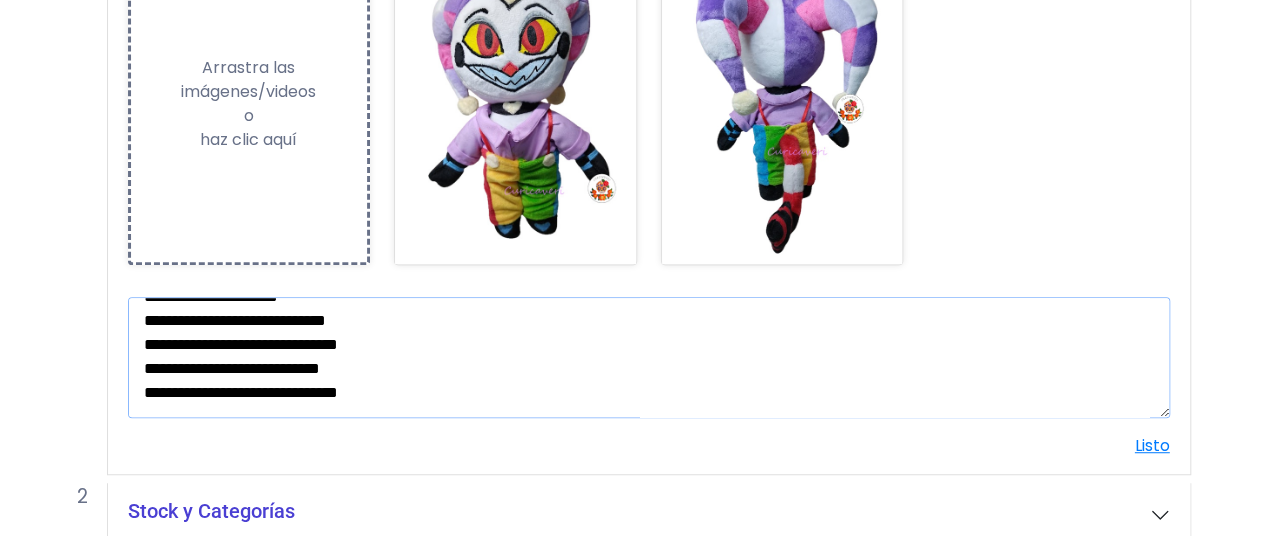 scroll, scrollTop: 72, scrollLeft: 0, axis: vertical 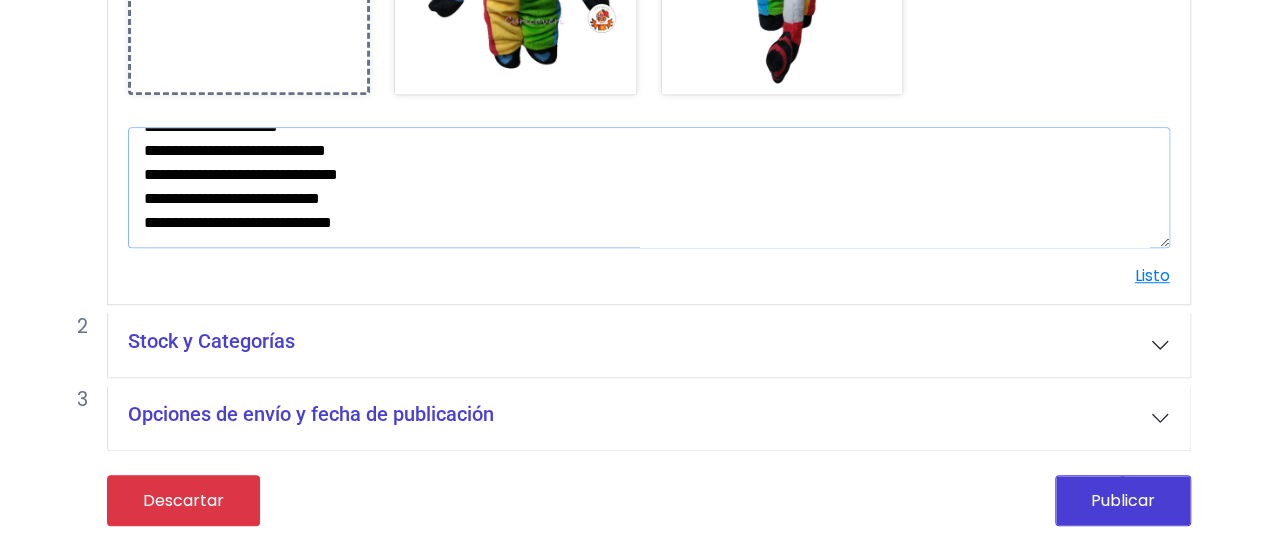 type on "**********" 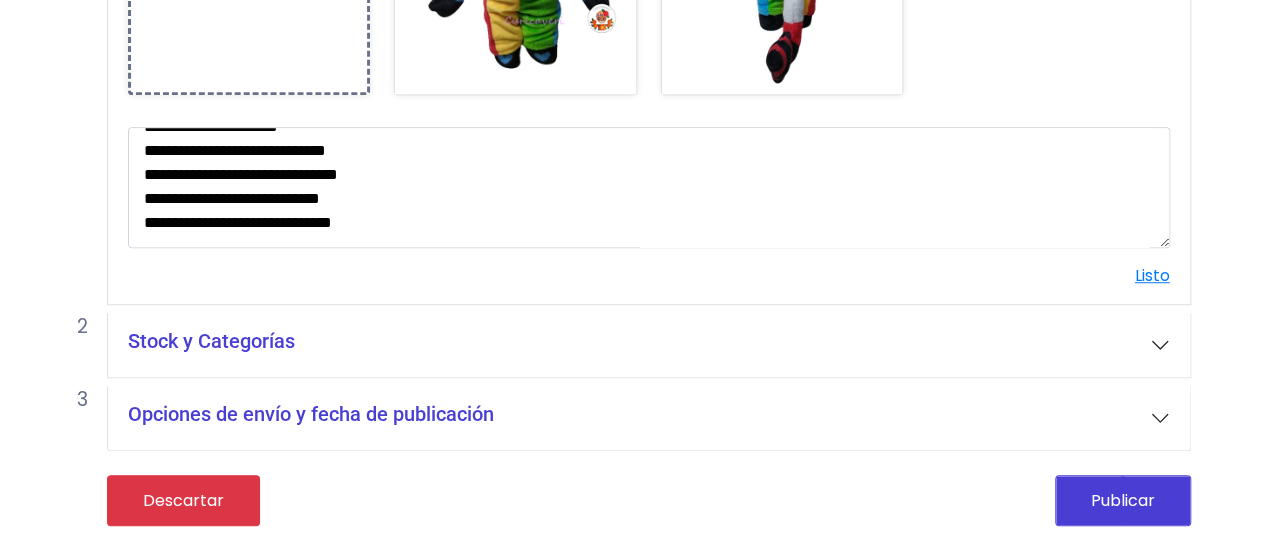 click on "Stock y Categorías" at bounding box center (649, 345) 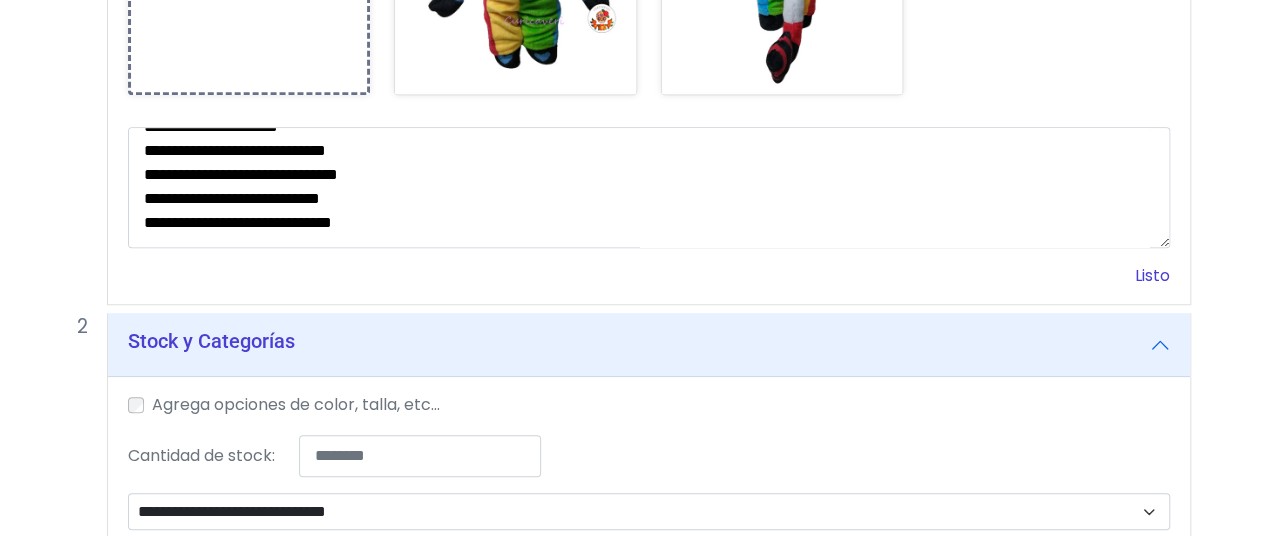 click on "Listo" at bounding box center [1152, 275] 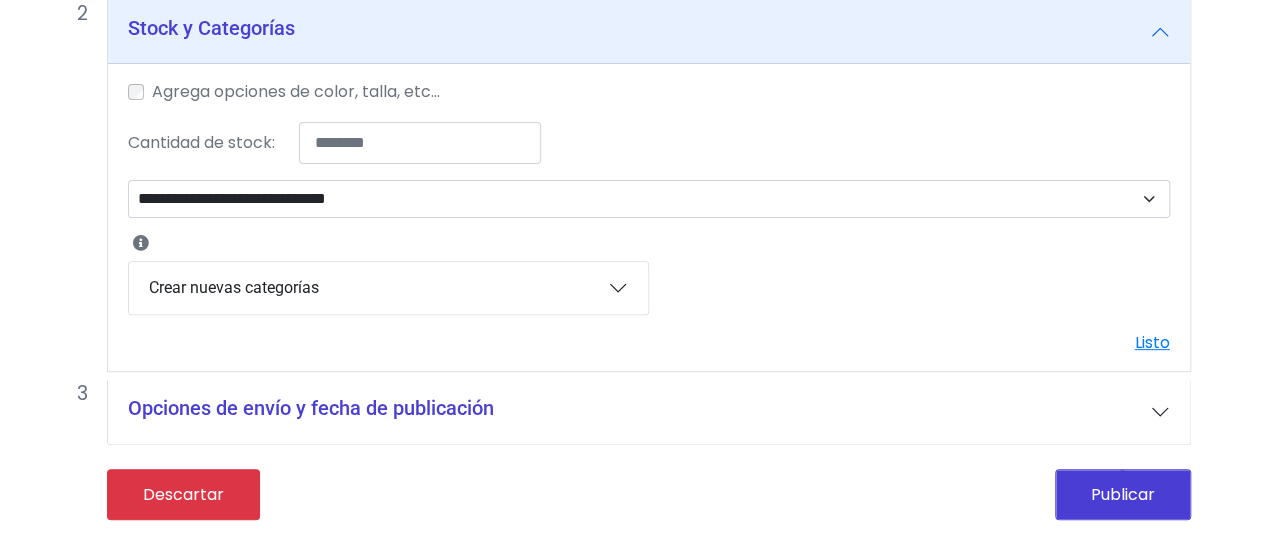scroll, scrollTop: 237, scrollLeft: 0, axis: vertical 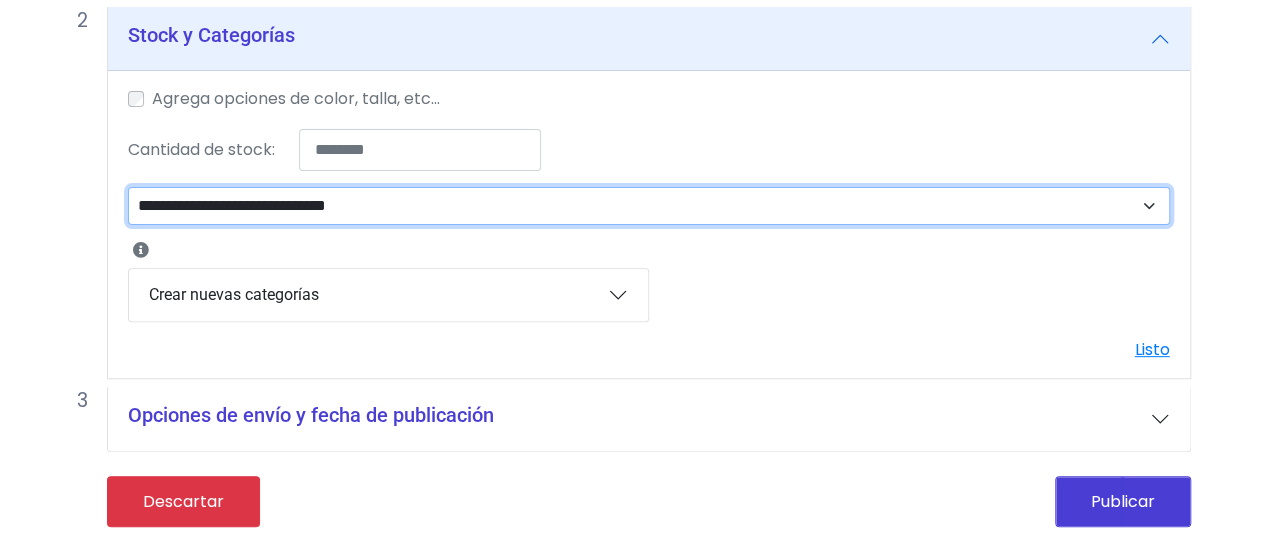 click on "**********" at bounding box center [649, 205] 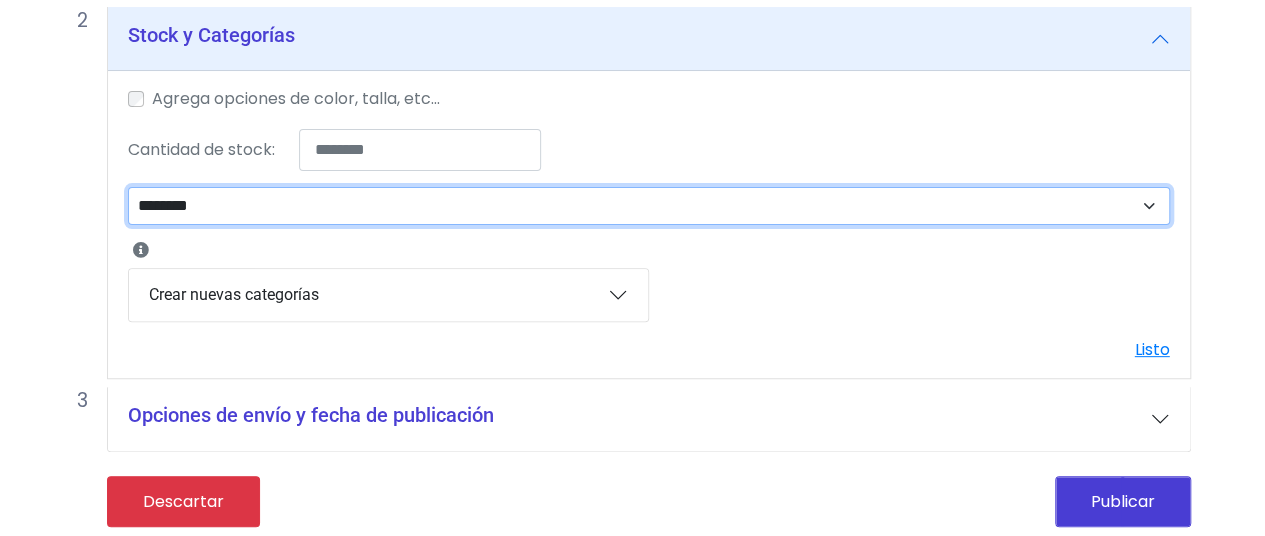 click on "**********" at bounding box center (649, 205) 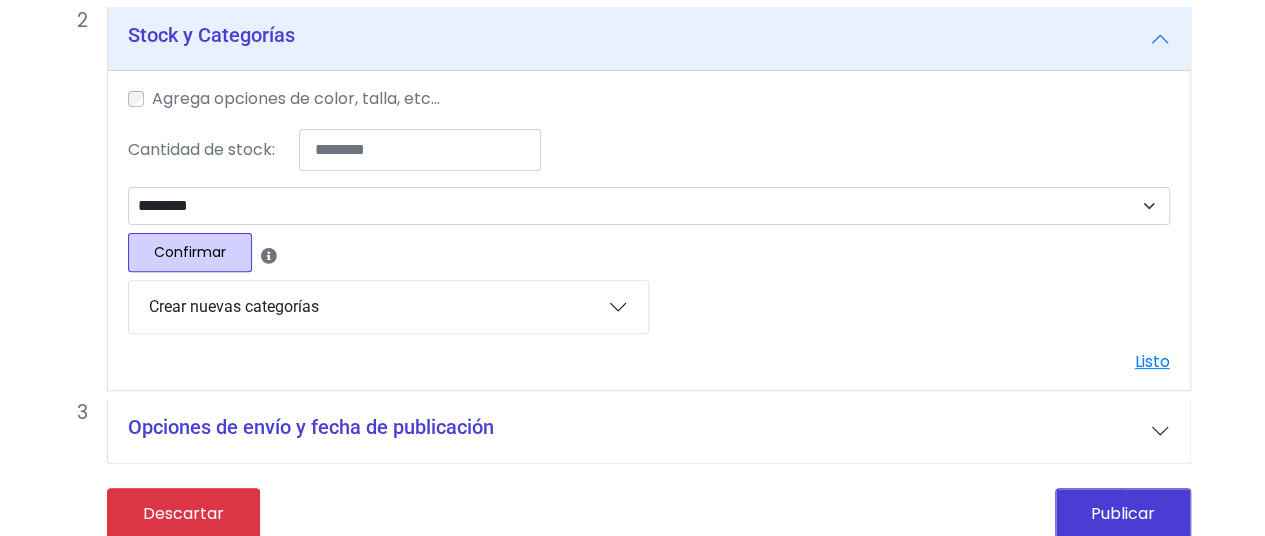 click on "Confirmar" at bounding box center (190, 252) 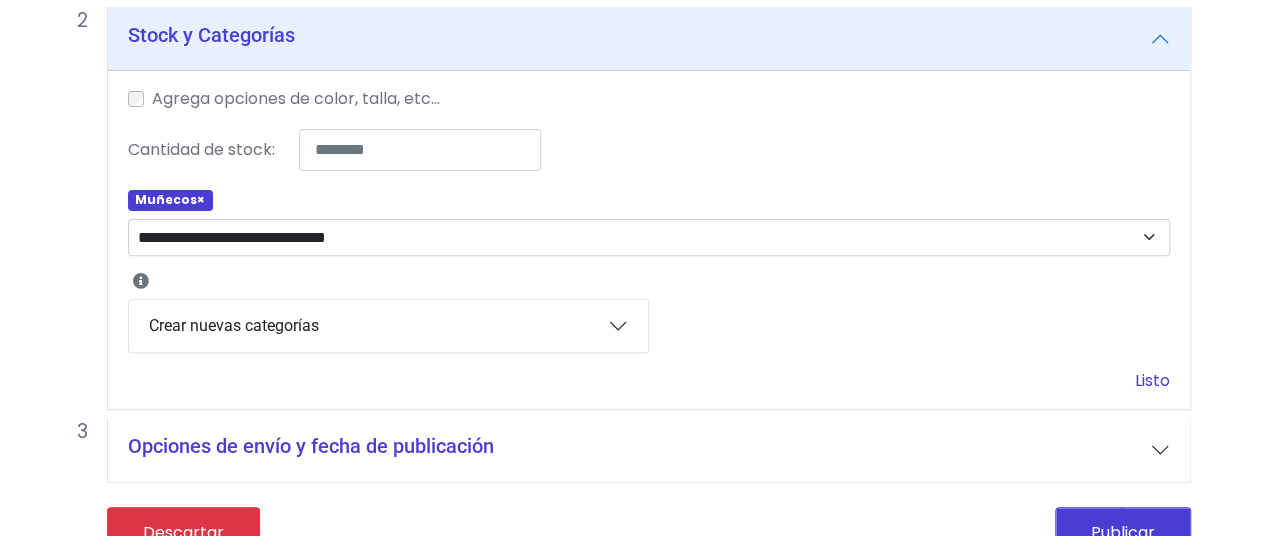 click on "Listo" at bounding box center (1152, 380) 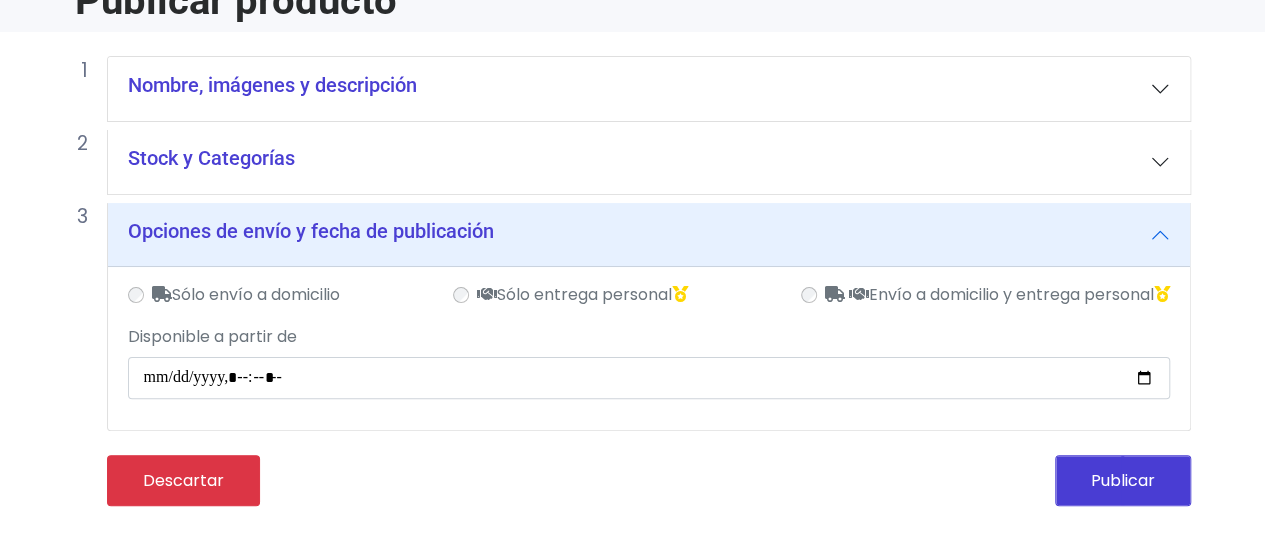 scroll, scrollTop: 114, scrollLeft: 0, axis: vertical 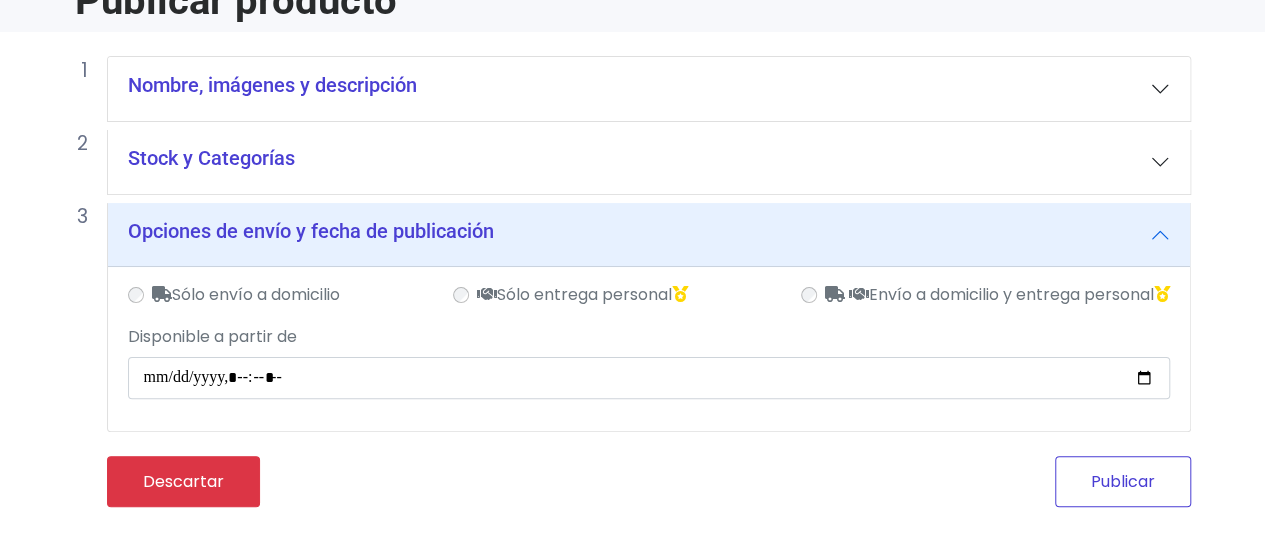 click on "Publicar" at bounding box center [1123, 481] 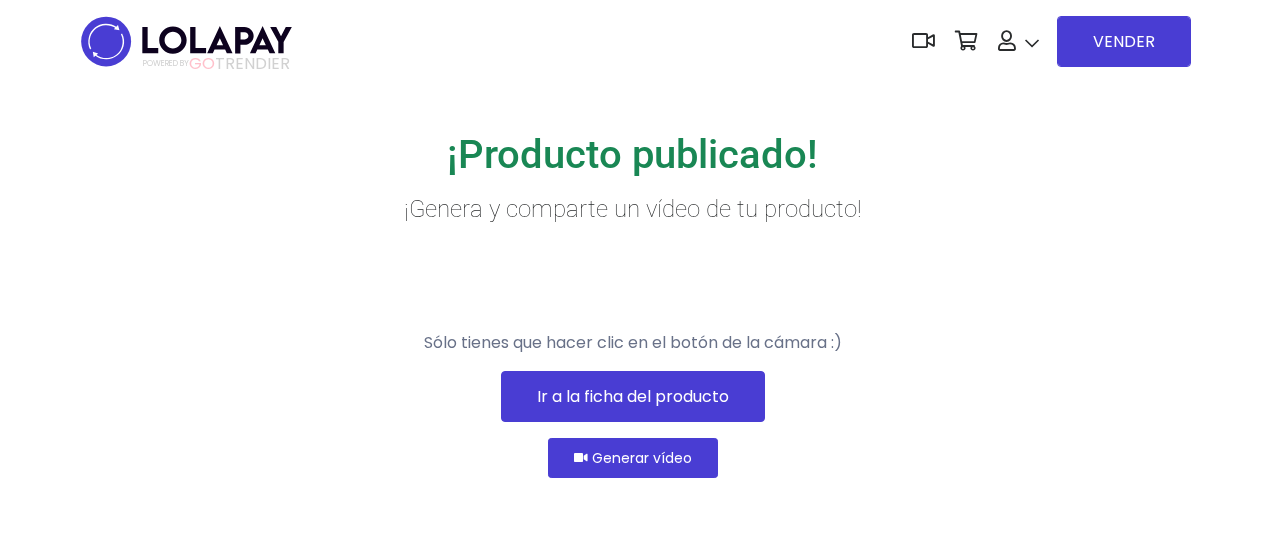 scroll, scrollTop: 0, scrollLeft: 0, axis: both 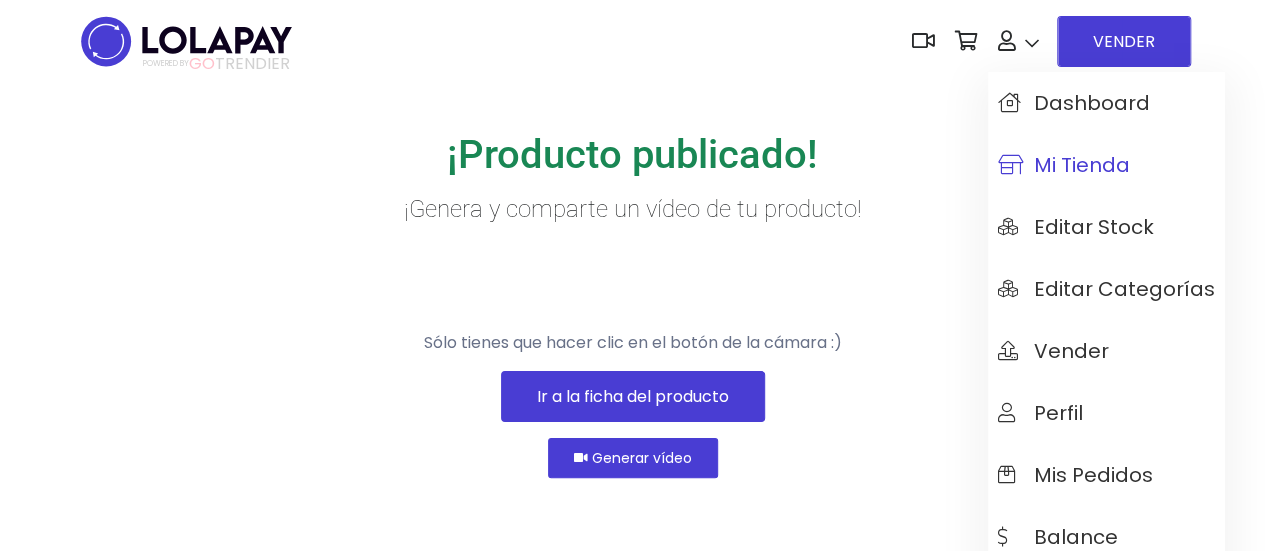 click on "Mi tienda" at bounding box center (1064, 165) 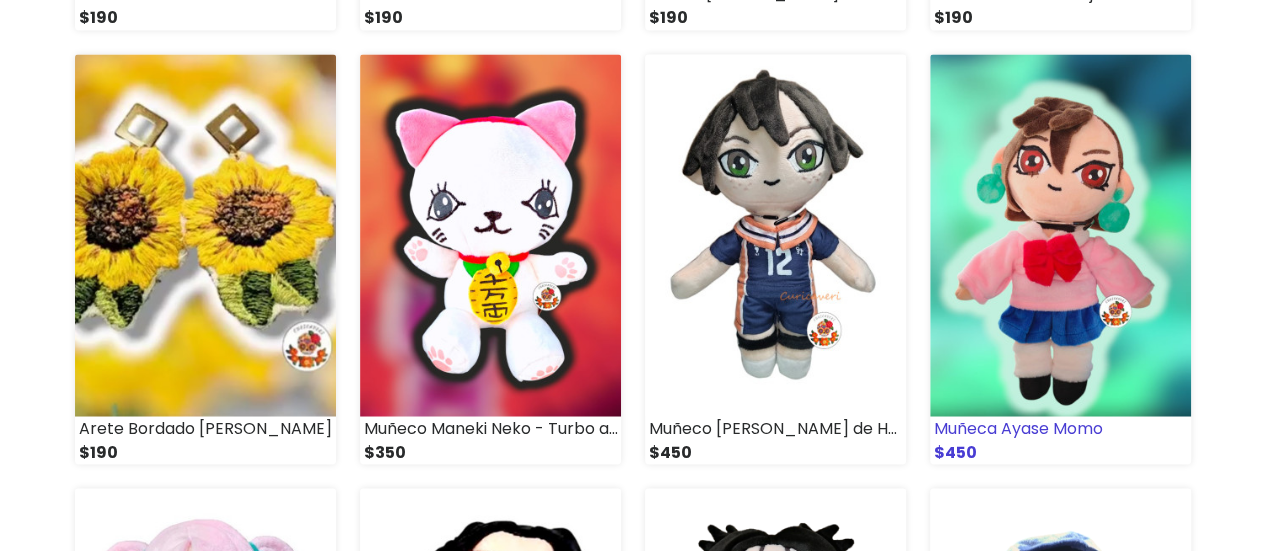 scroll, scrollTop: 1900, scrollLeft: 0, axis: vertical 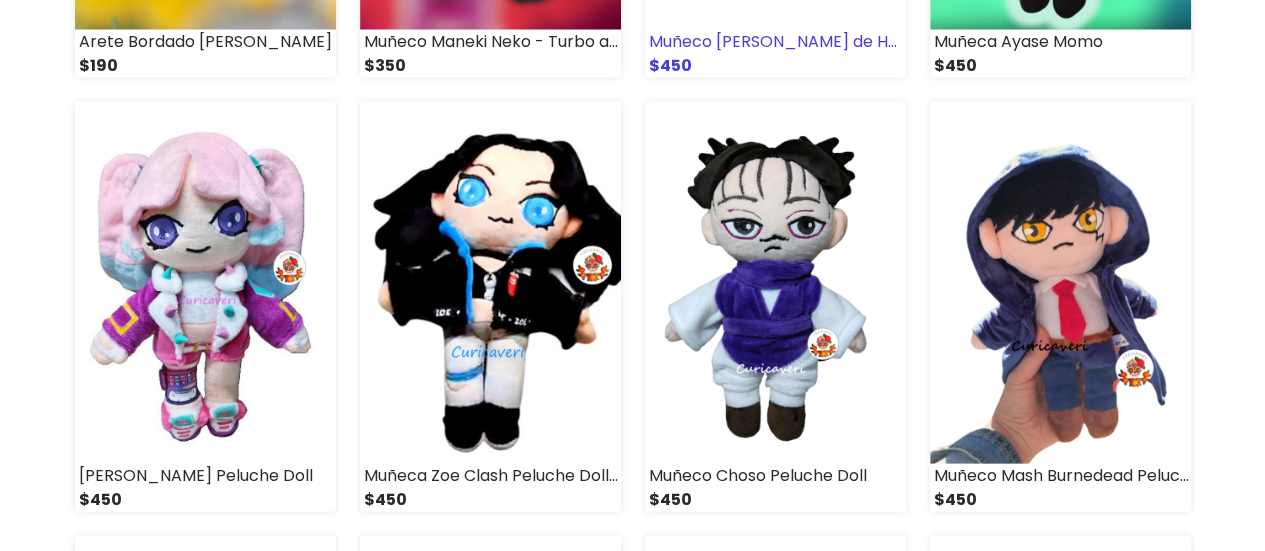 click on "Muñeco [PERSON_NAME] de Haikyuu" at bounding box center (775, 42) 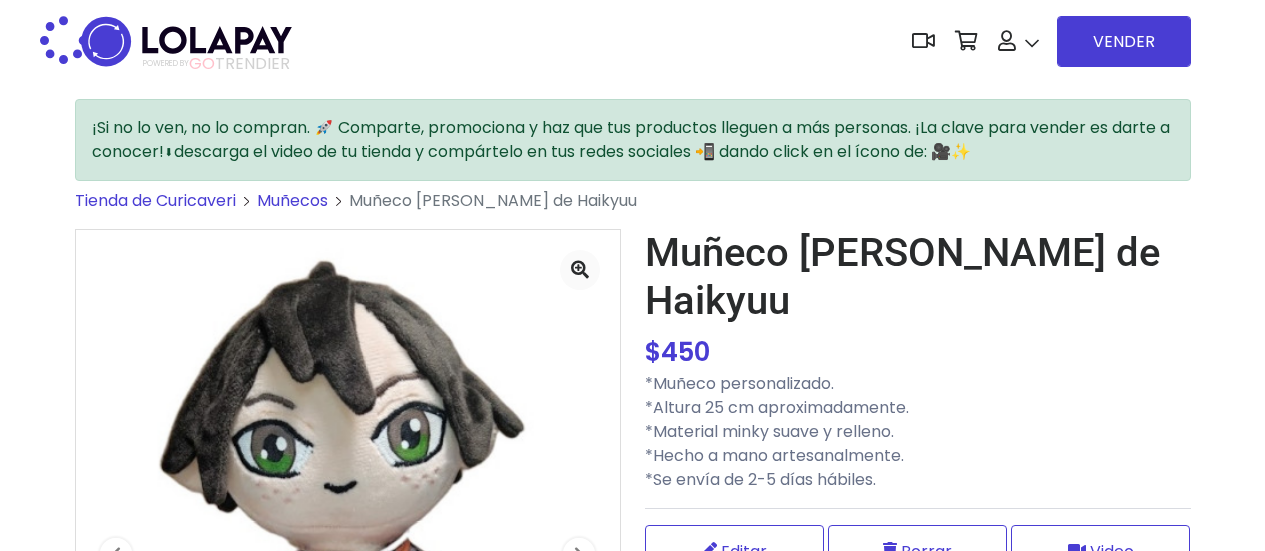 scroll, scrollTop: 0, scrollLeft: 0, axis: both 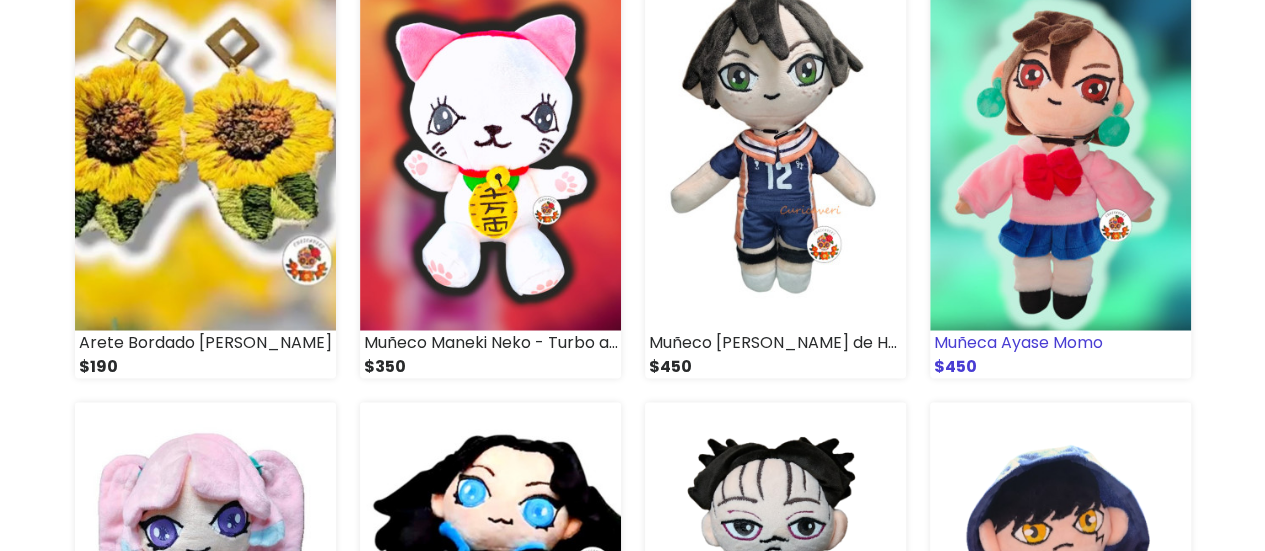 click at bounding box center [1060, 149] 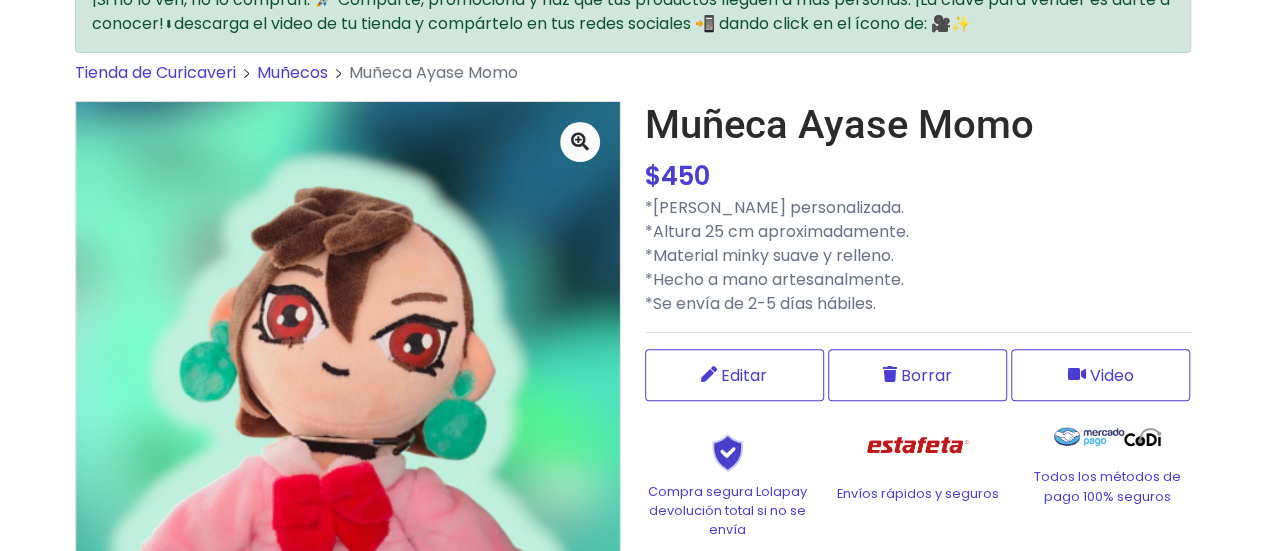 scroll, scrollTop: 200, scrollLeft: 0, axis: vertical 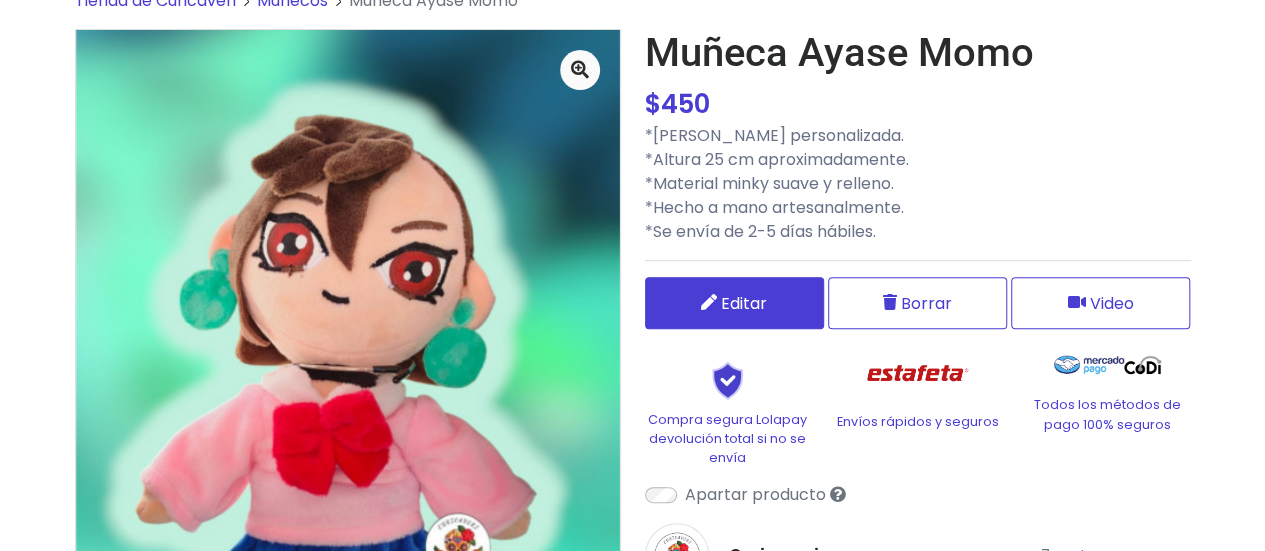 click on "Editar" at bounding box center (734, 303) 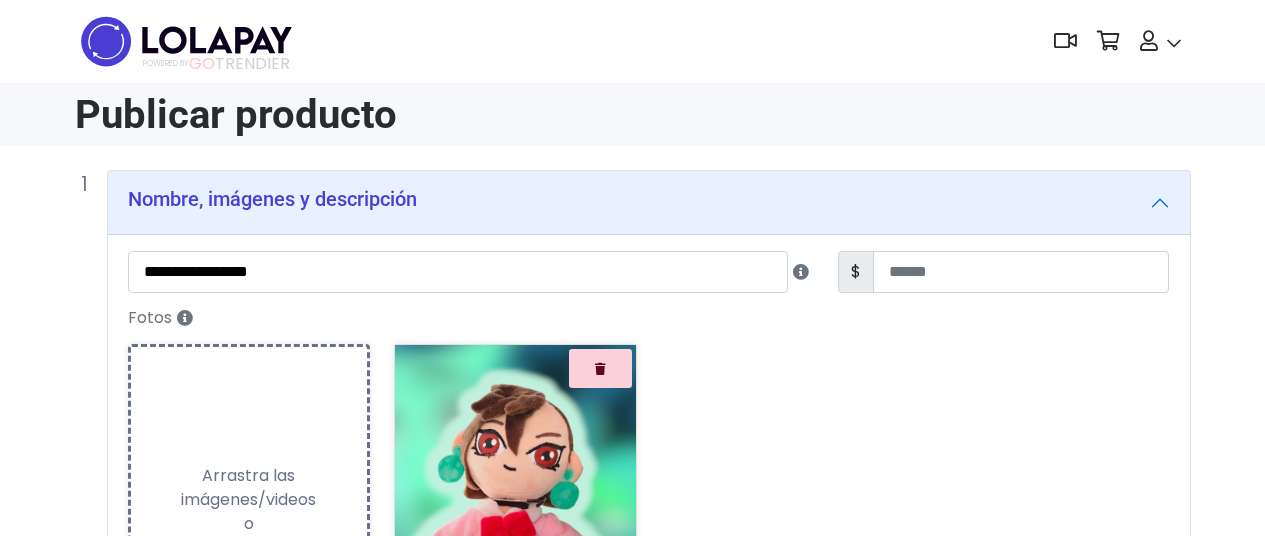 scroll, scrollTop: 0, scrollLeft: 0, axis: both 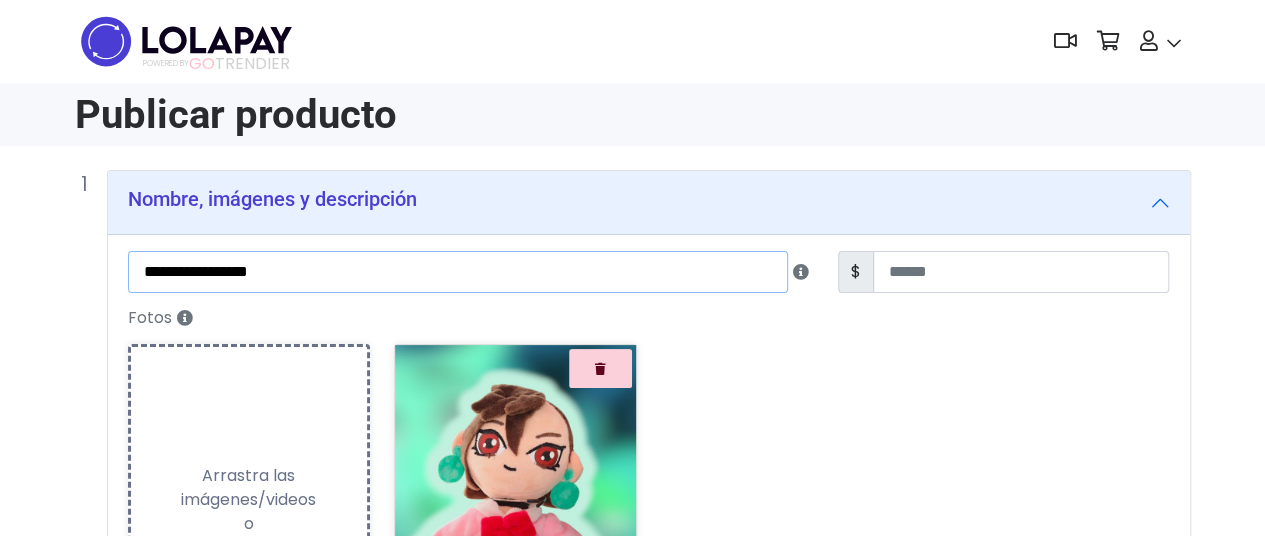 click on "**********" at bounding box center (458, 272) 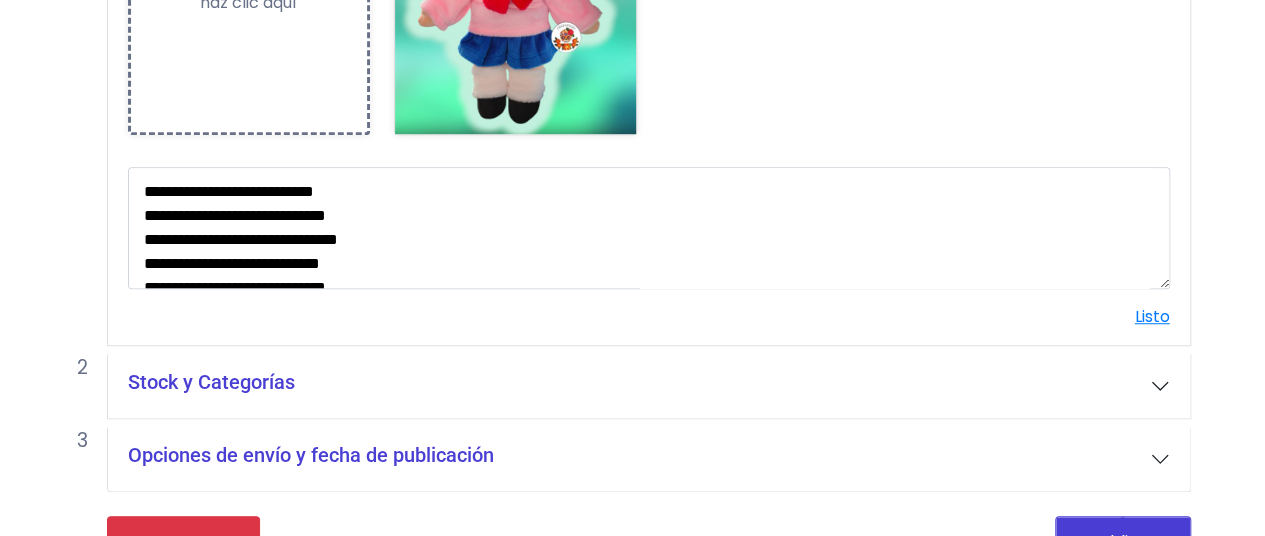 scroll, scrollTop: 586, scrollLeft: 0, axis: vertical 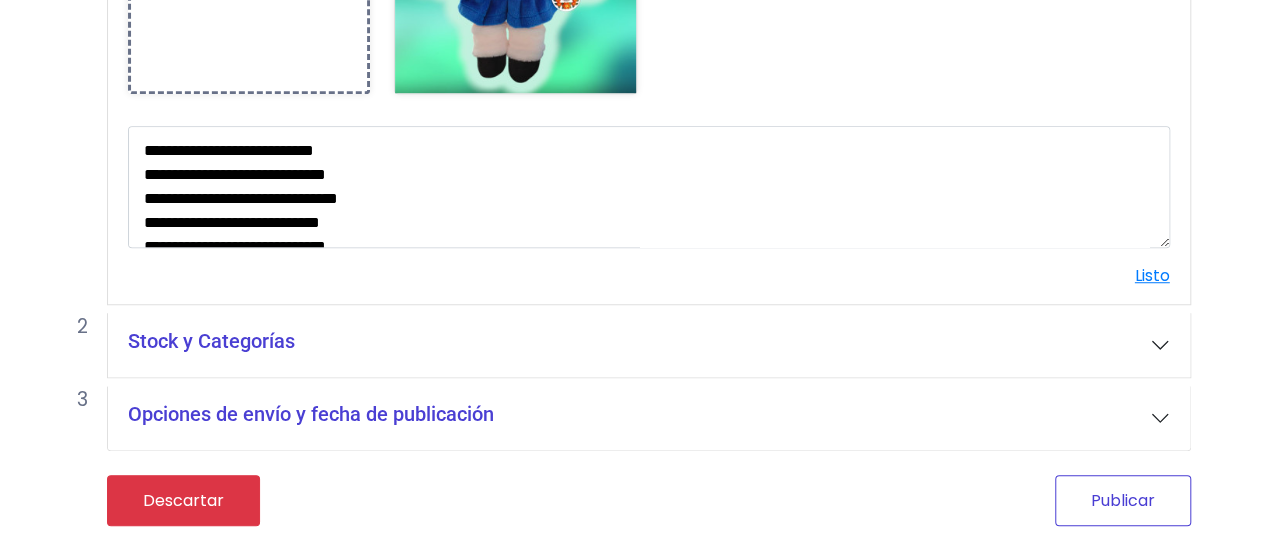 type on "**********" 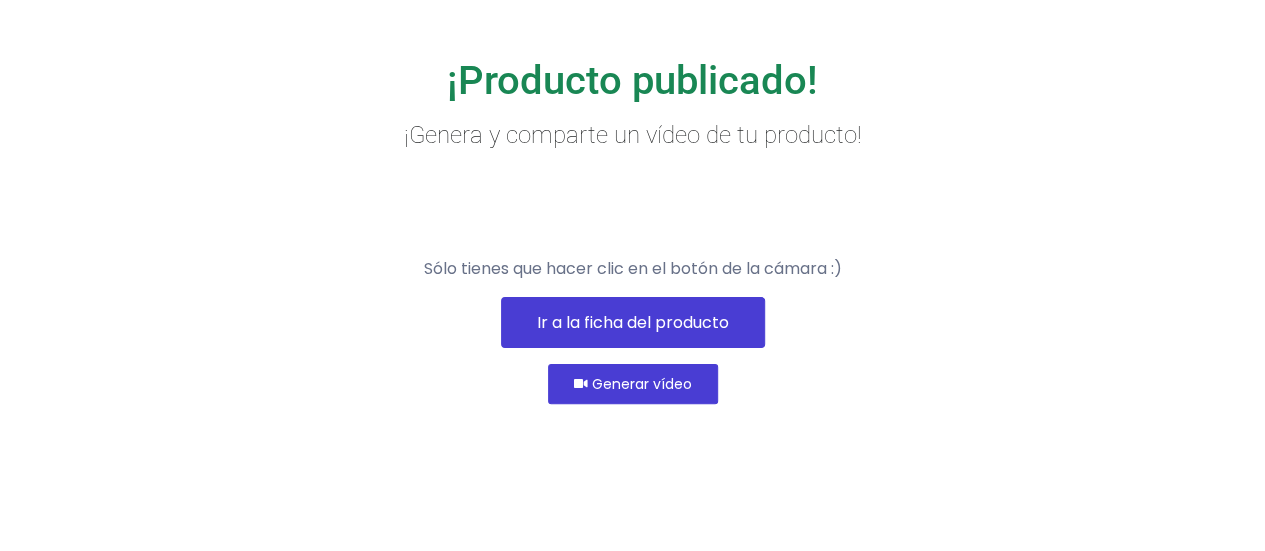 scroll, scrollTop: 152, scrollLeft: 0, axis: vertical 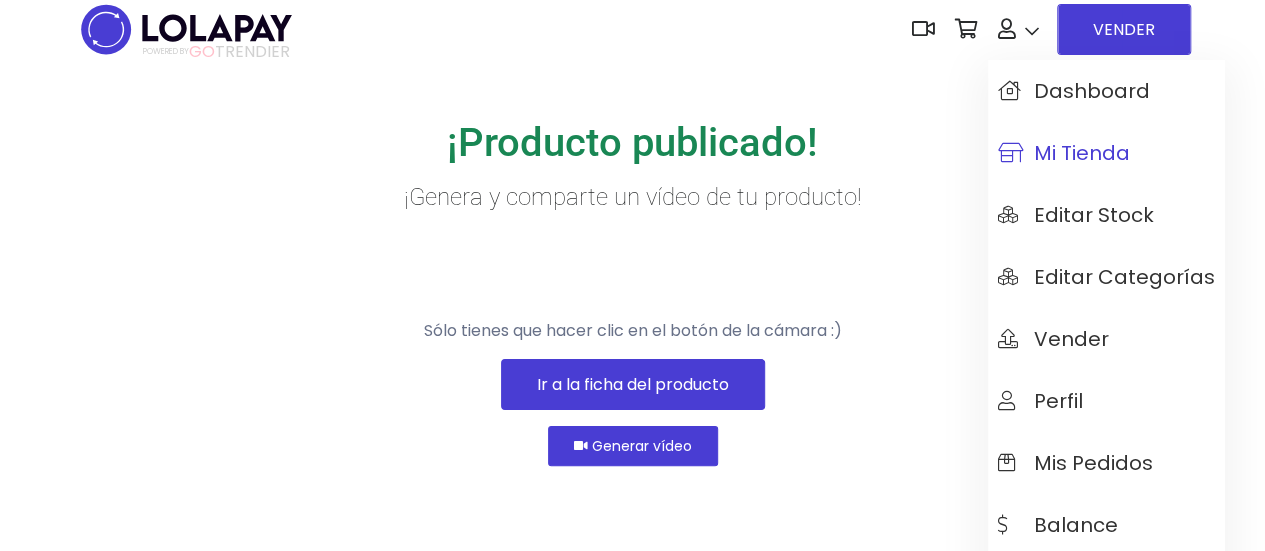 click on "Mi tienda" at bounding box center (1064, 153) 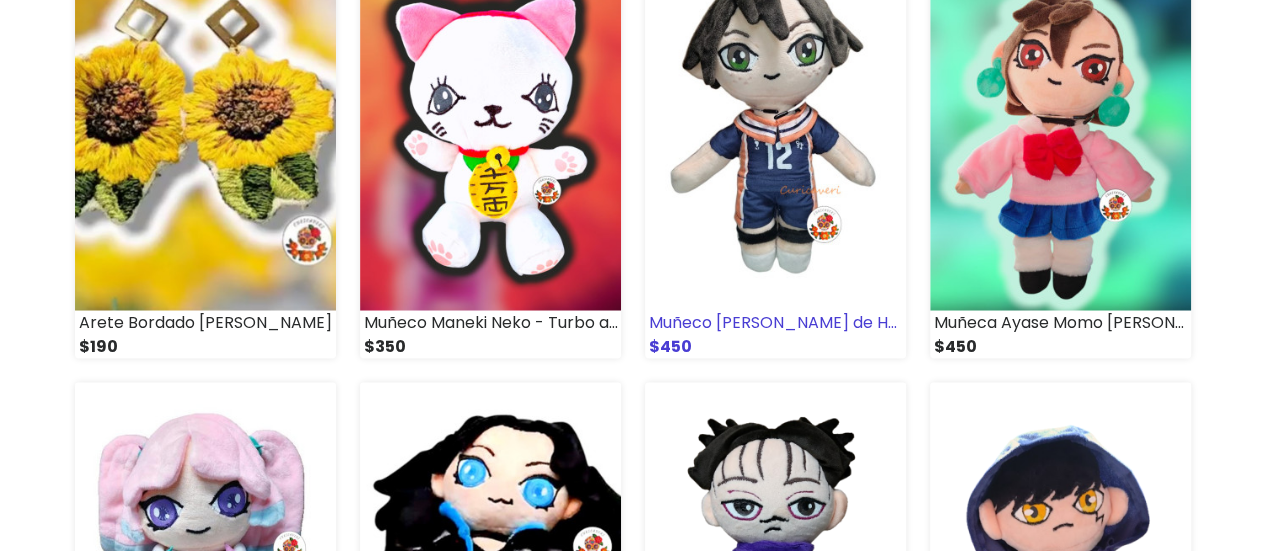 scroll, scrollTop: 1700, scrollLeft: 0, axis: vertical 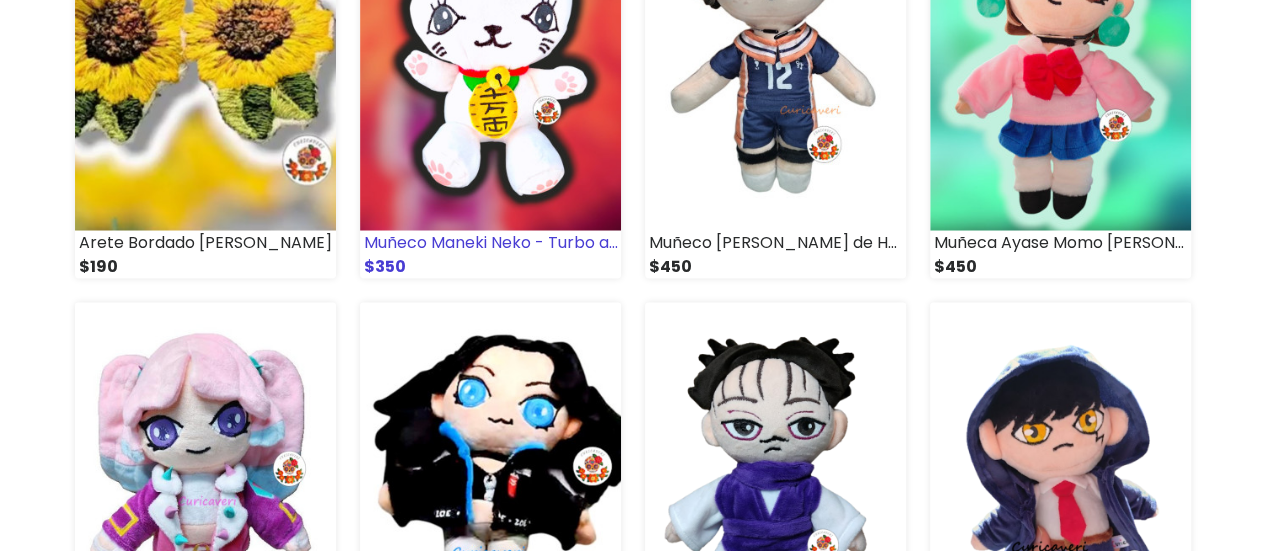 click on "Muñeco Maneki Neko - Turbo abuela" at bounding box center (490, 242) 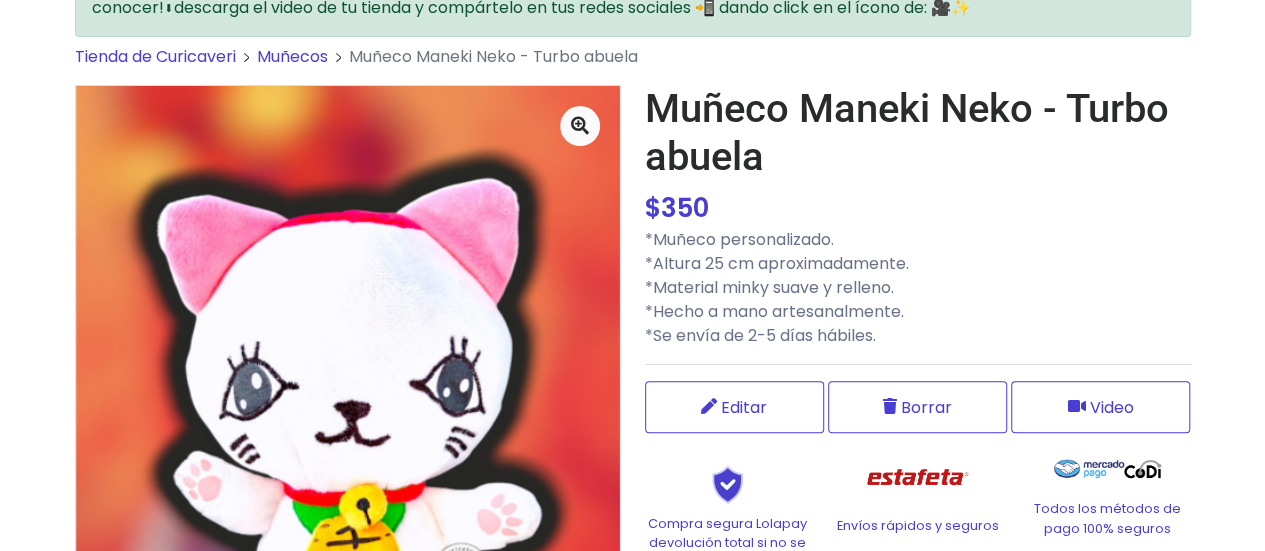 scroll, scrollTop: 100, scrollLeft: 0, axis: vertical 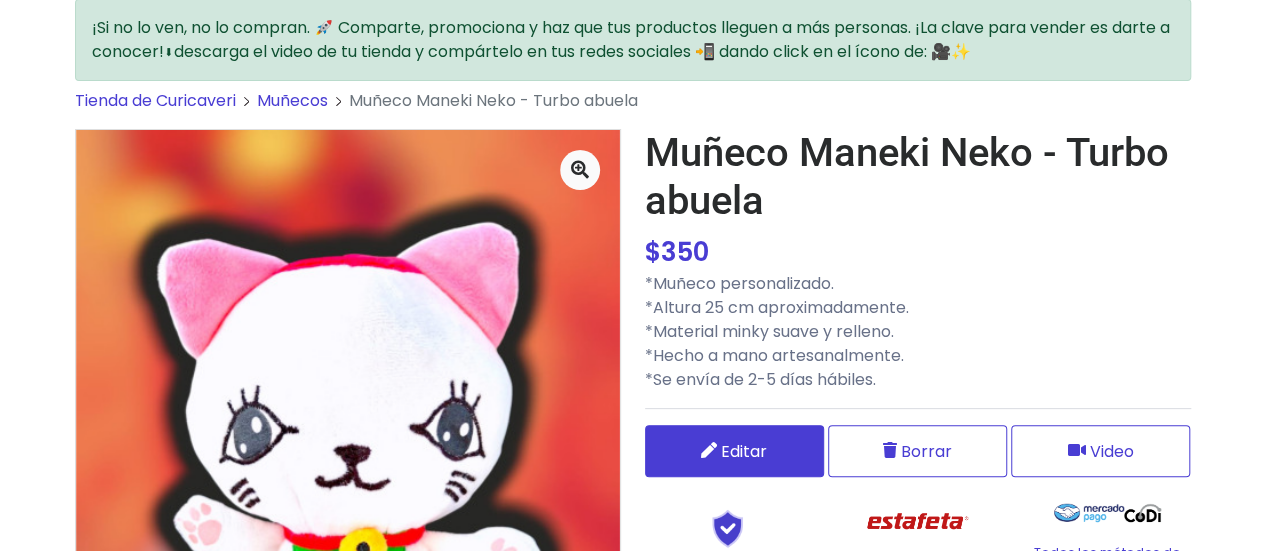 click on "Editar" at bounding box center [734, 451] 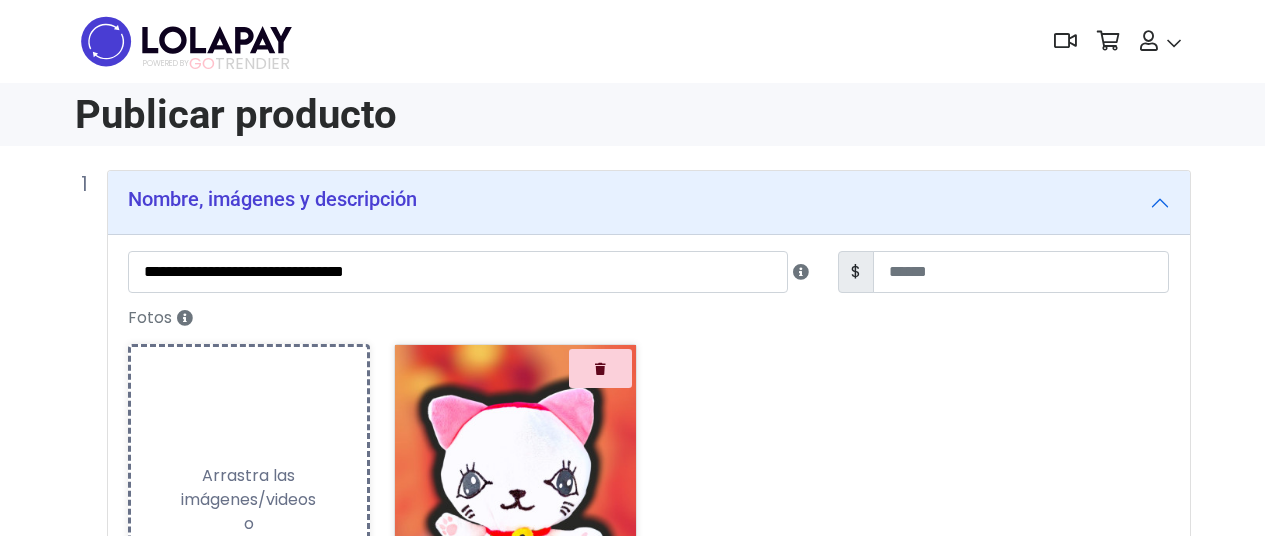 scroll, scrollTop: 0, scrollLeft: 0, axis: both 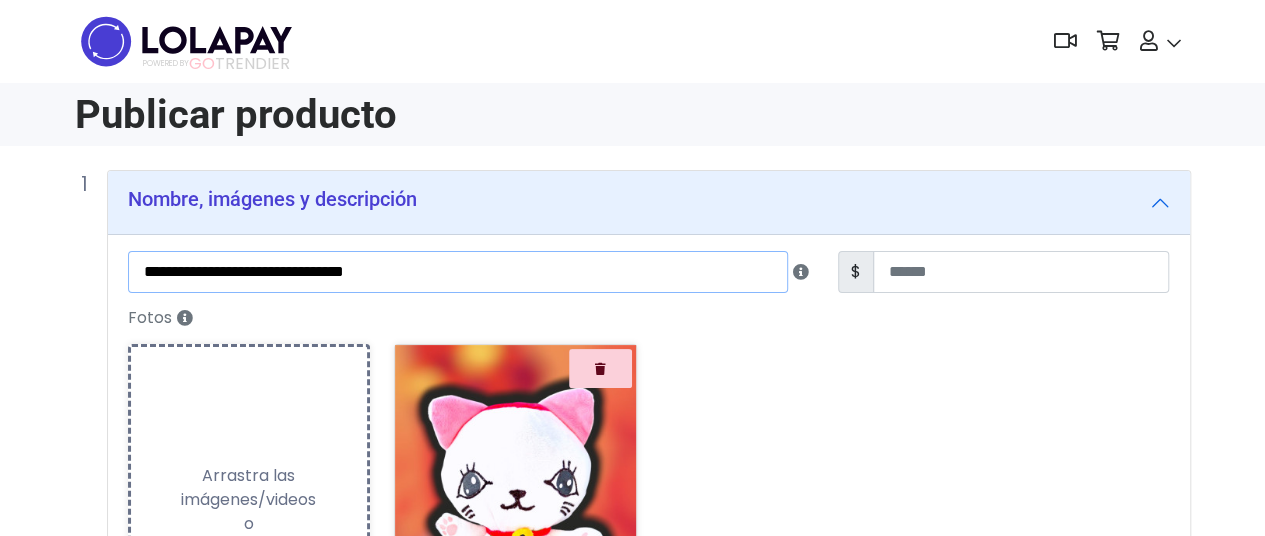 drag, startPoint x: 329, startPoint y: 271, endPoint x: 448, endPoint y: 278, distance: 119.2057 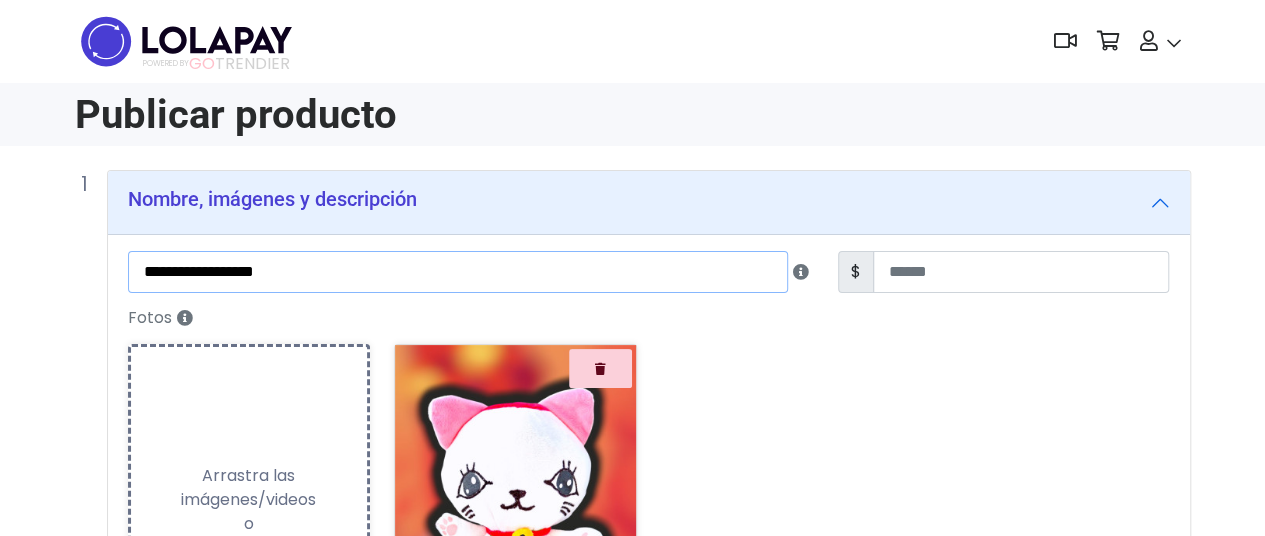 click on "**********" at bounding box center (458, 272) 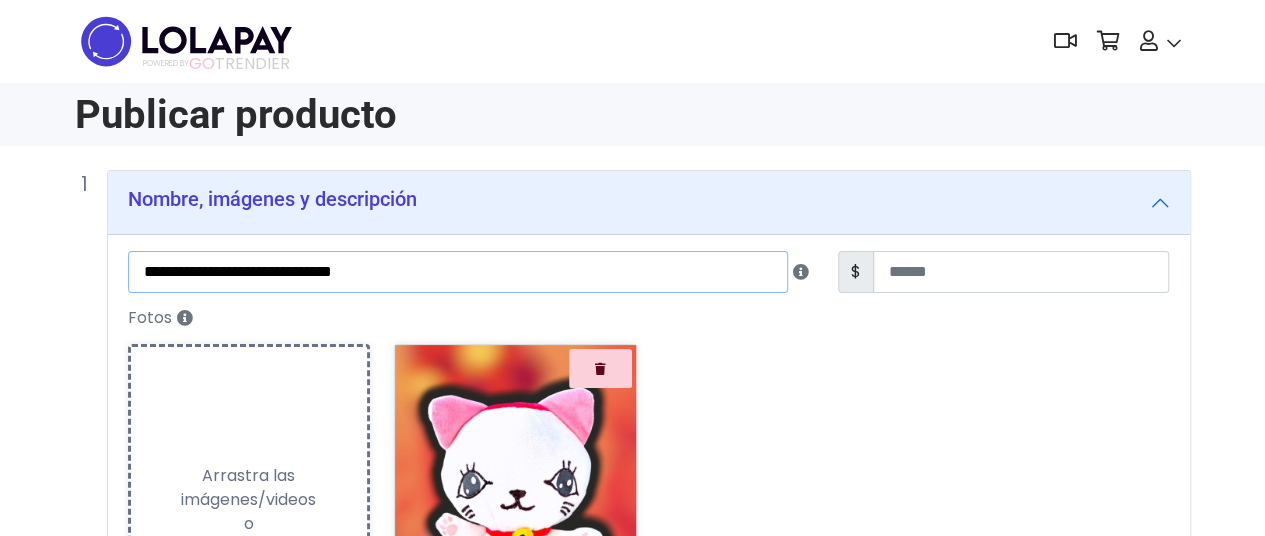 click on "**********" at bounding box center (458, 272) 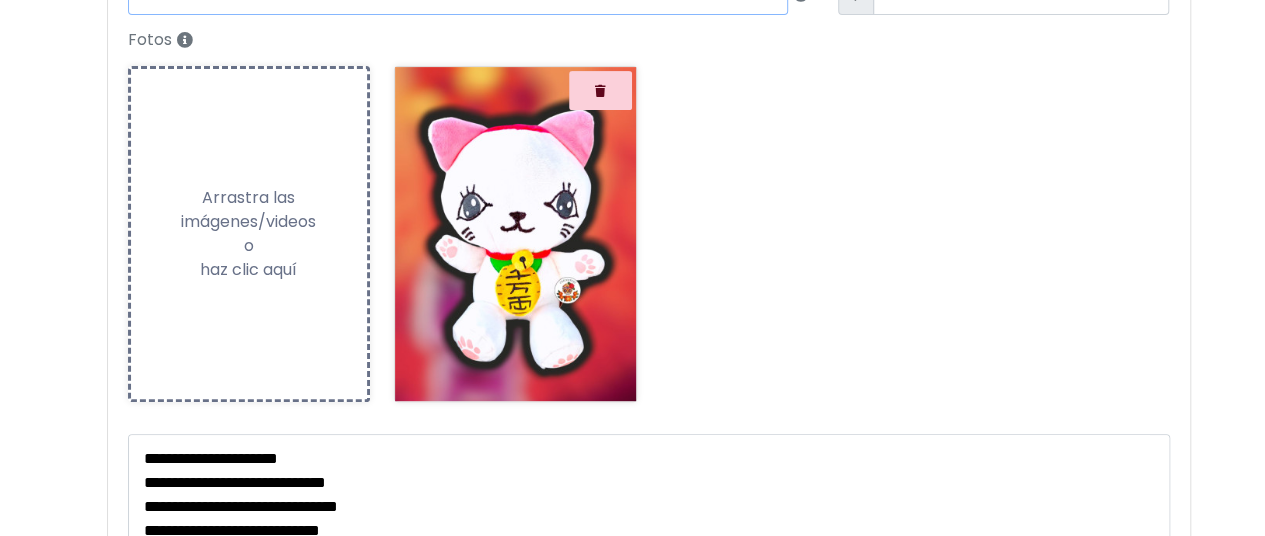 scroll, scrollTop: 400, scrollLeft: 0, axis: vertical 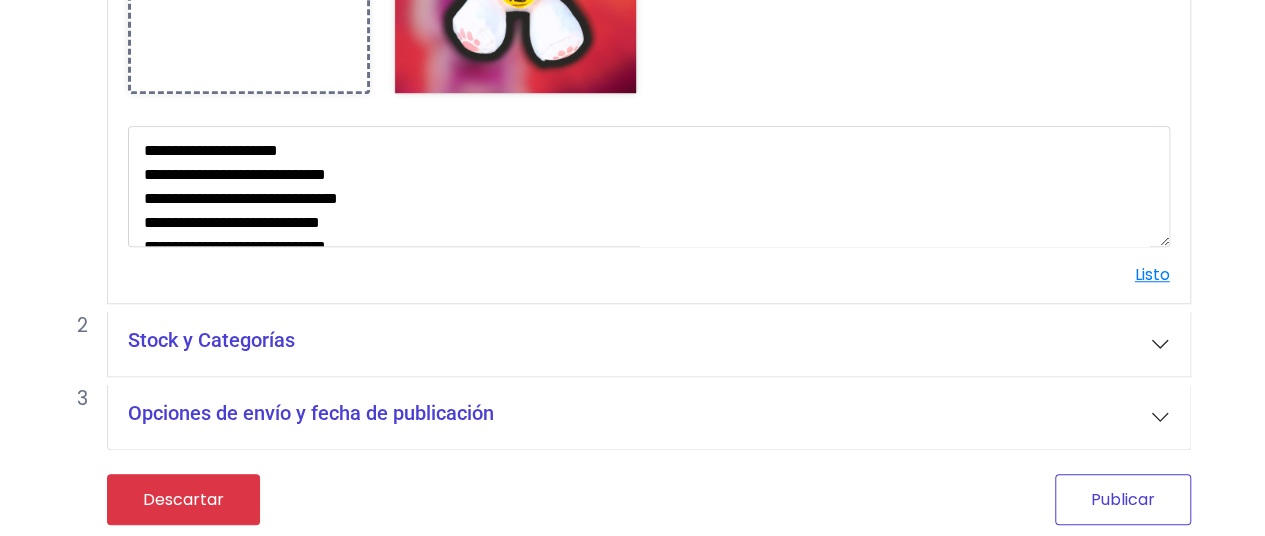 type on "**********" 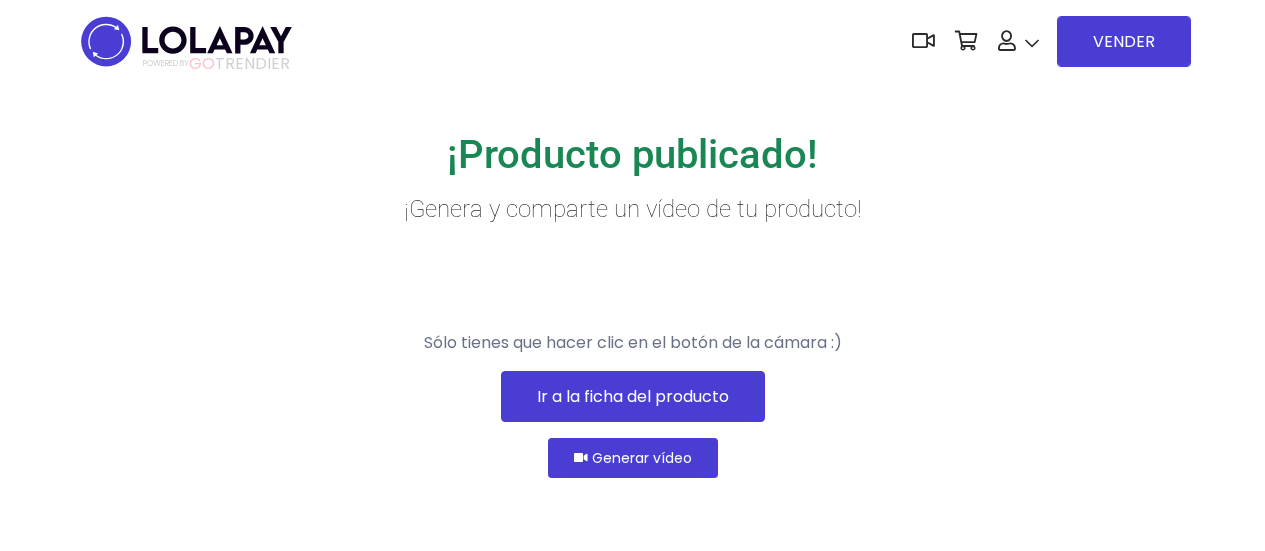 scroll, scrollTop: 0, scrollLeft: 0, axis: both 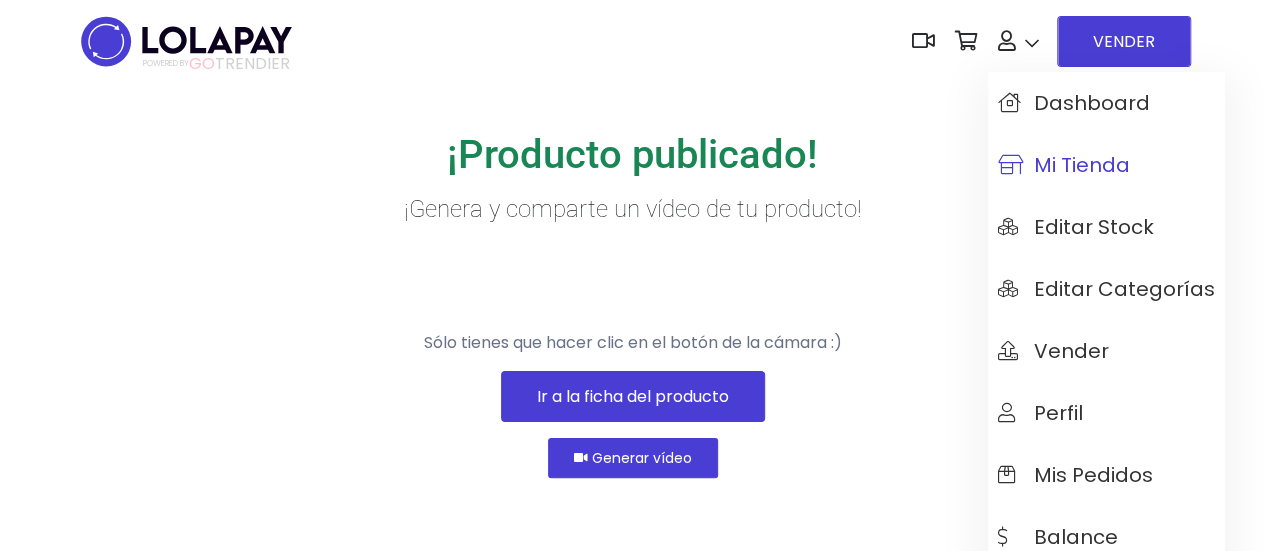 click on "Mi tienda" at bounding box center [1064, 165] 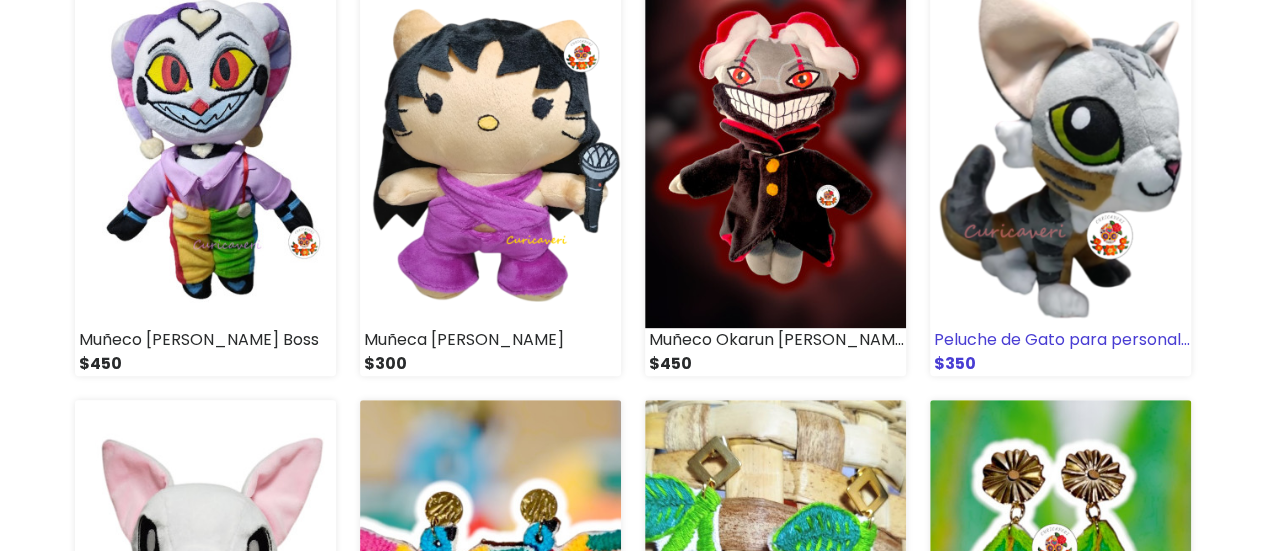 scroll, scrollTop: 100, scrollLeft: 0, axis: vertical 